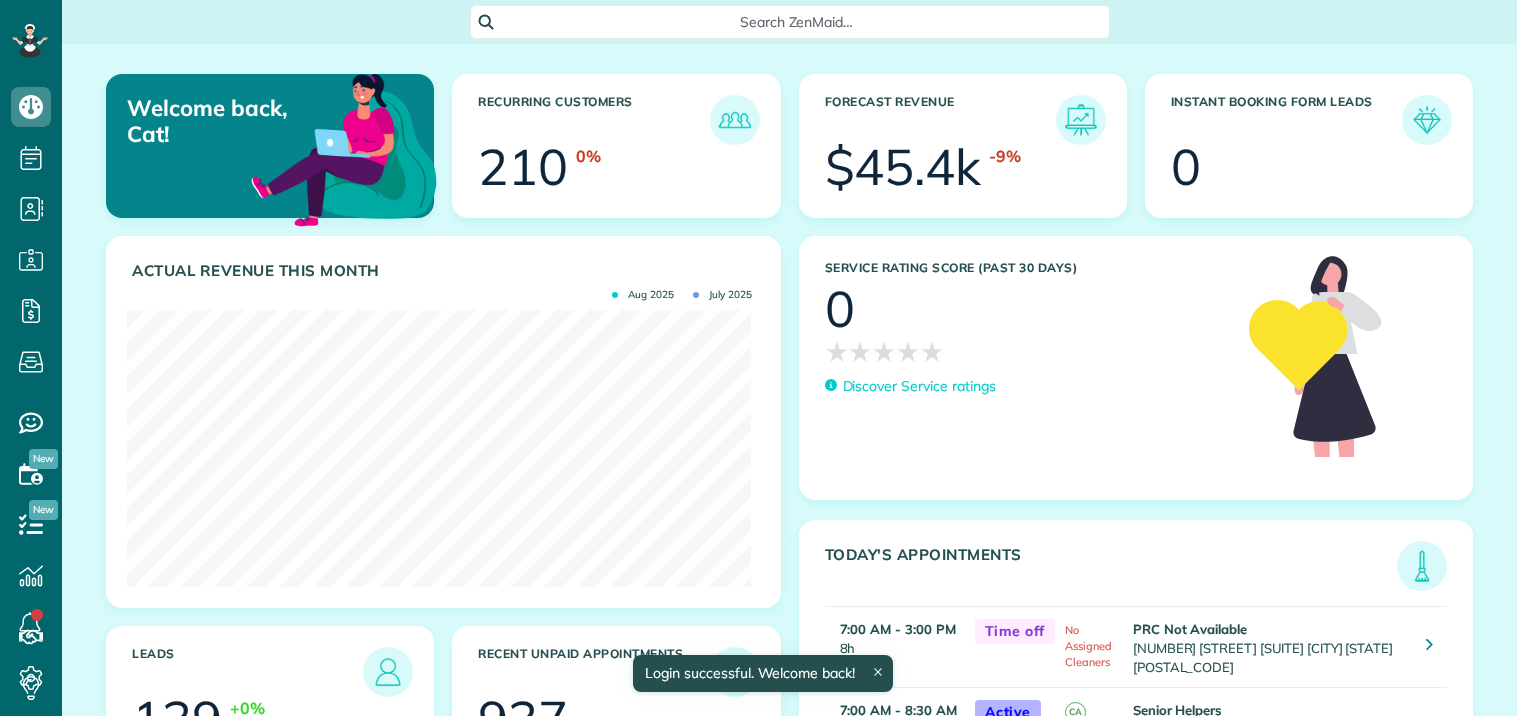 scroll, scrollTop: 0, scrollLeft: 0, axis: both 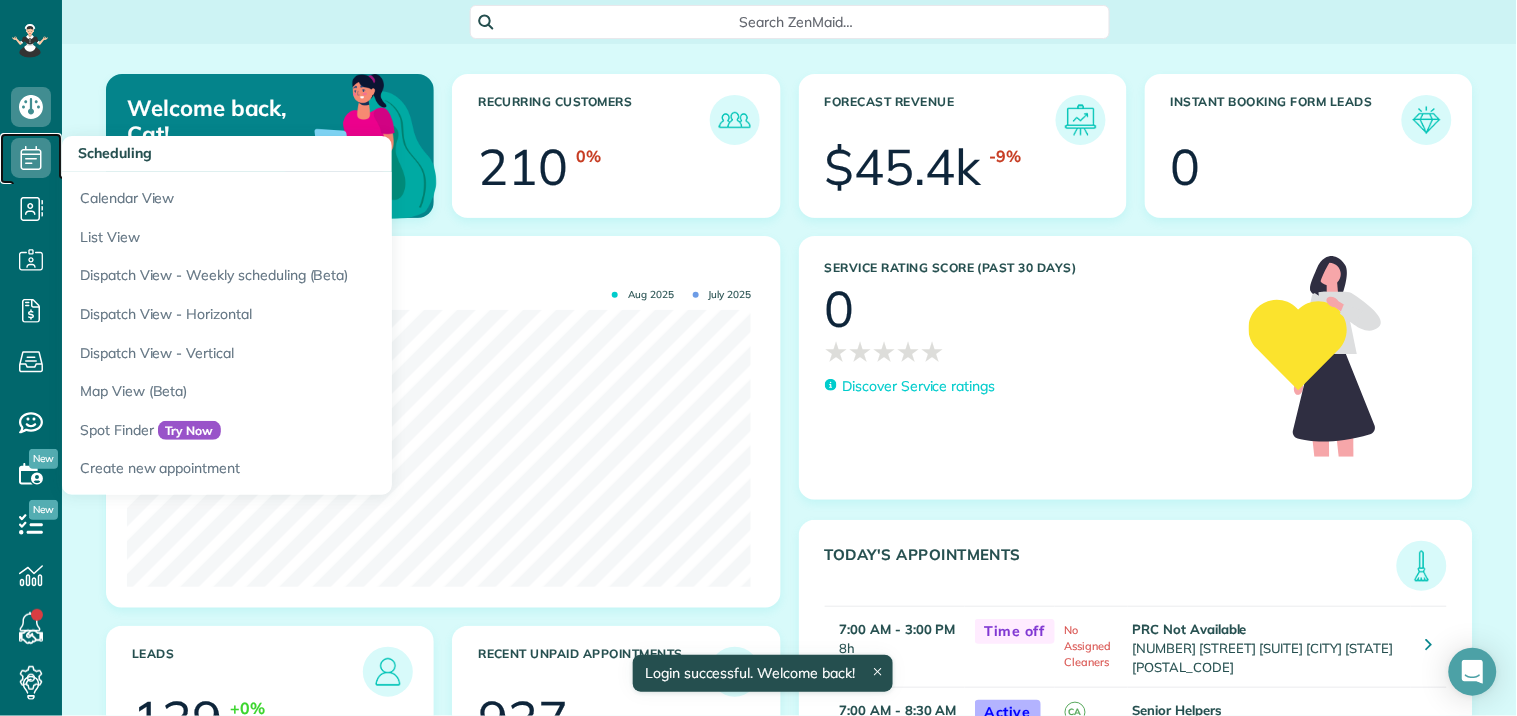 click 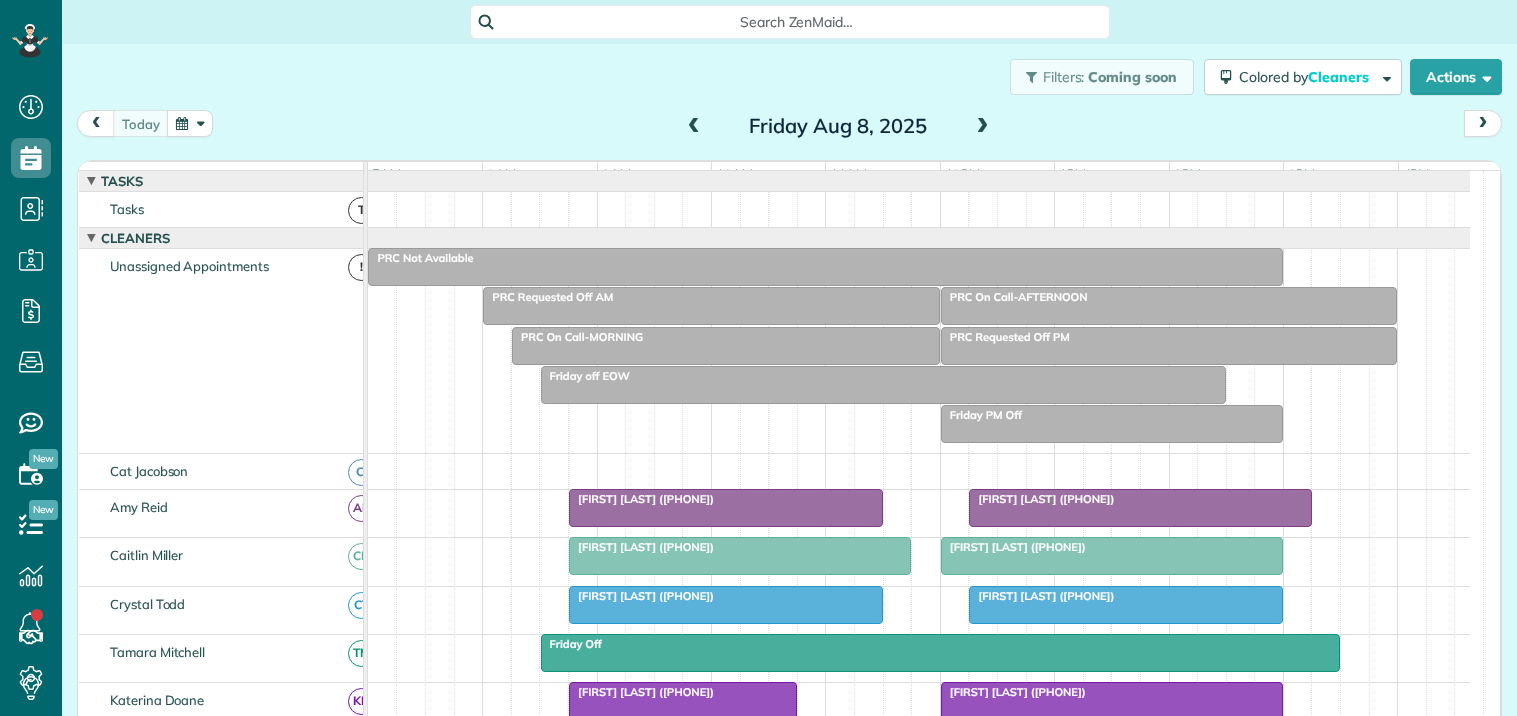 click 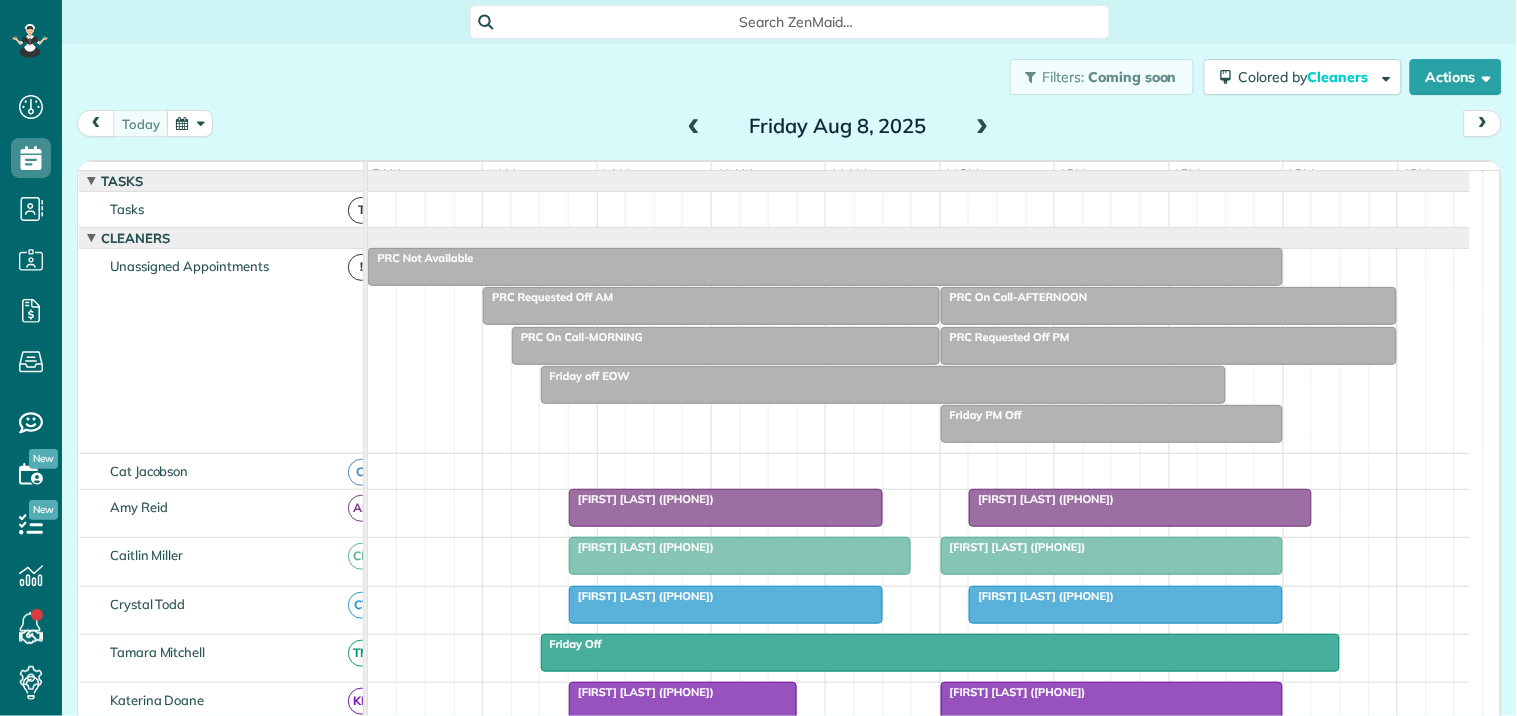 scroll, scrollTop: 716, scrollLeft: 62, axis: both 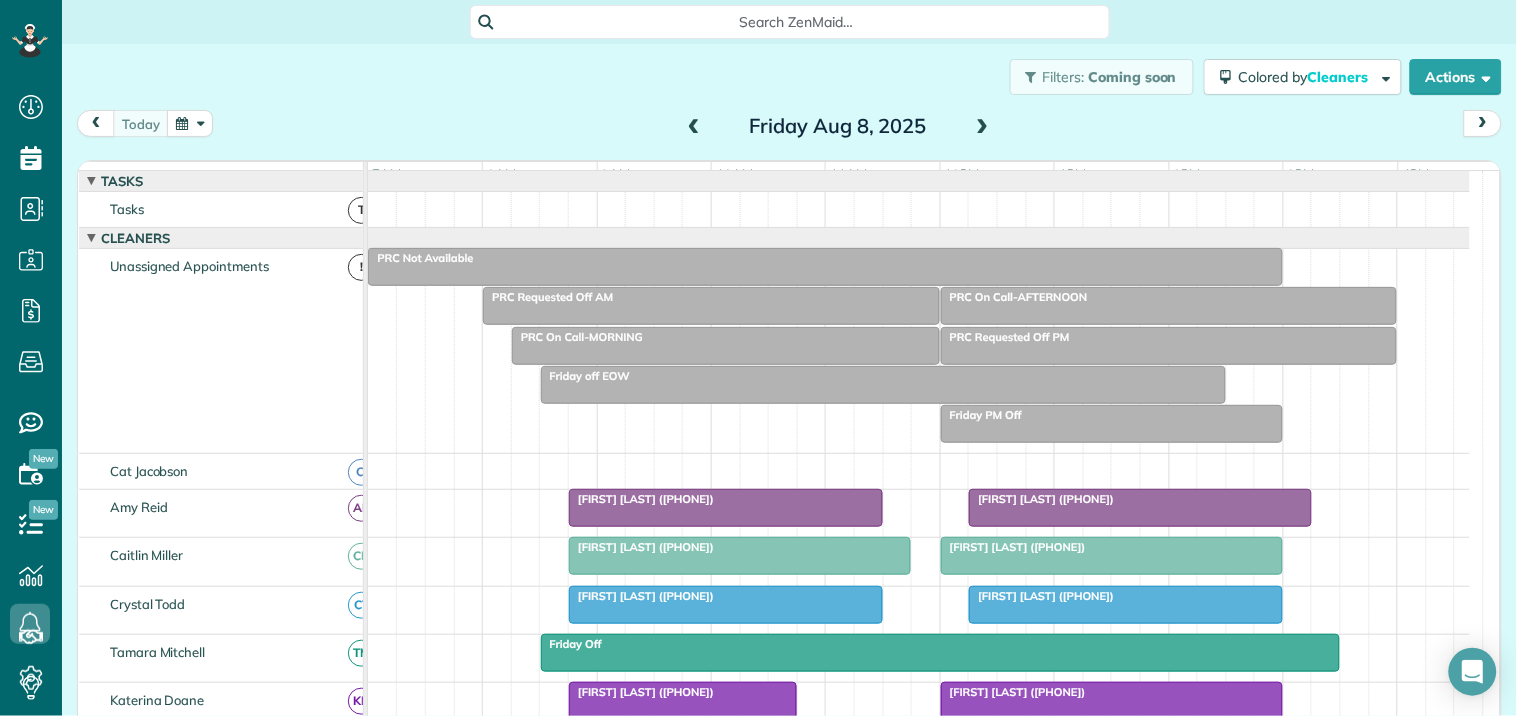 click 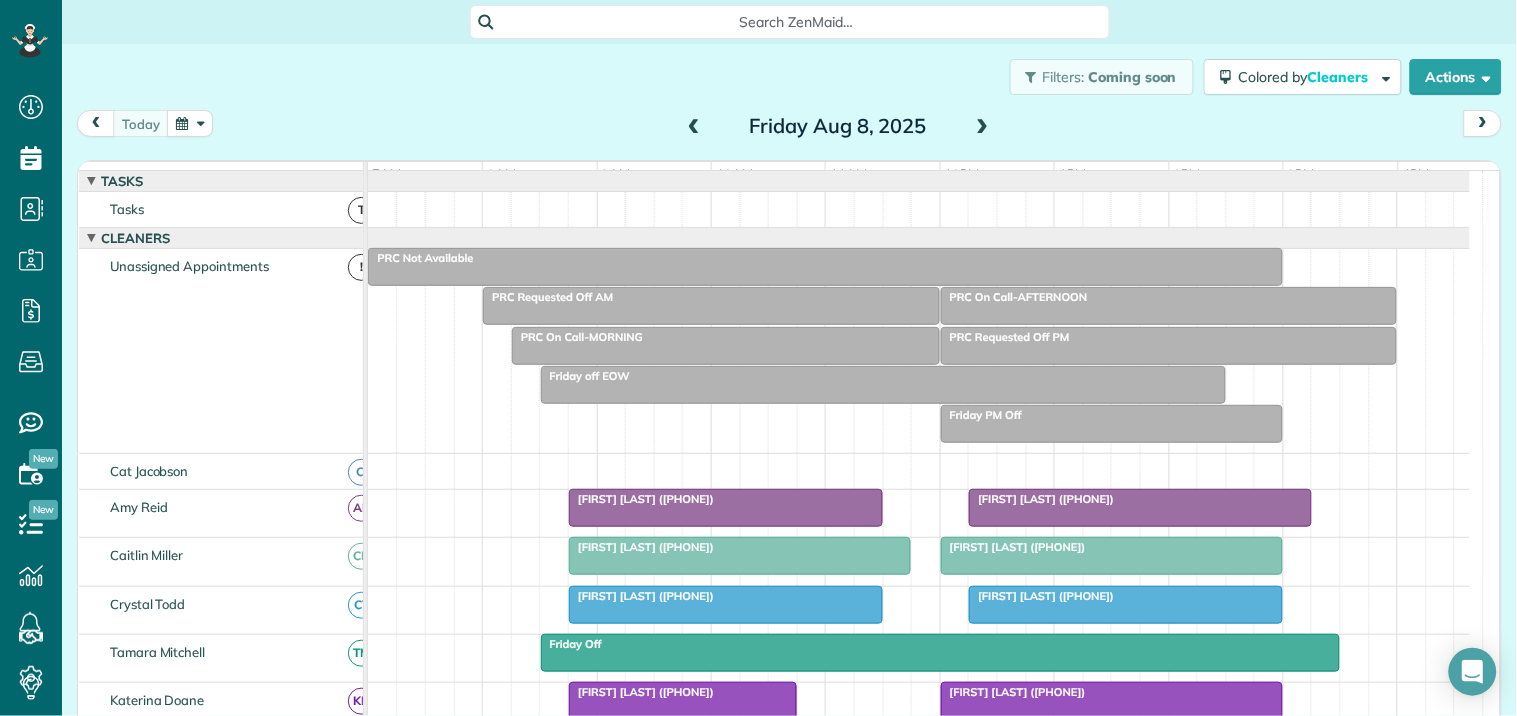 click 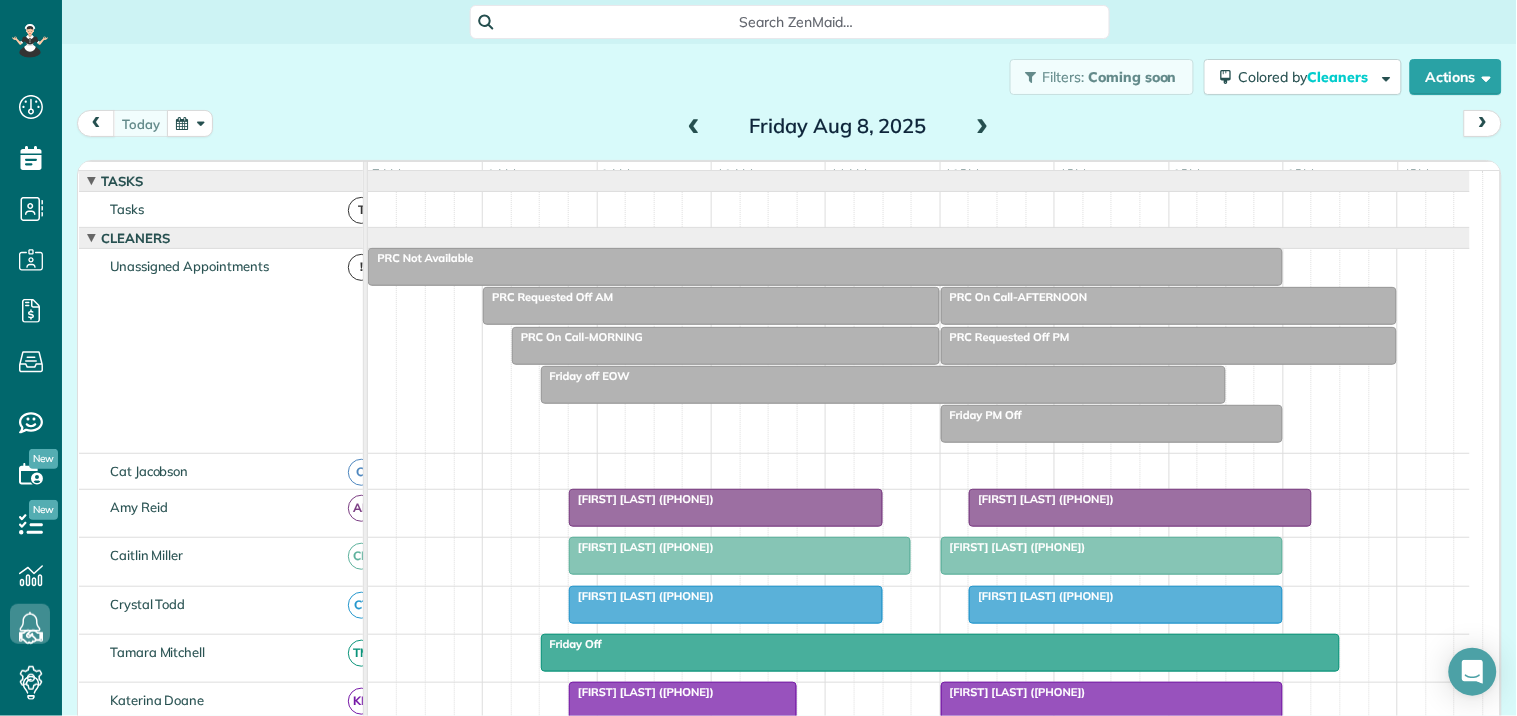 click 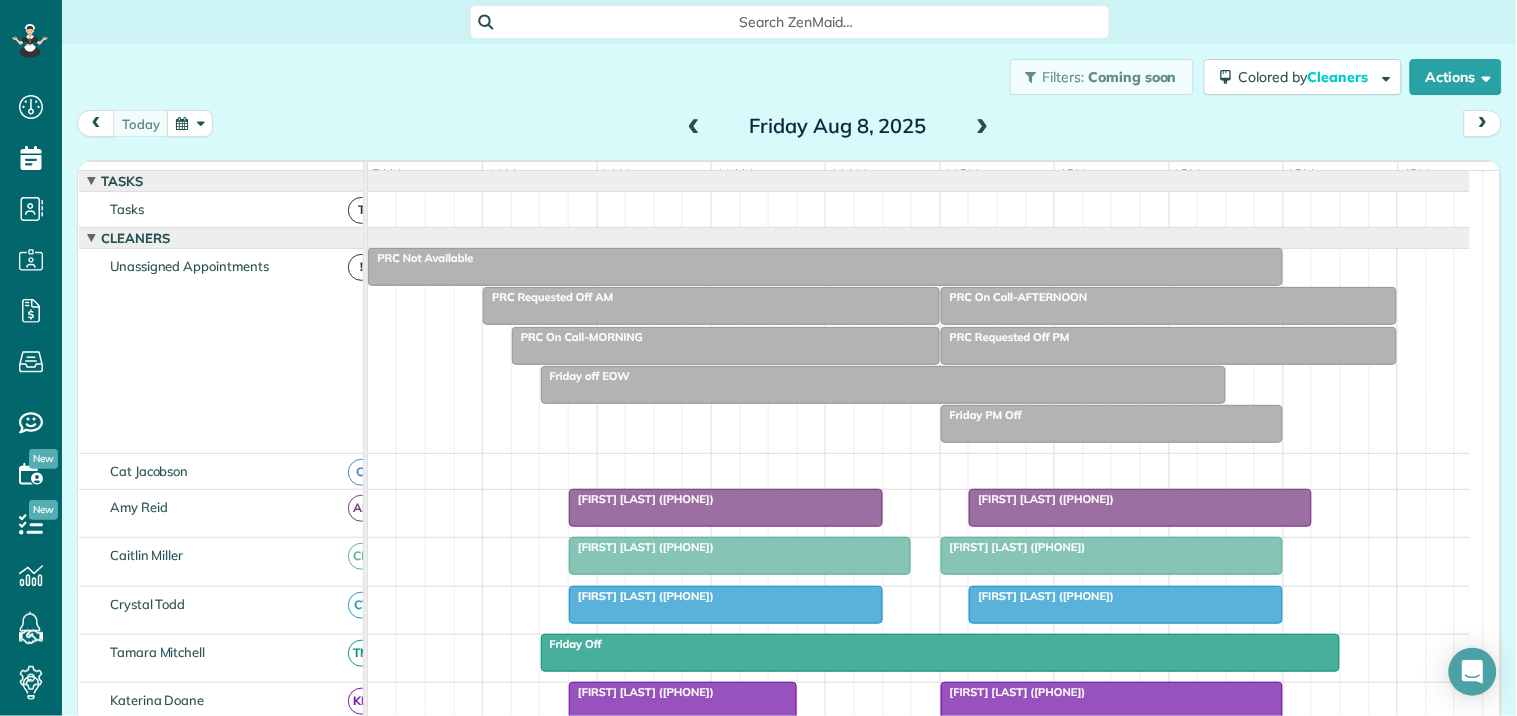 click 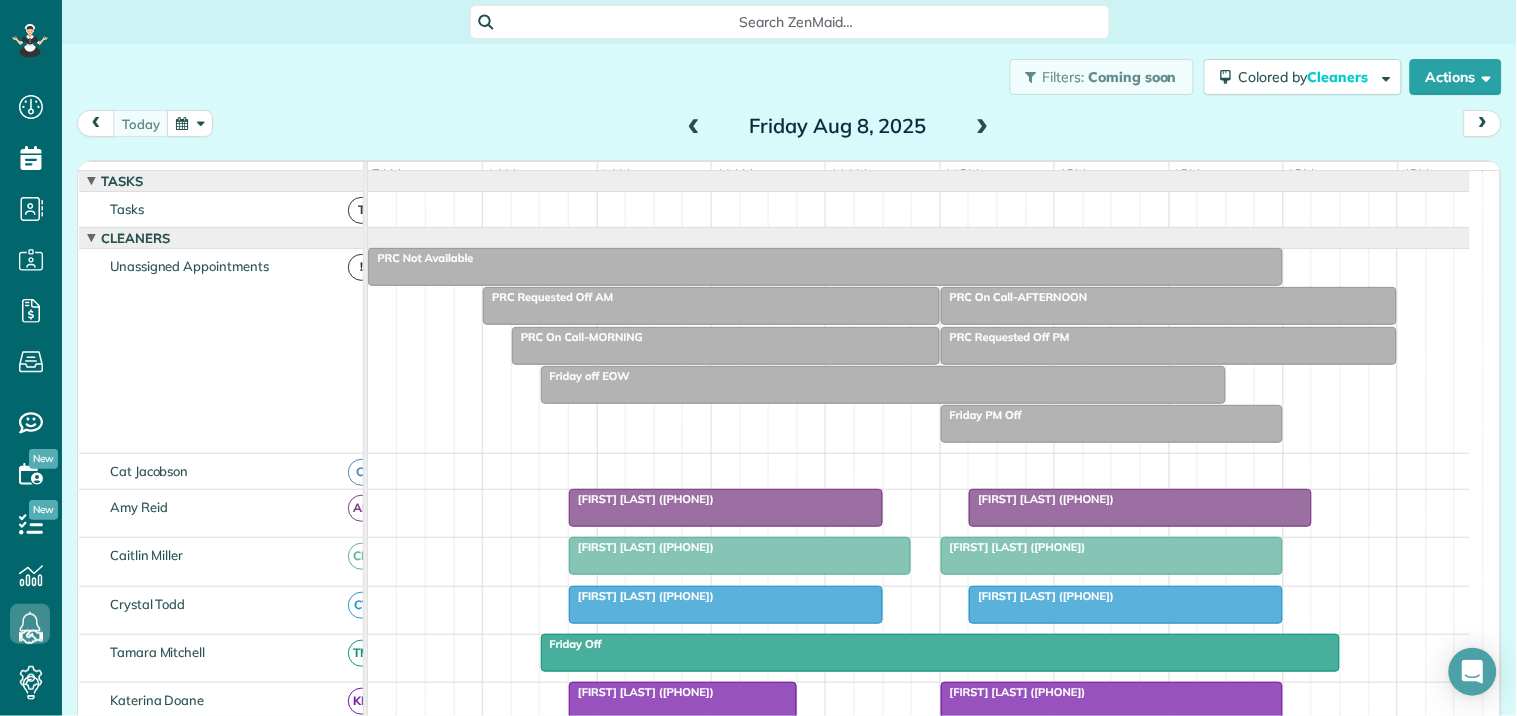 click 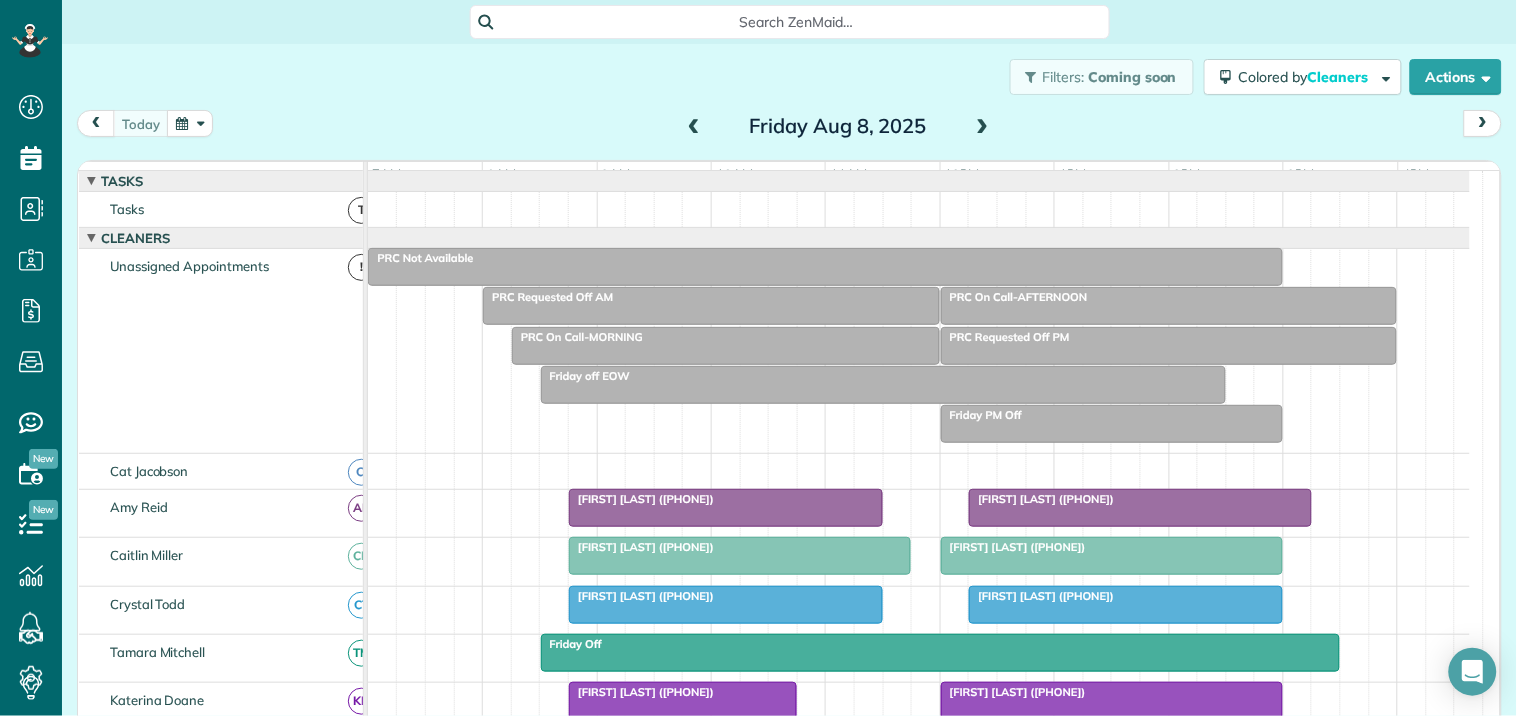click on "Filters:   Coming soon
Colored by  Cleaners
Color by Cleaner
Color by Team
Color by Status
Color by Recurrence
Color by Paid/Unpaid
Filters  Default
Schedule Changes
Actions
Create Appointment
Create Task
Clock In/Out
Send Work Orders
Print Route Sheets
Today's Emails/Texts
Export data.." at bounding box center [789, 77] 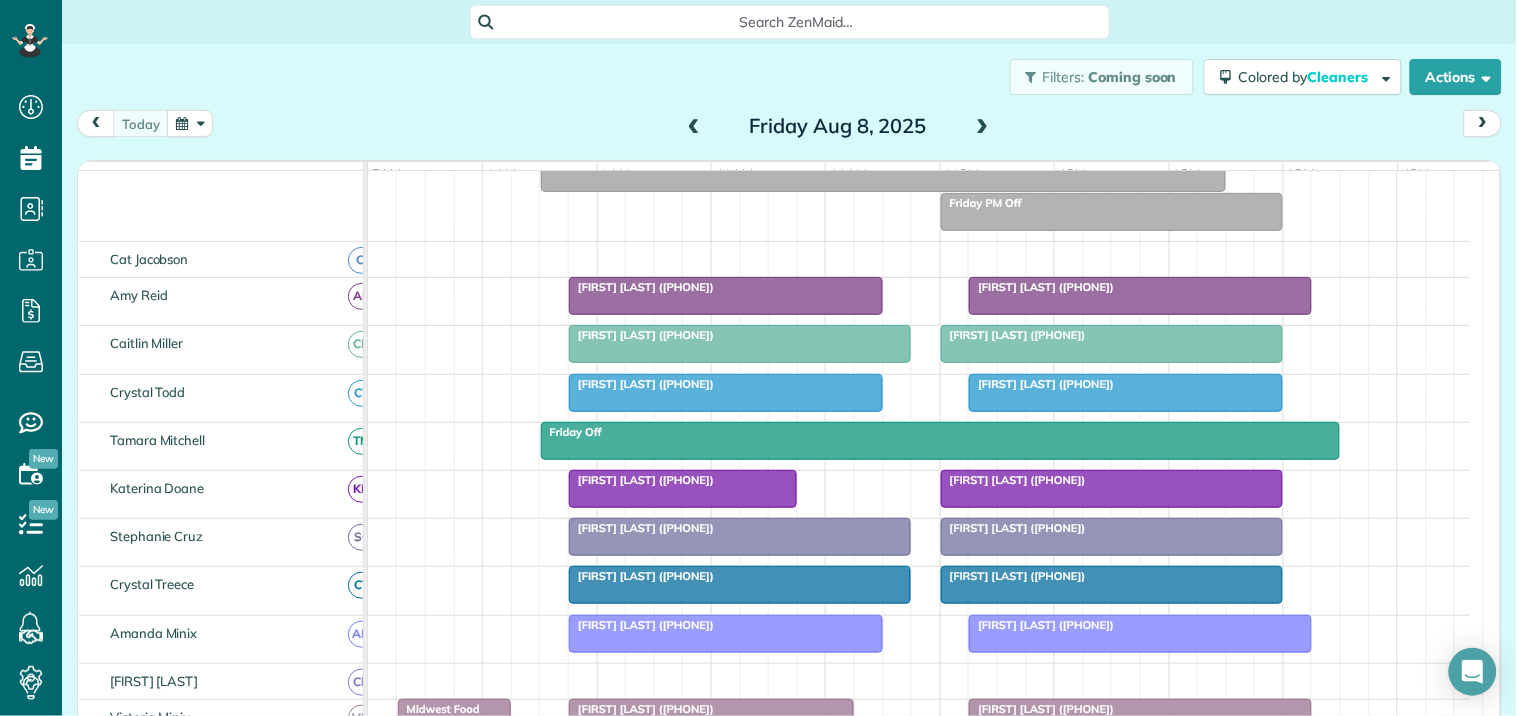 scroll, scrollTop: 333, scrollLeft: 0, axis: vertical 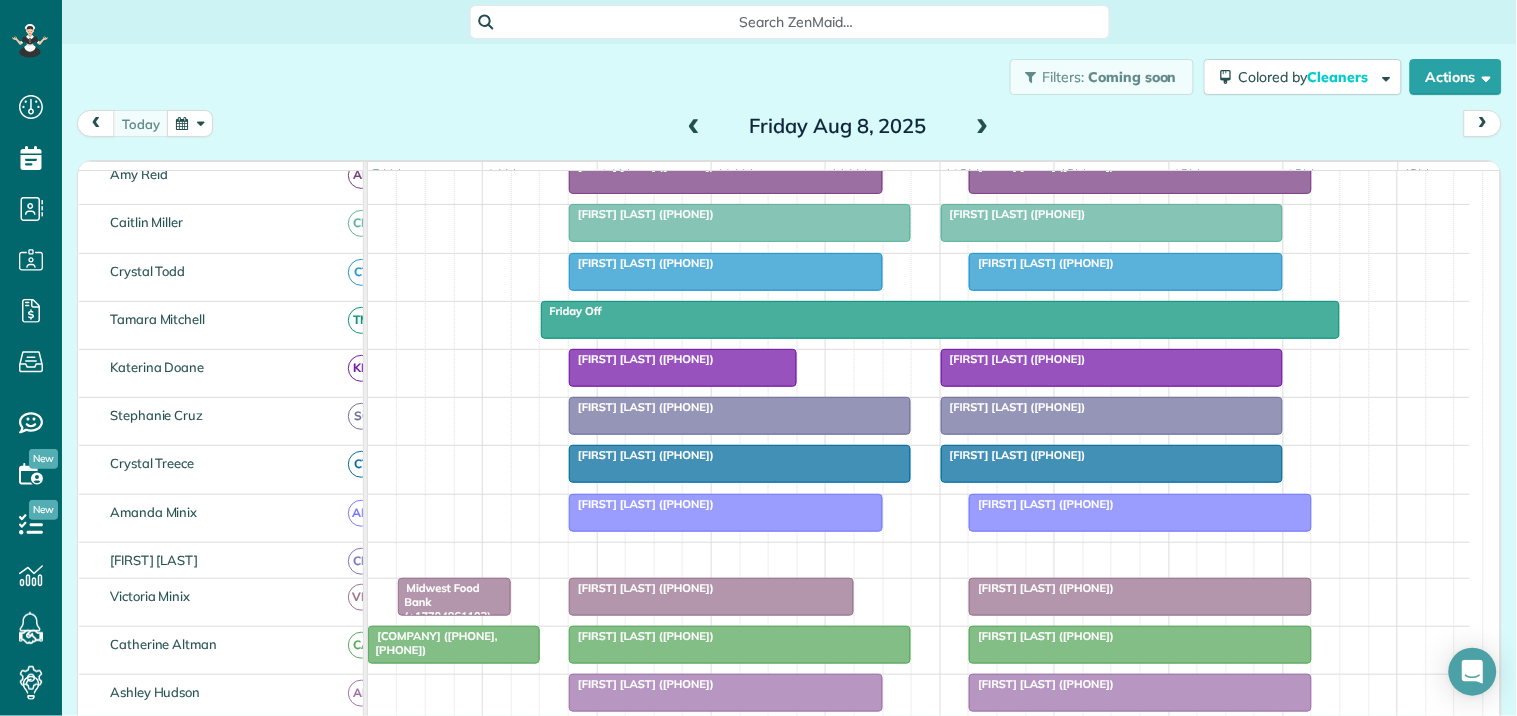 click on "[FIRST] [LAST] ([PHONE])" at bounding box center (641, 455) 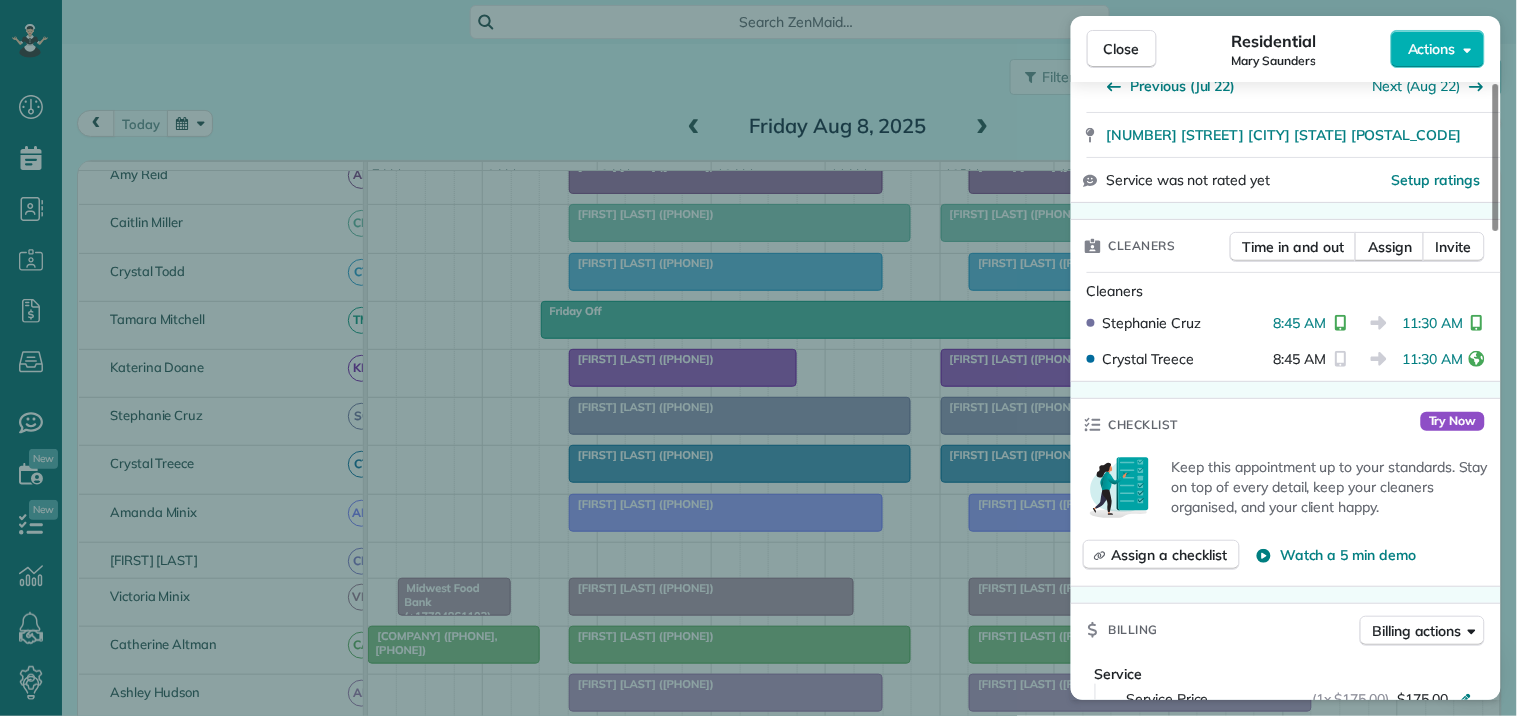 scroll, scrollTop: 333, scrollLeft: 0, axis: vertical 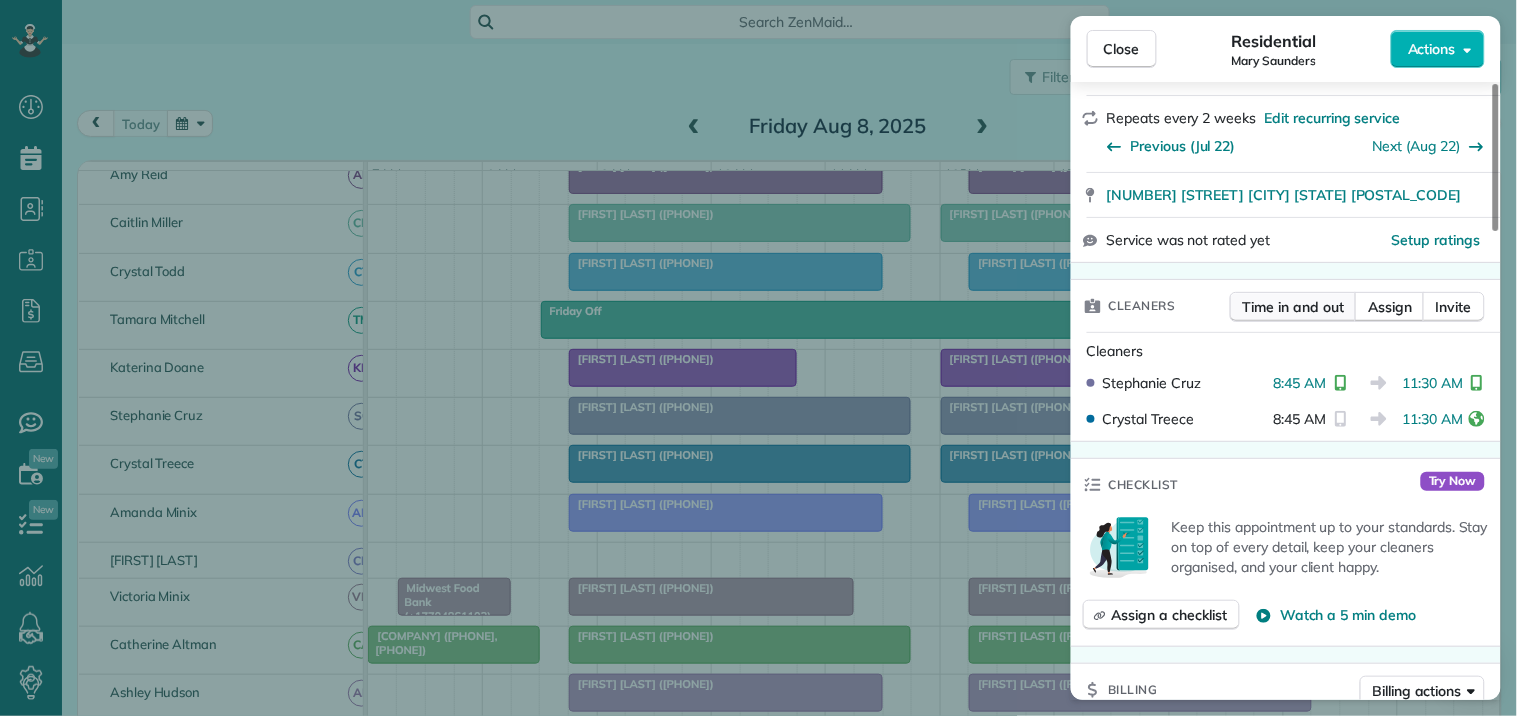 click on "Time in and out" at bounding box center [1293, 307] 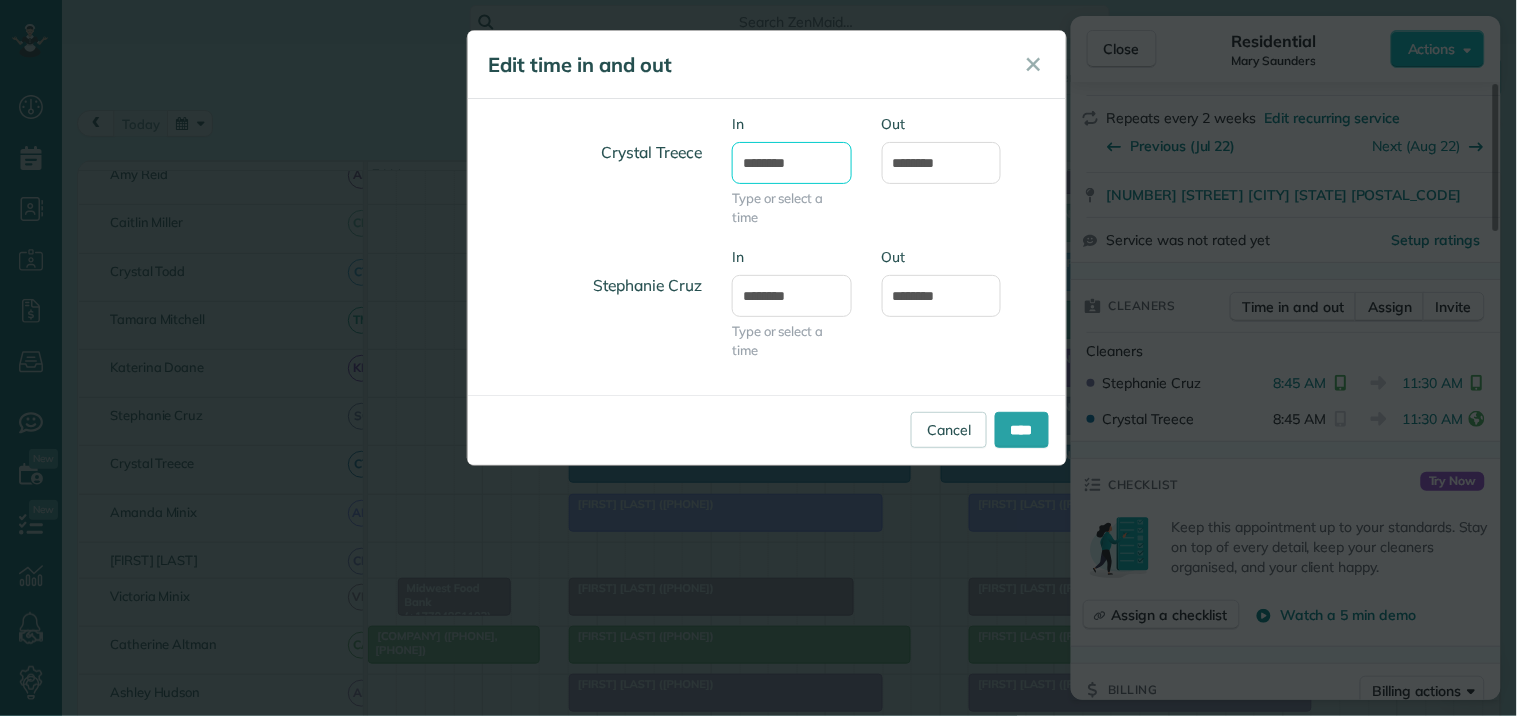 click on "*******" at bounding box center [792, 163] 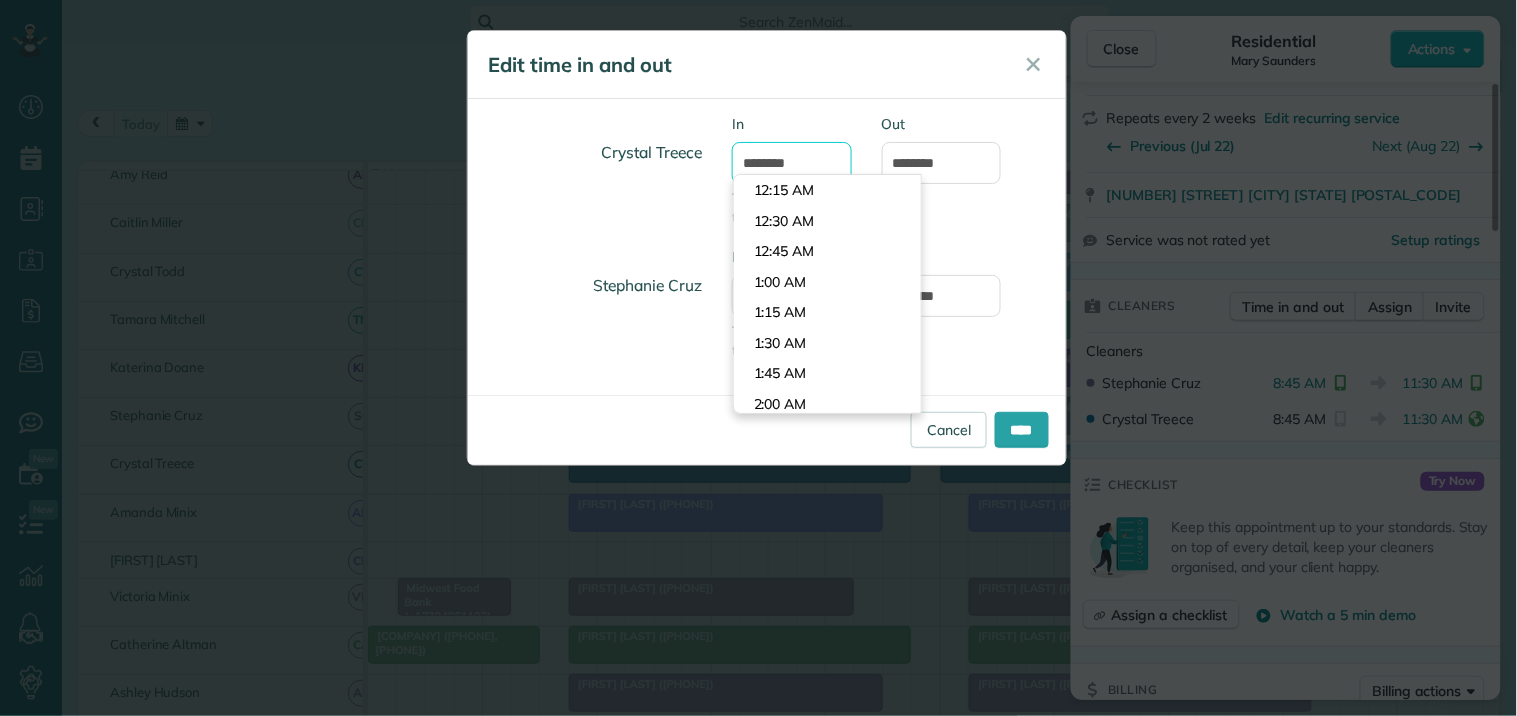scroll, scrollTop: 1006, scrollLeft: 0, axis: vertical 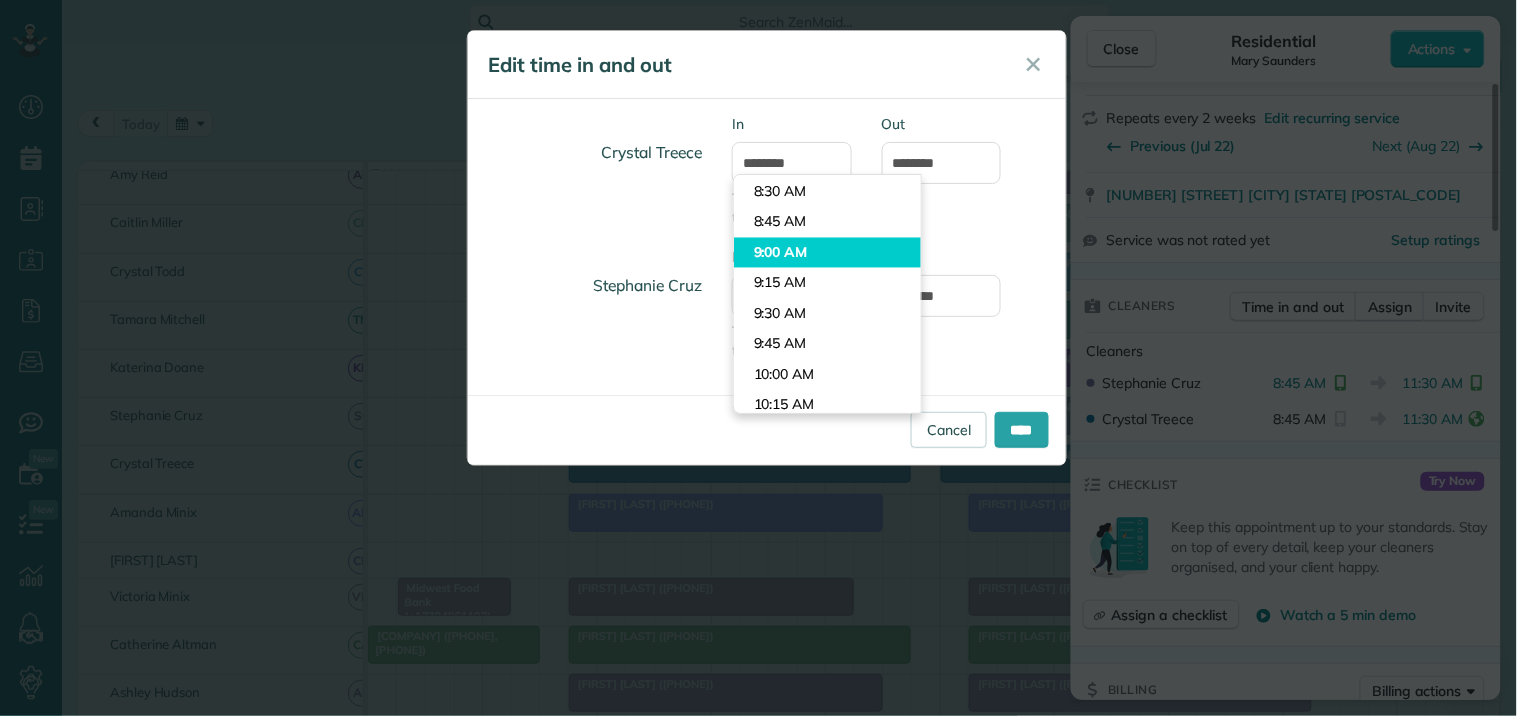 type on "*******" 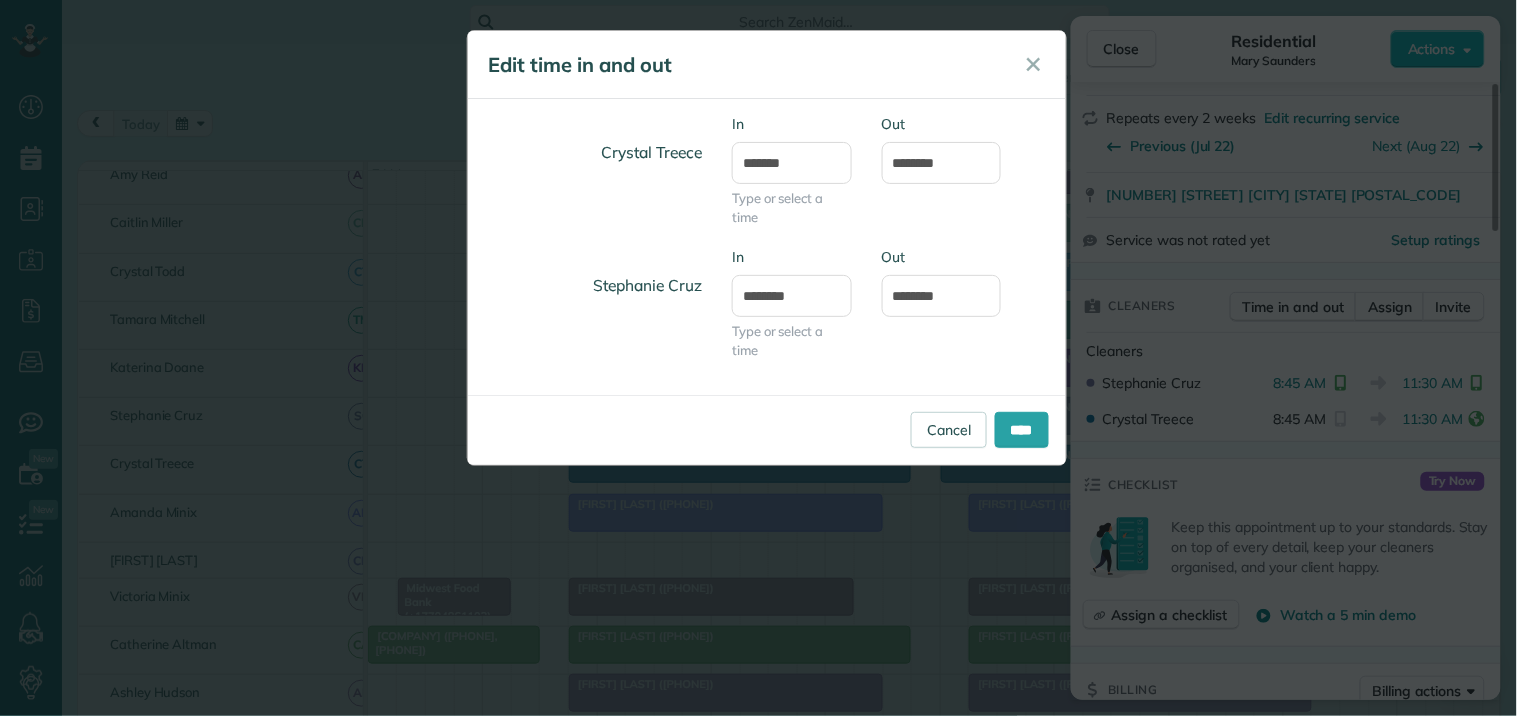 click on "Dashboard
Scheduling
Calendar View
List View
Dispatch View - Weekly scheduling (Beta)" at bounding box center (758, 358) 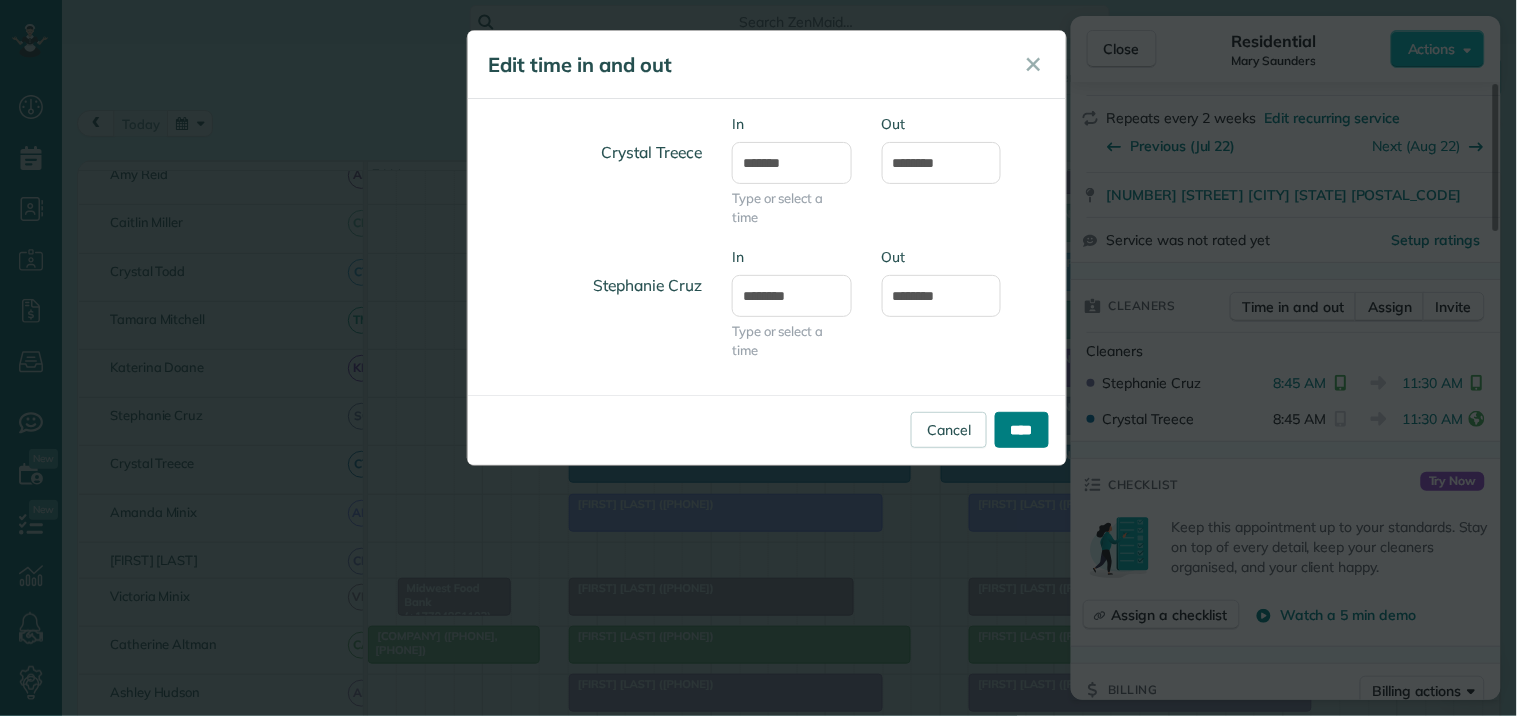 click on "****" at bounding box center [1022, 430] 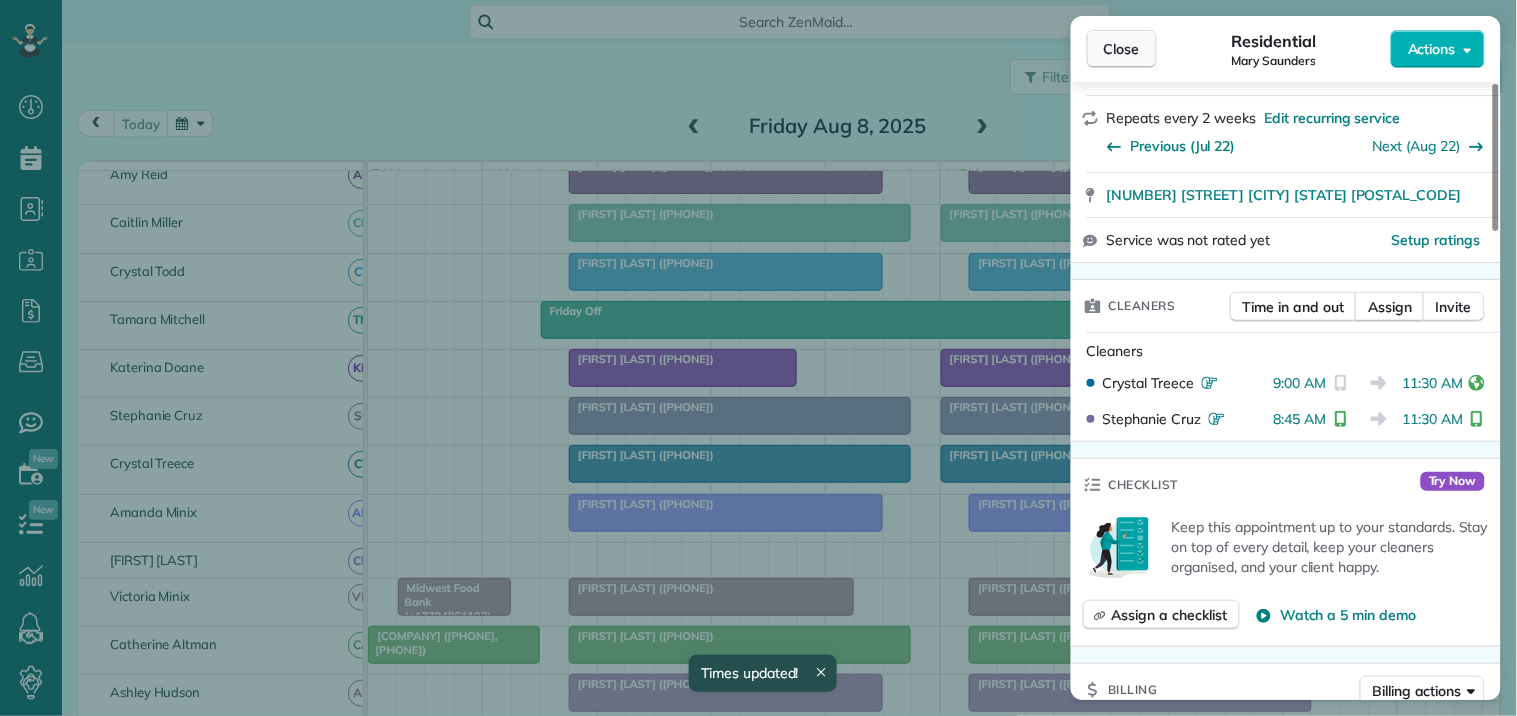 click on "Close" at bounding box center [1122, 49] 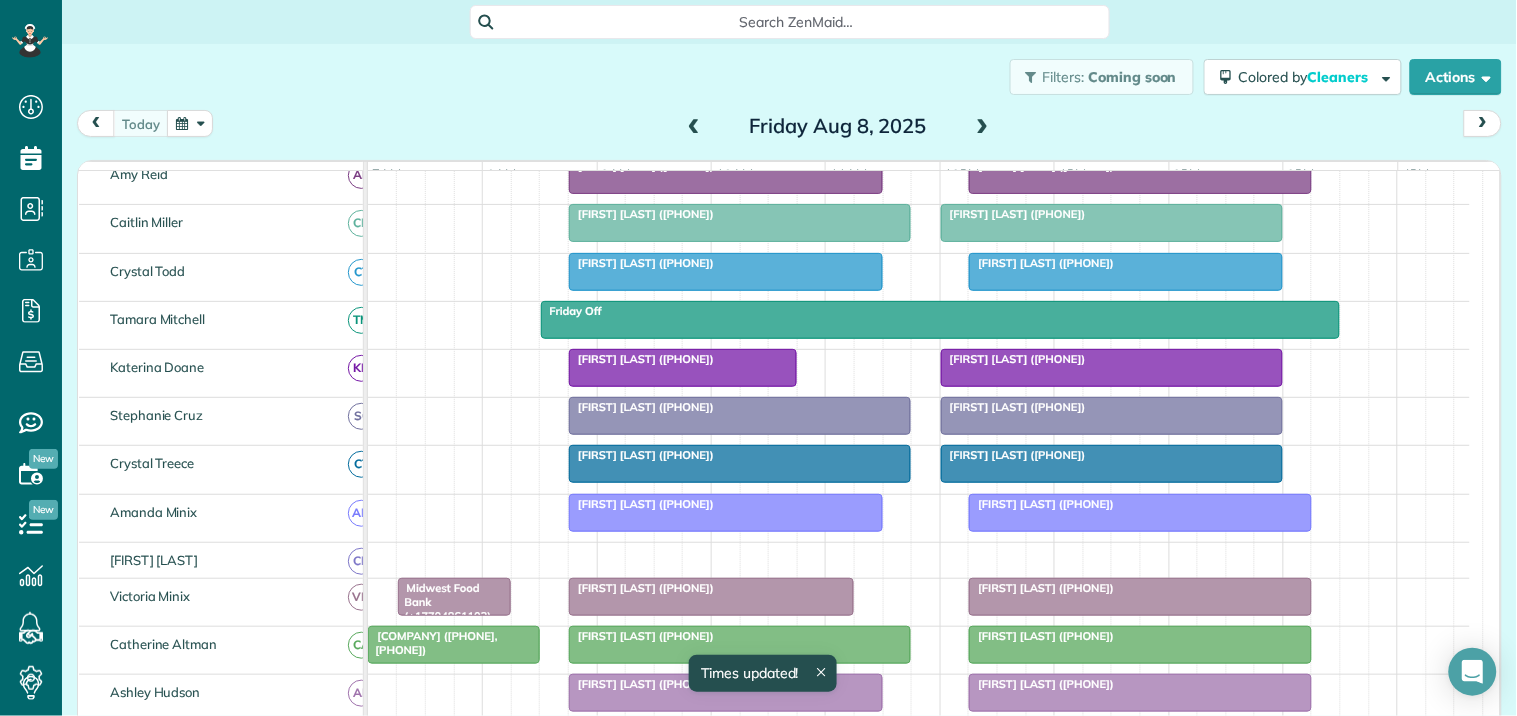 click on "[FIRST] [LAST] ([PHONE])" at bounding box center (641, 359) 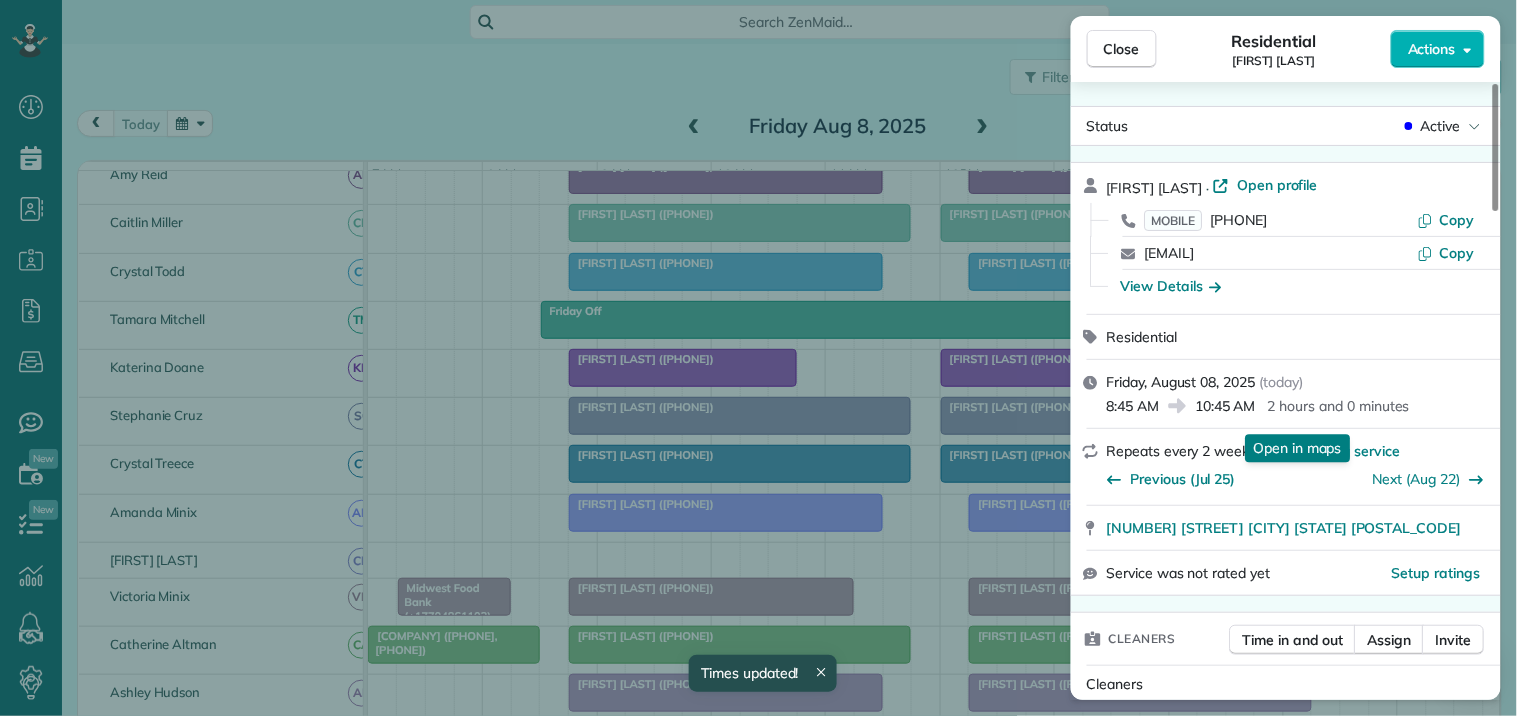 scroll, scrollTop: 333, scrollLeft: 0, axis: vertical 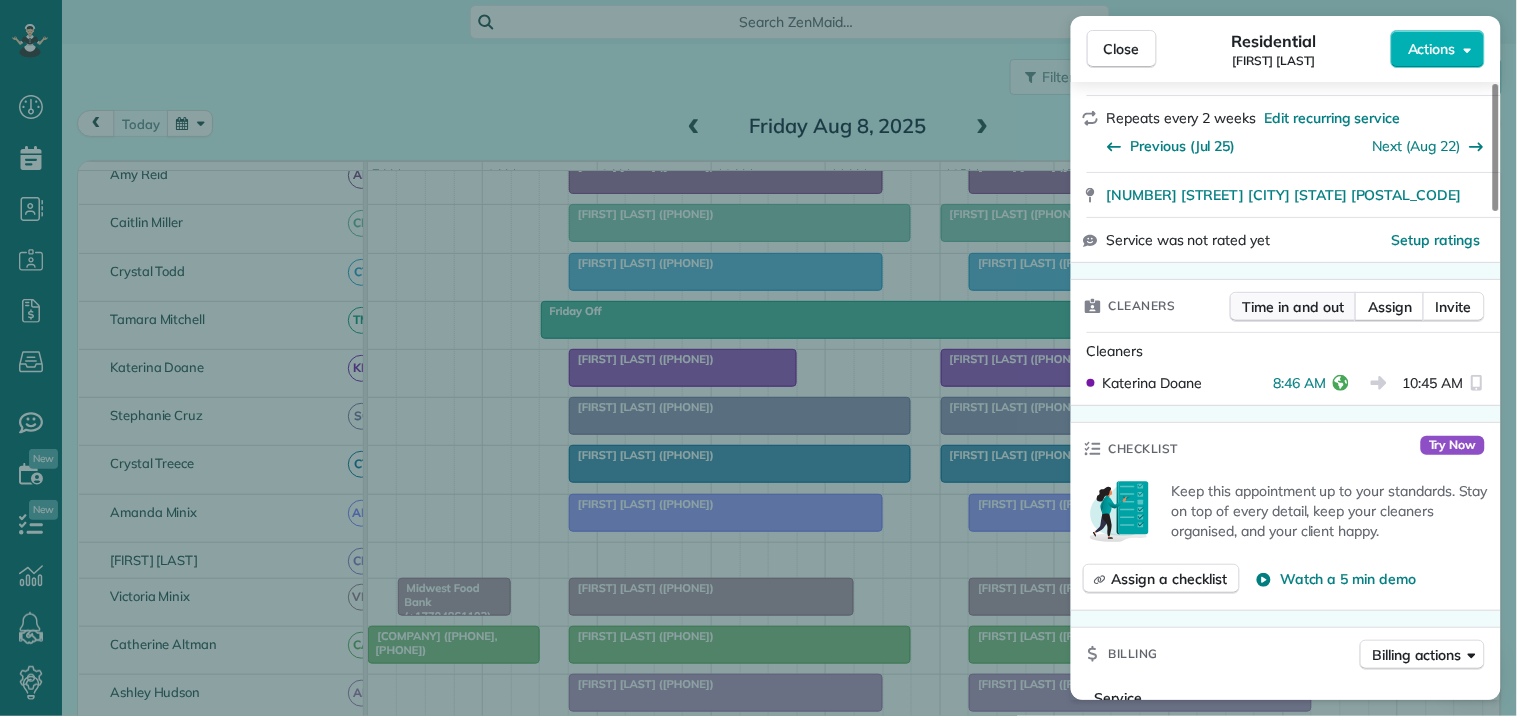 click on "Time in and out" at bounding box center (1293, 307) 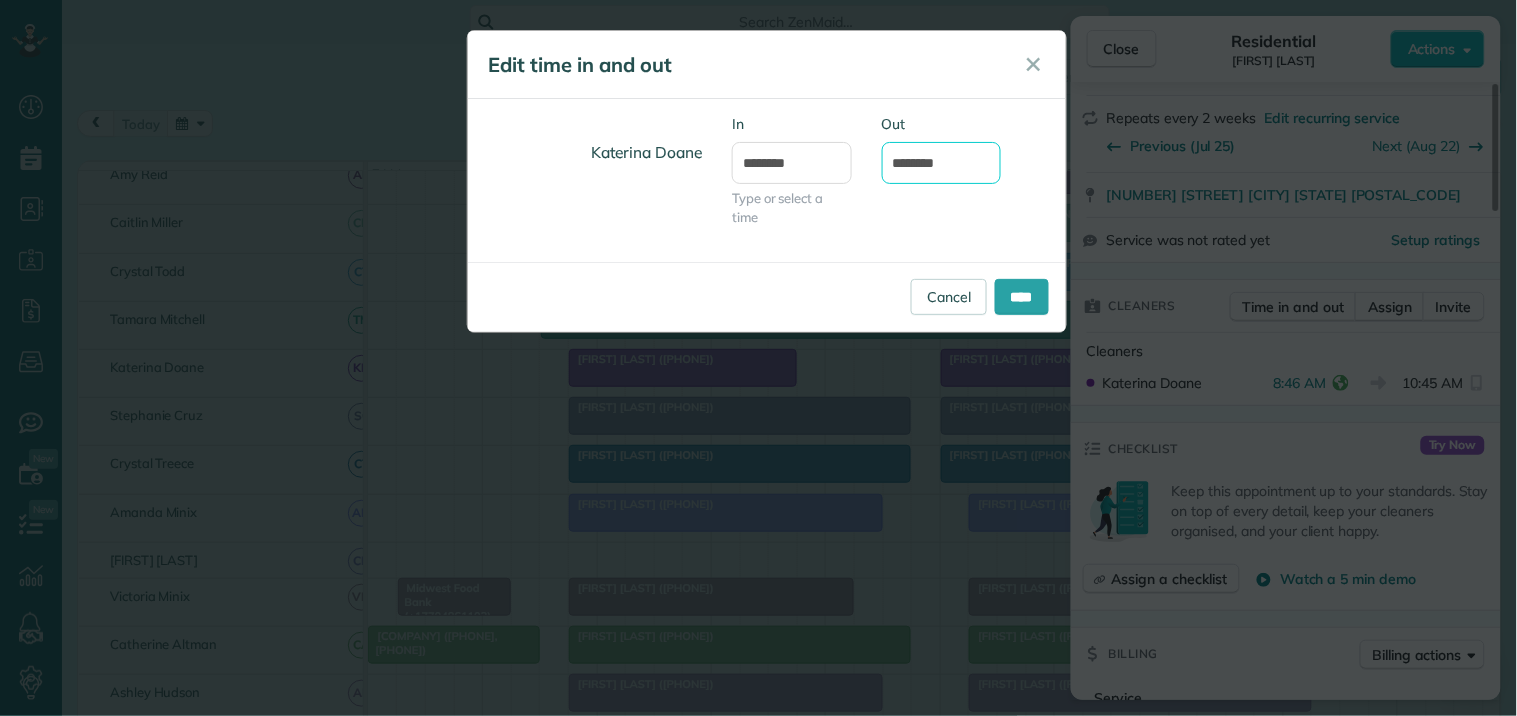 click on "********" at bounding box center (942, 163) 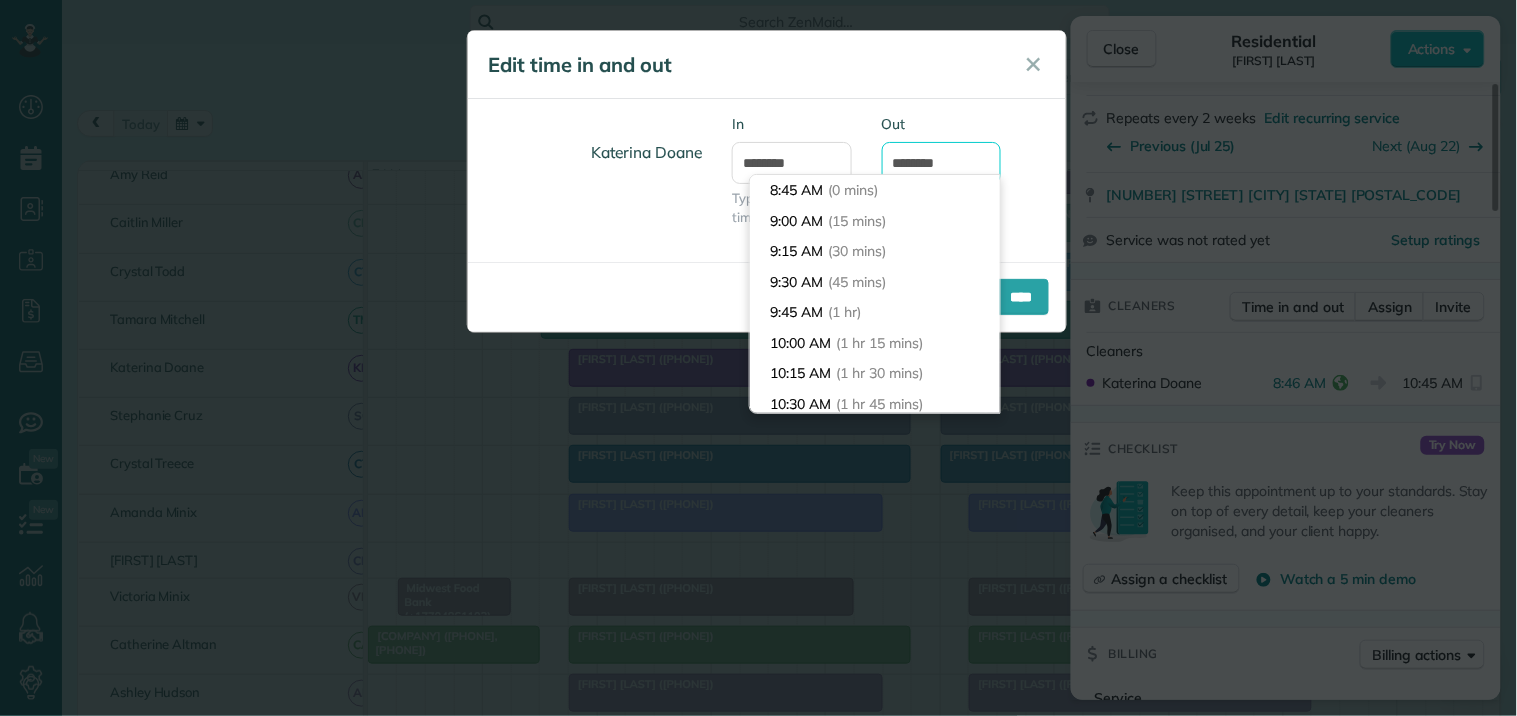 scroll, scrollTop: 213, scrollLeft: 0, axis: vertical 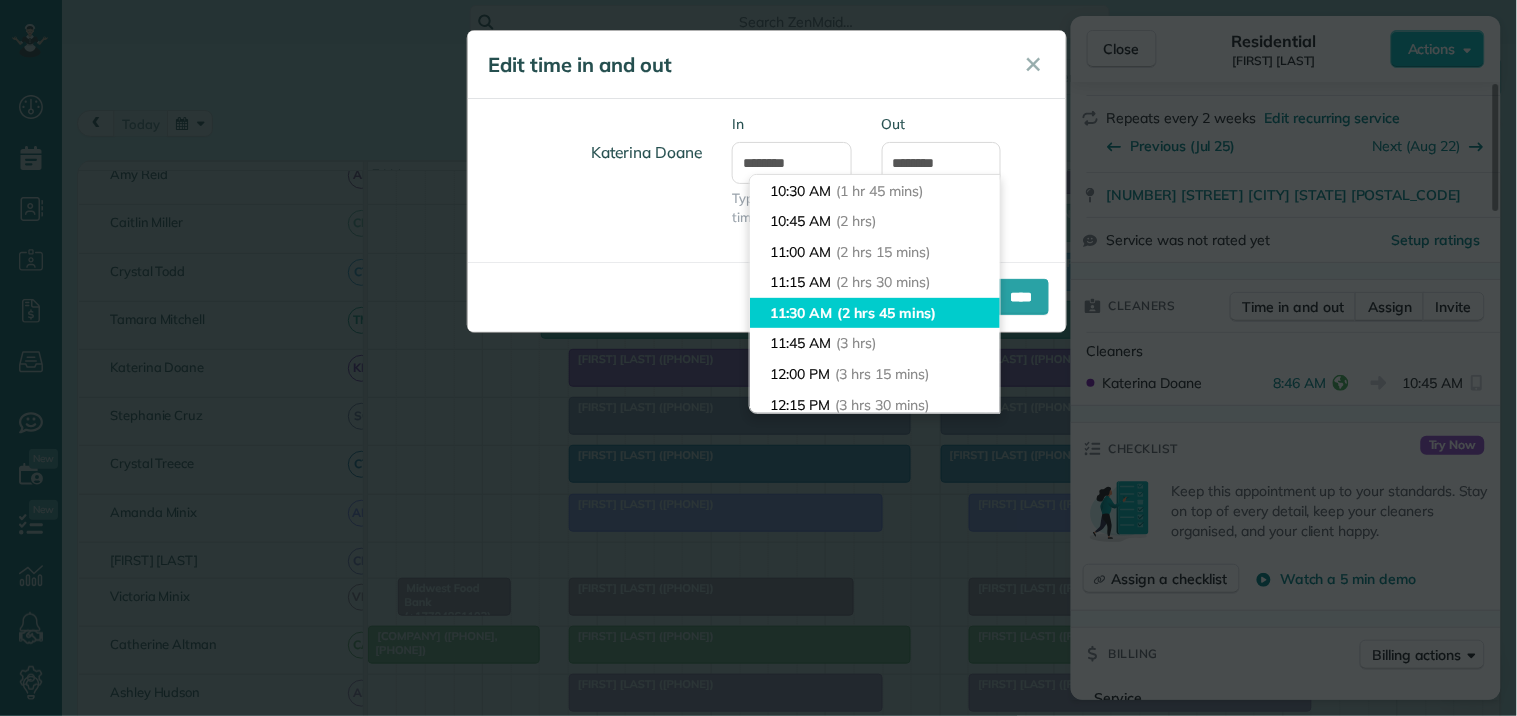 type on "********" 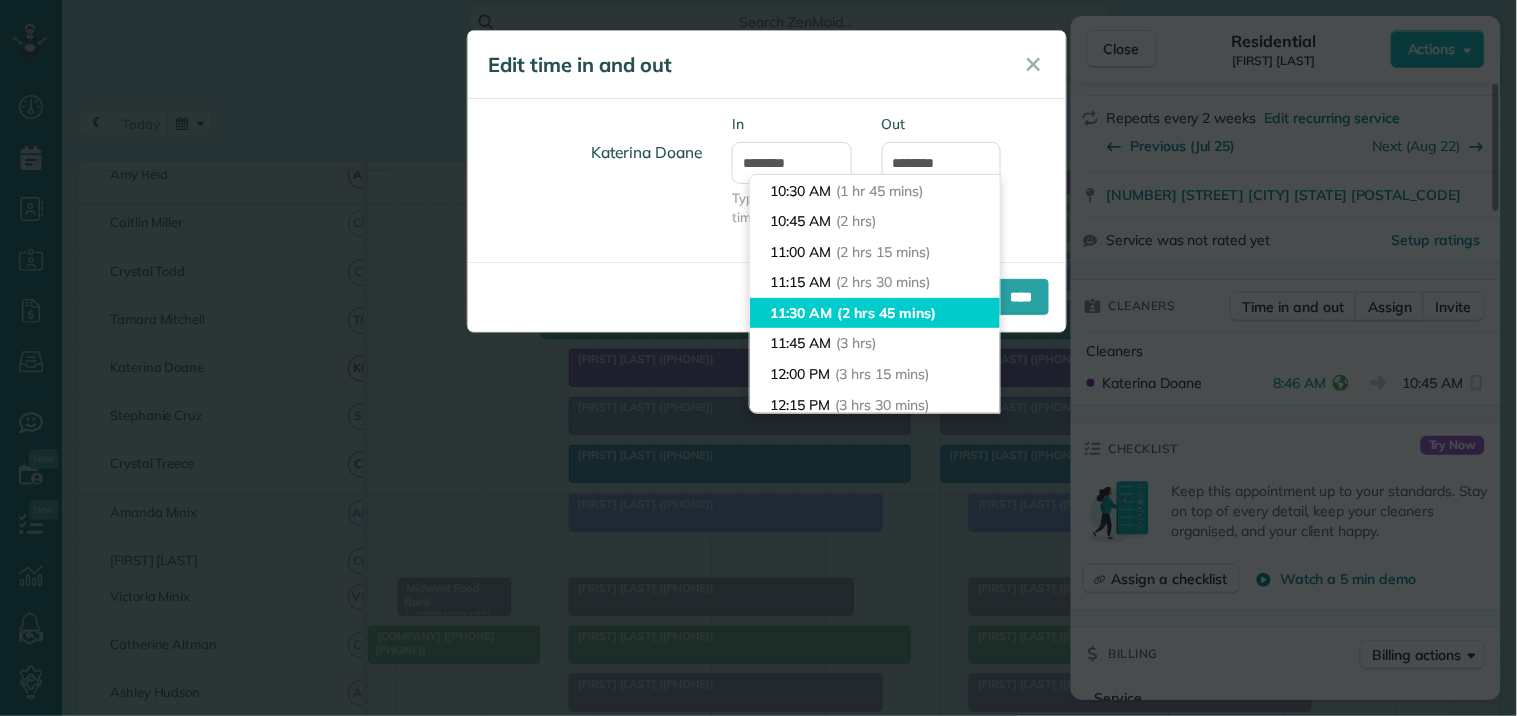 click on "Dashboard
Scheduling
Calendar View
List View
Dispatch View - Weekly scheduling (Beta)" at bounding box center [758, 358] 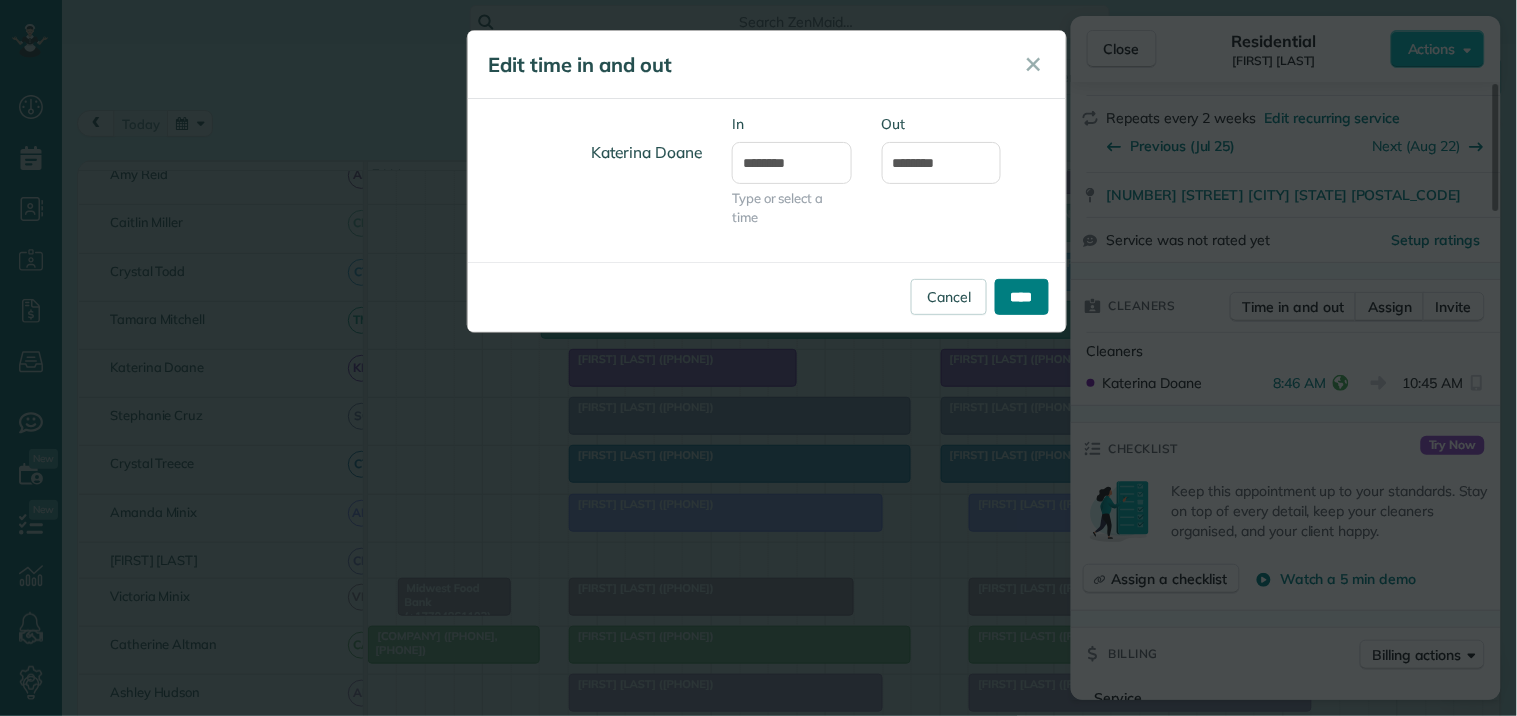 click on "****" at bounding box center (1022, 297) 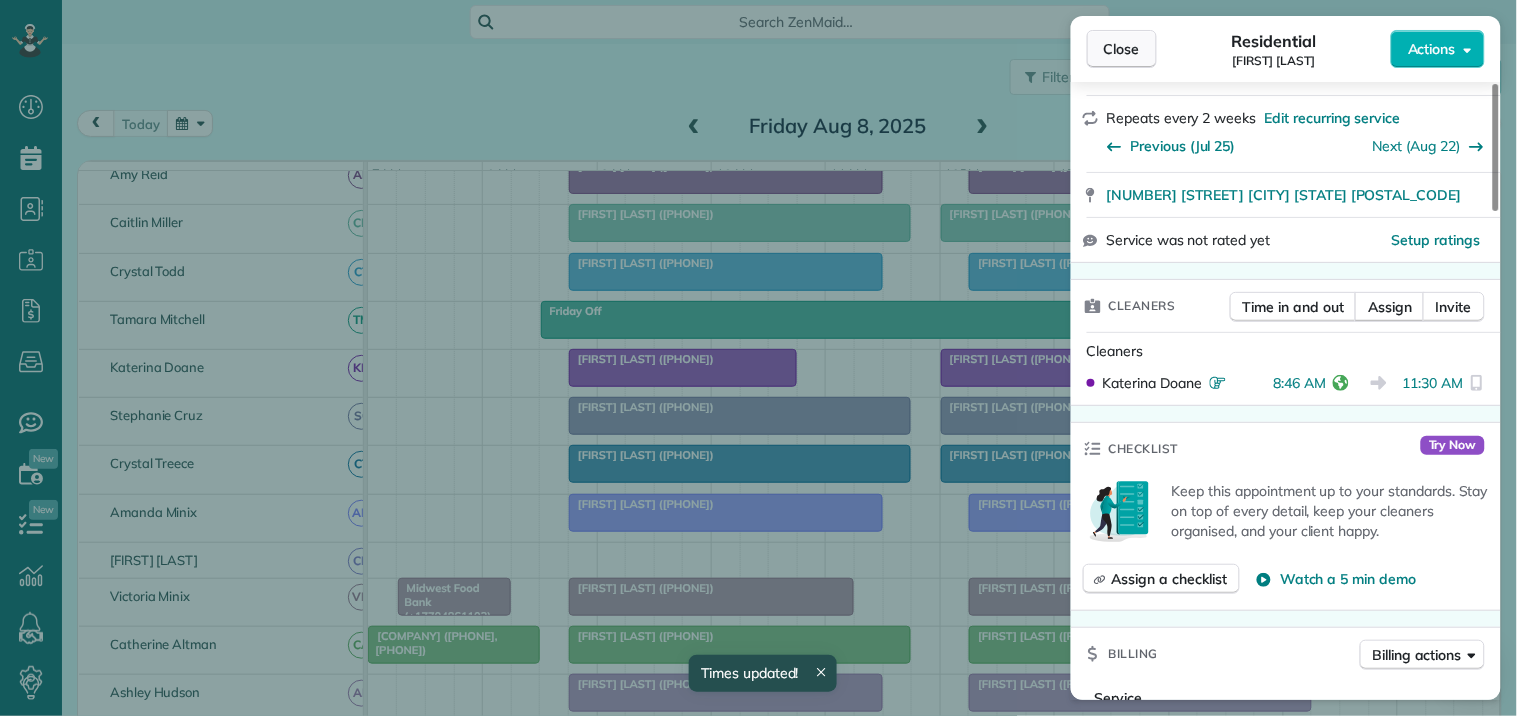 click on "Close" at bounding box center [1122, 49] 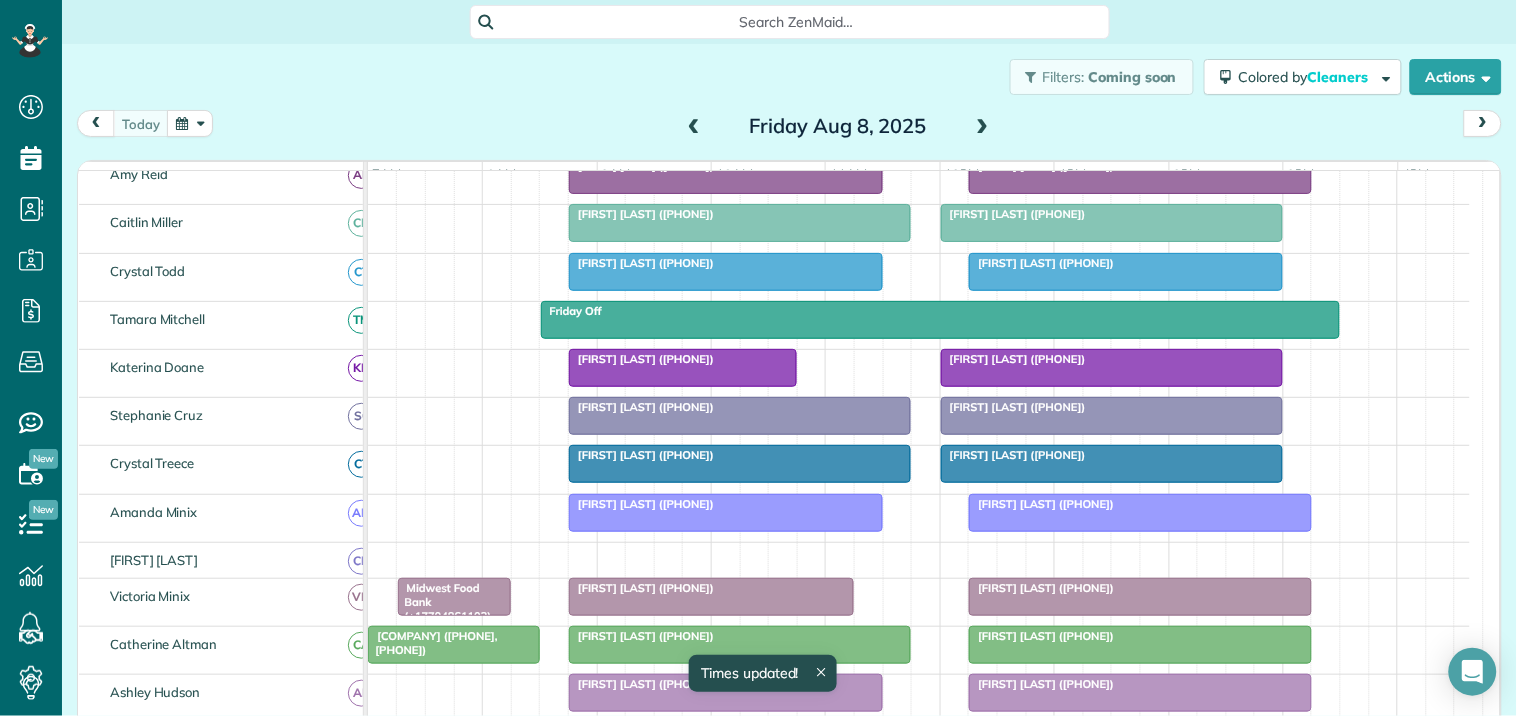 click on "[FIRST] [LAST] ([PHONE])" at bounding box center [641, 504] 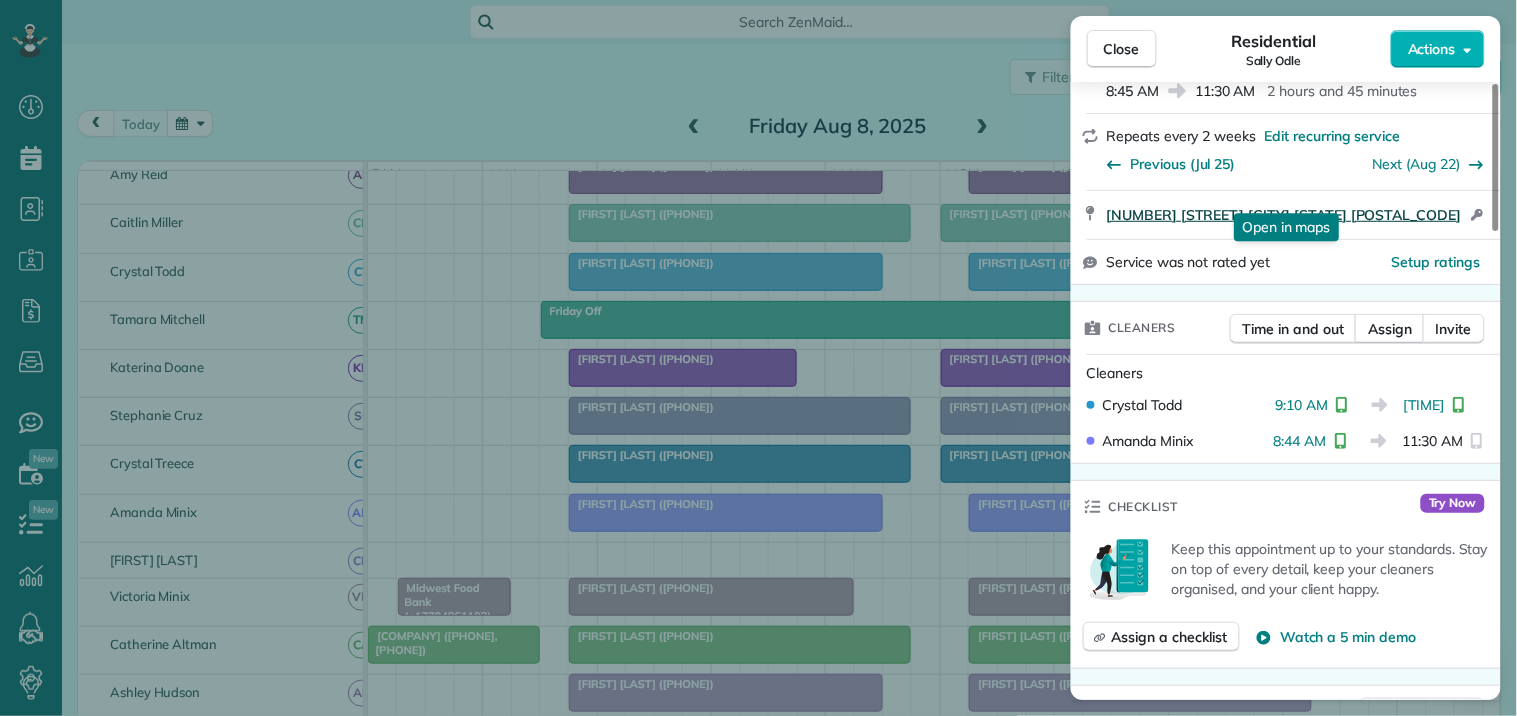 scroll, scrollTop: 333, scrollLeft: 0, axis: vertical 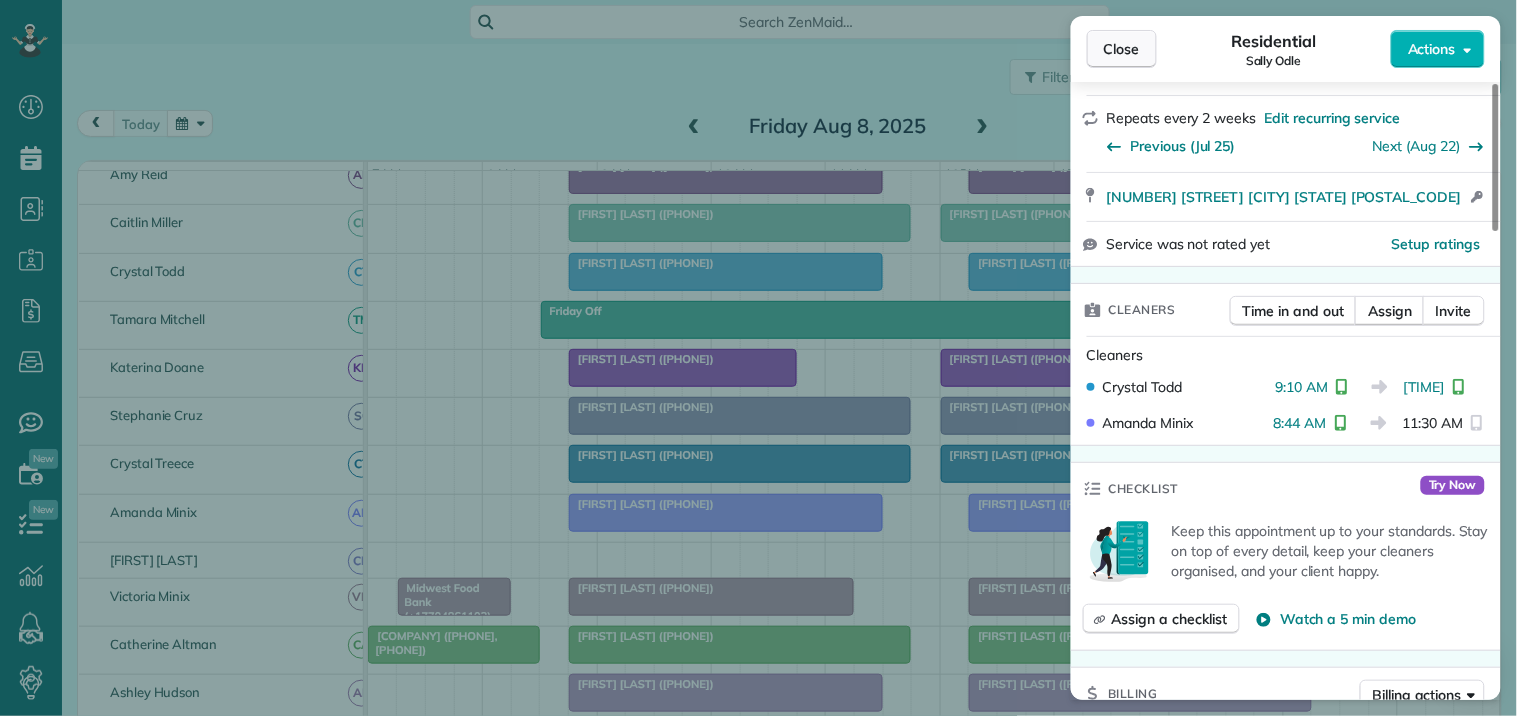 click on "Close" at bounding box center [1122, 49] 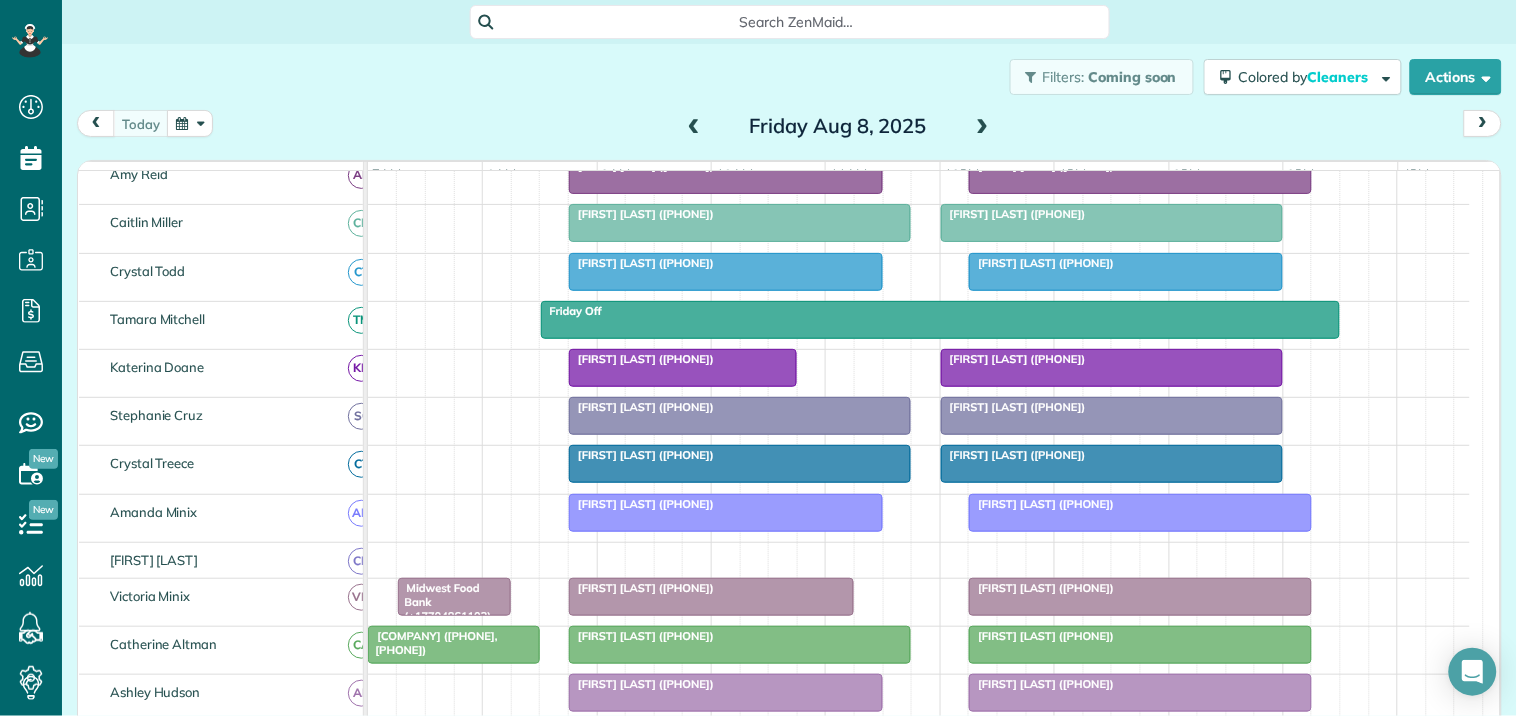 scroll, scrollTop: 232, scrollLeft: 0, axis: vertical 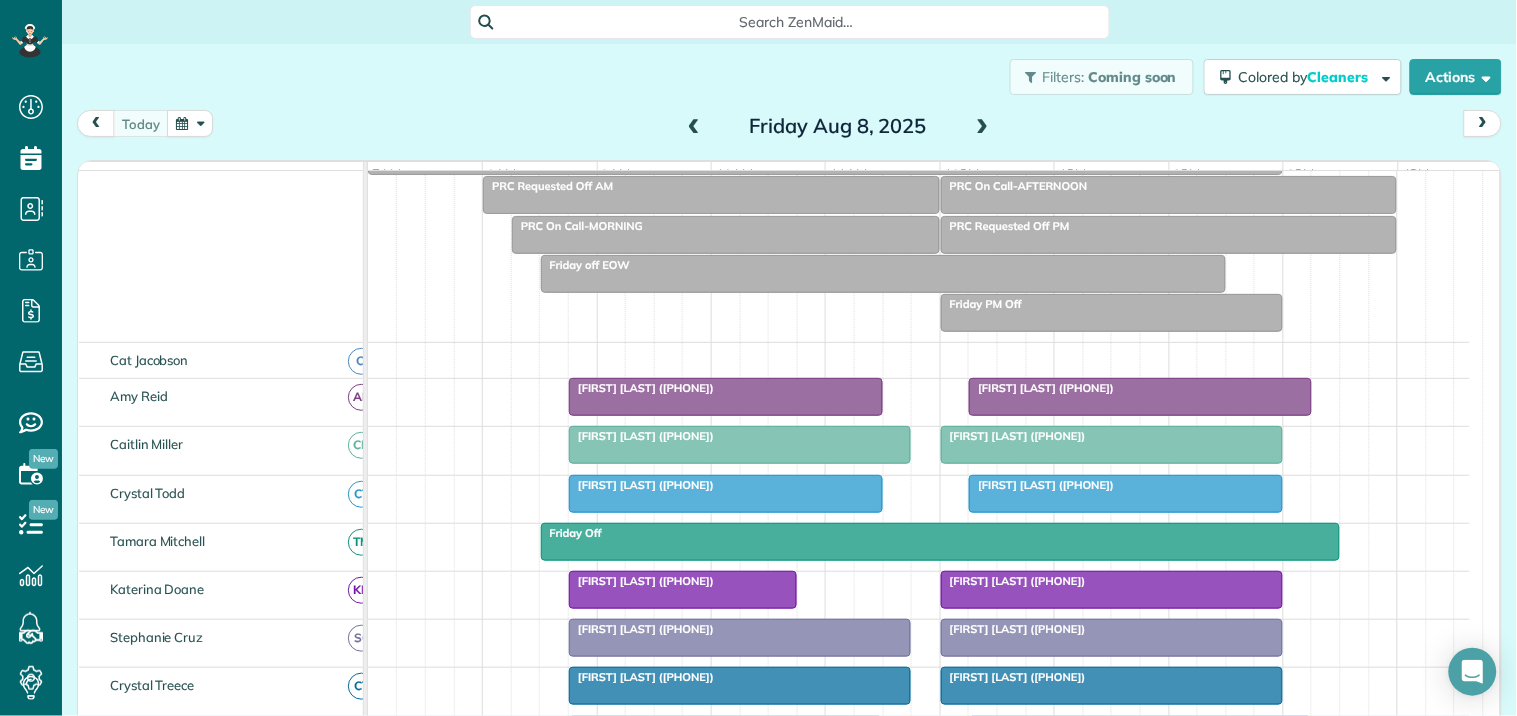 click on "[FIRST] [LAST] ([PHONE])" at bounding box center (726, 388) 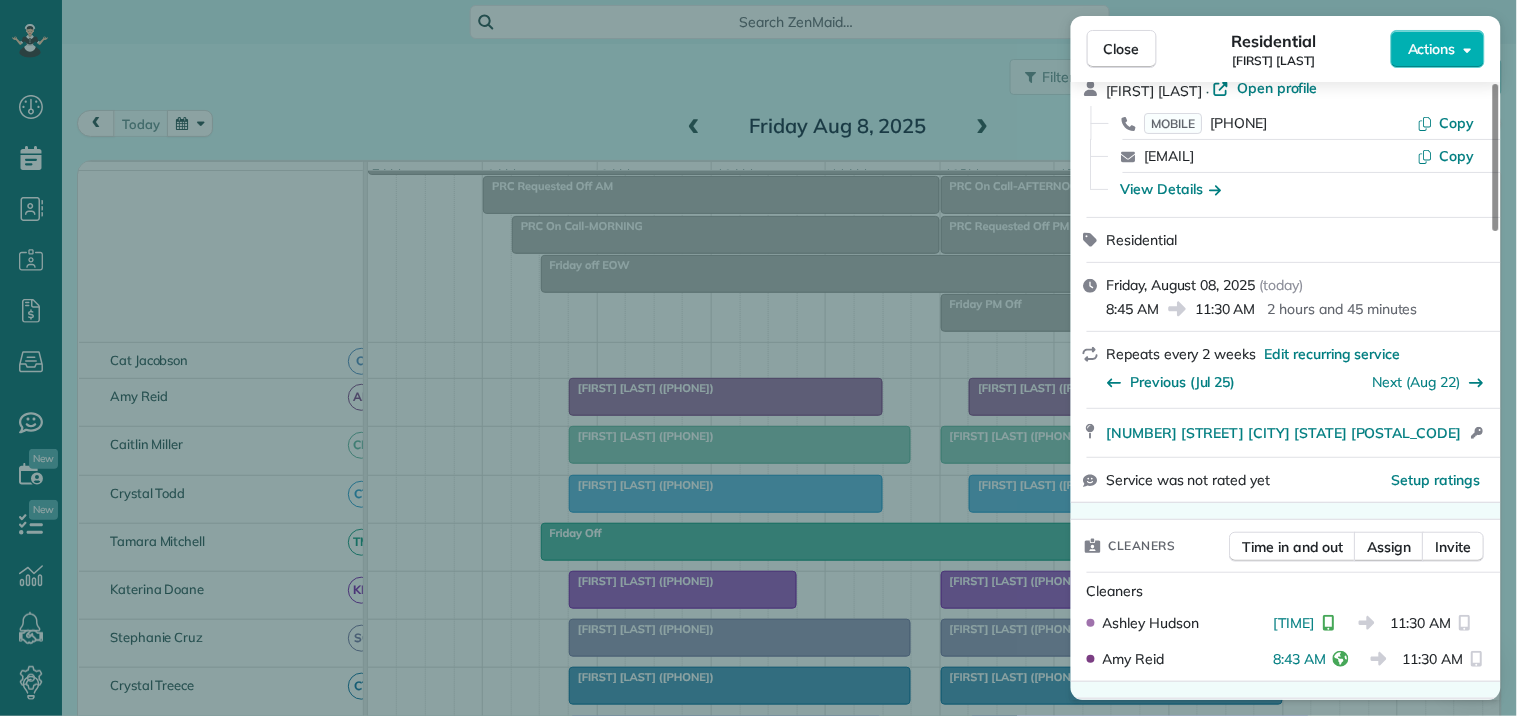 scroll, scrollTop: 222, scrollLeft: 0, axis: vertical 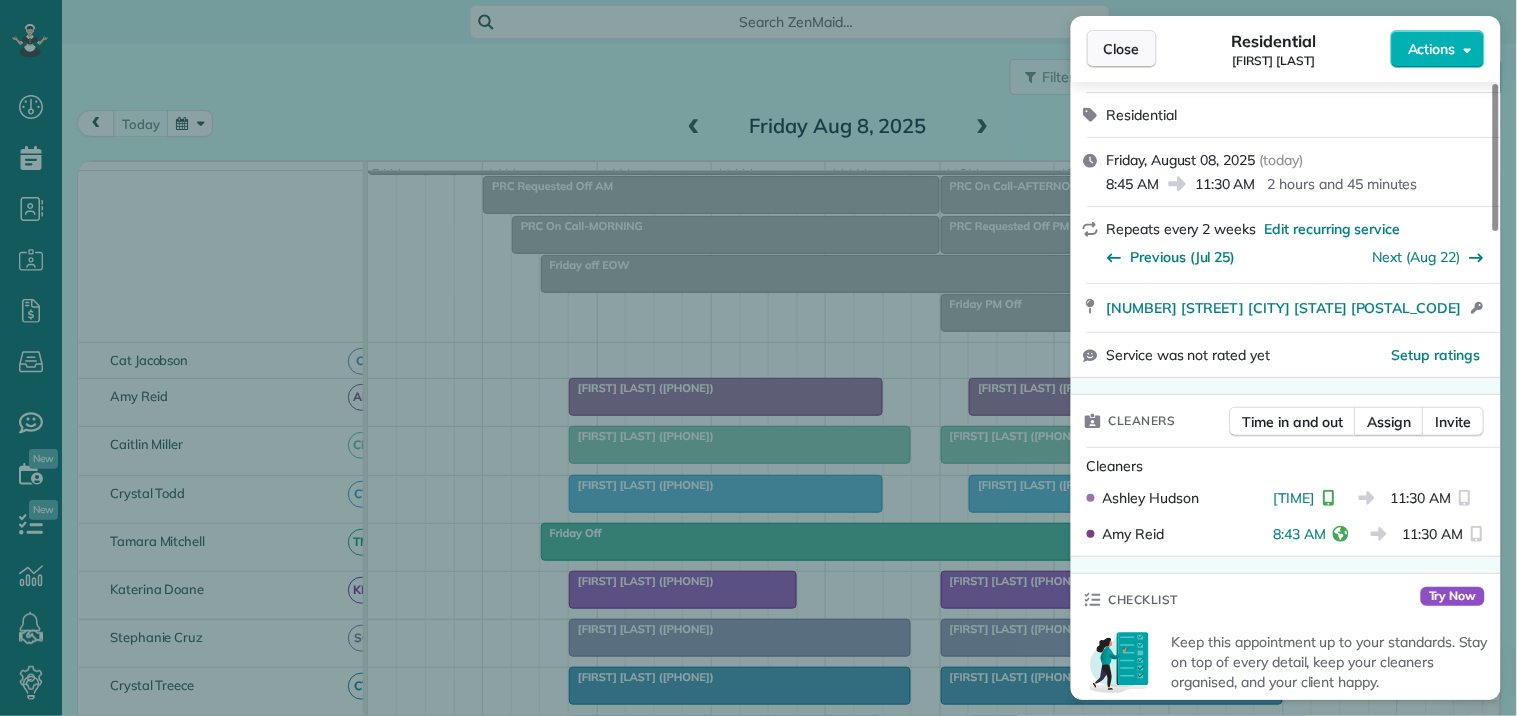 click on "Close" at bounding box center (1122, 49) 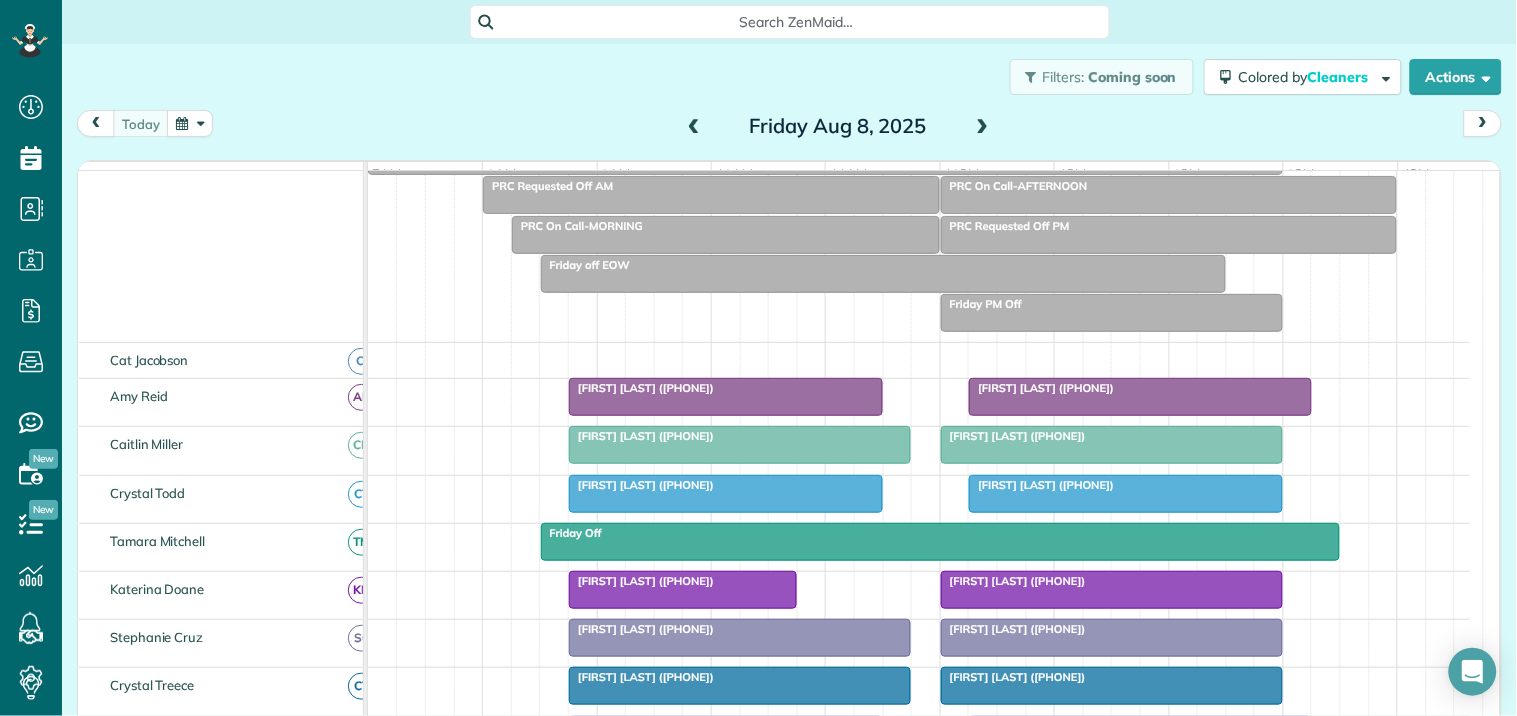 click at bounding box center [190, 123] 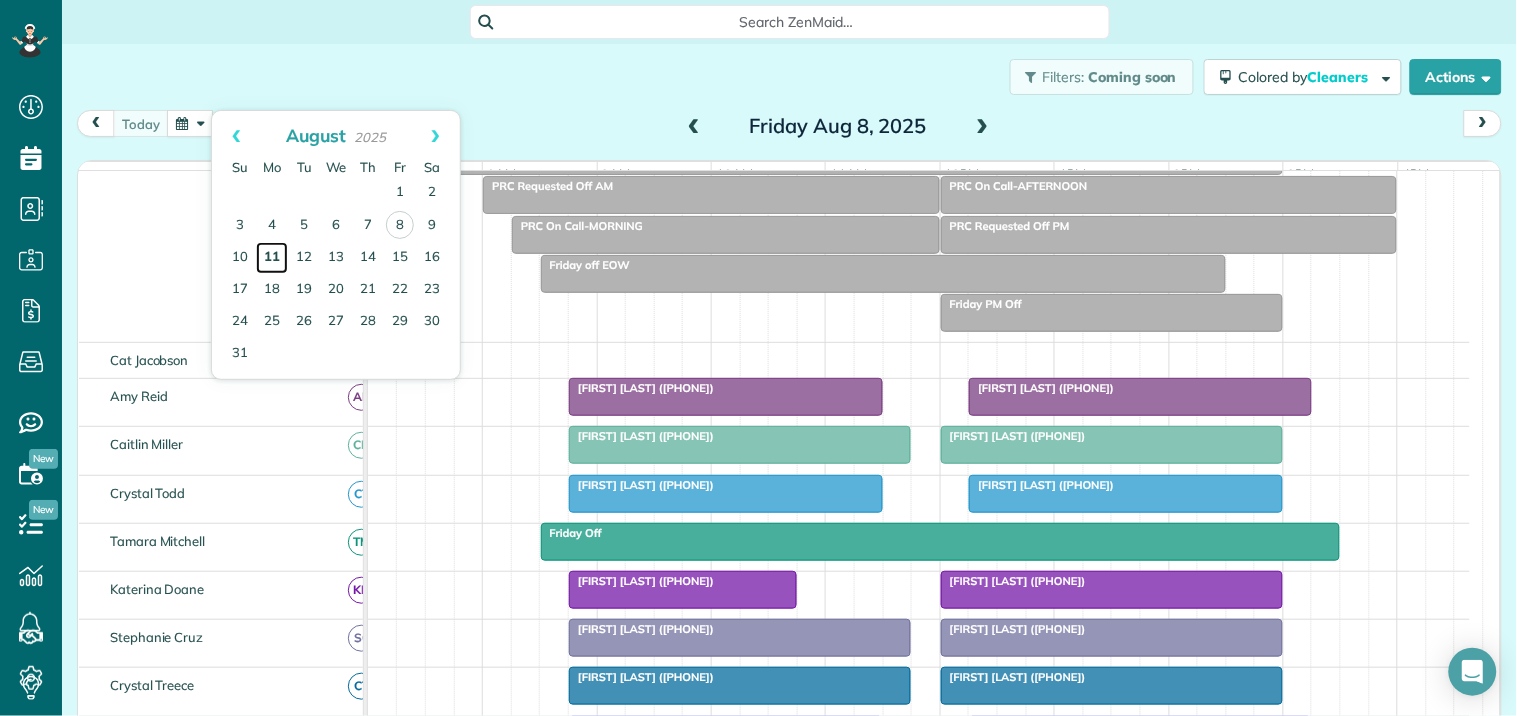 click on "11" at bounding box center (272, 258) 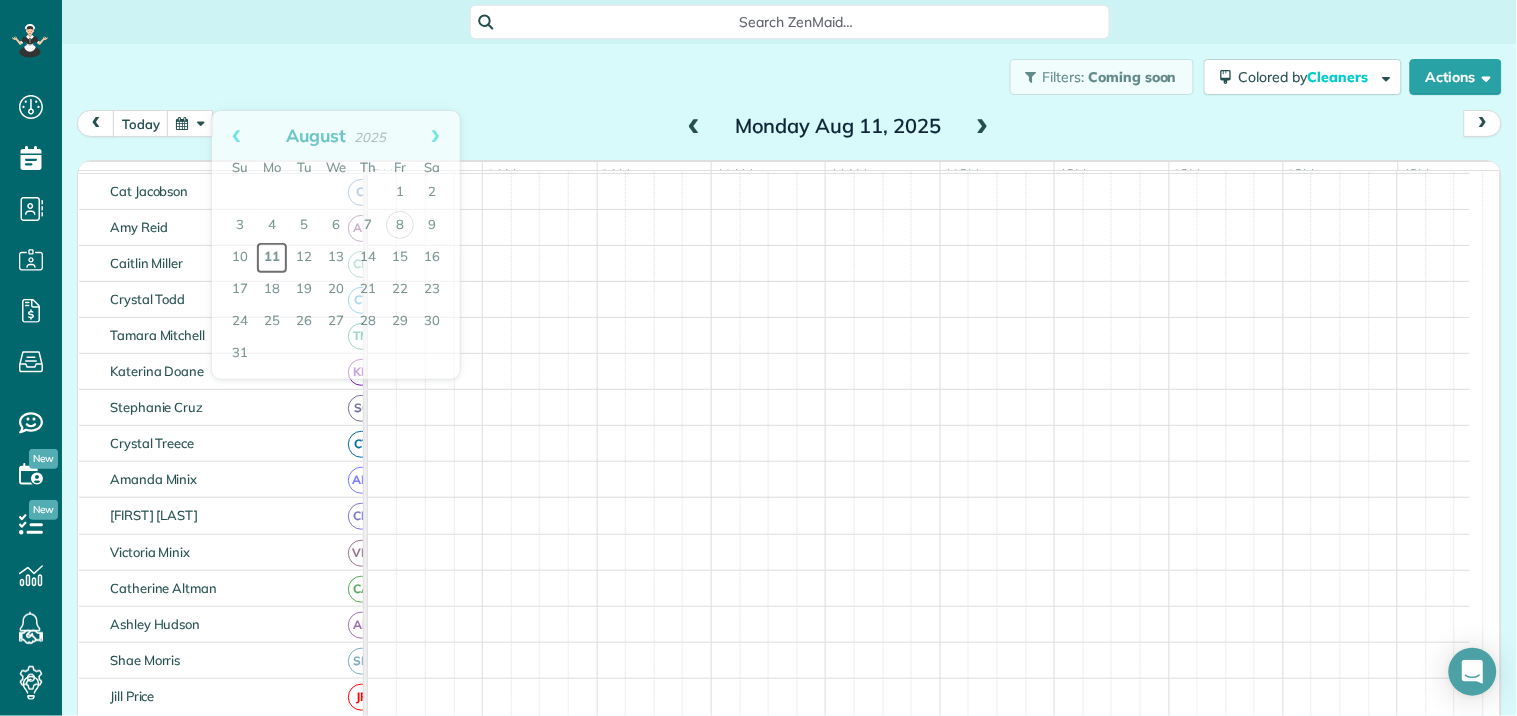 scroll, scrollTop: 0, scrollLeft: 0, axis: both 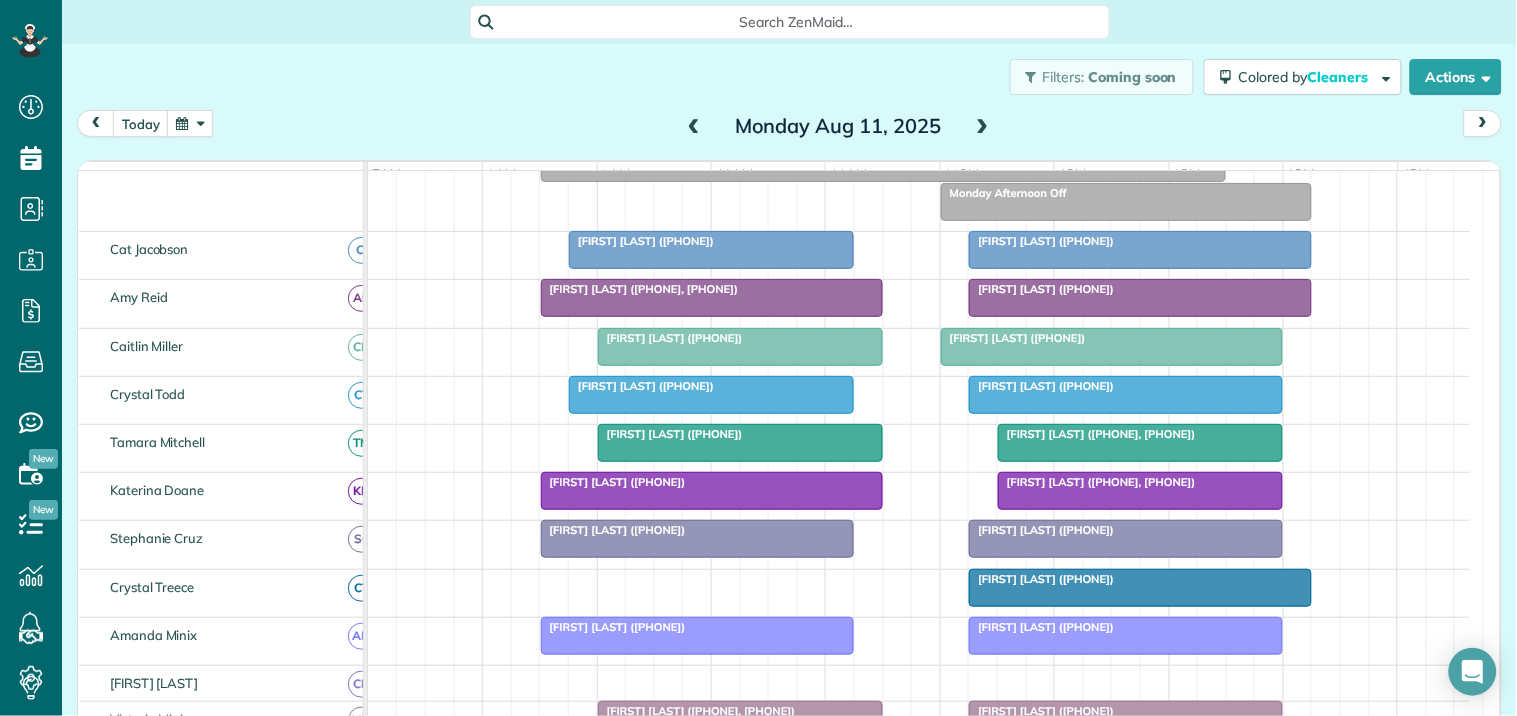 click on "[FIRST] [LAST] ([PHONE])" at bounding box center (641, 241) 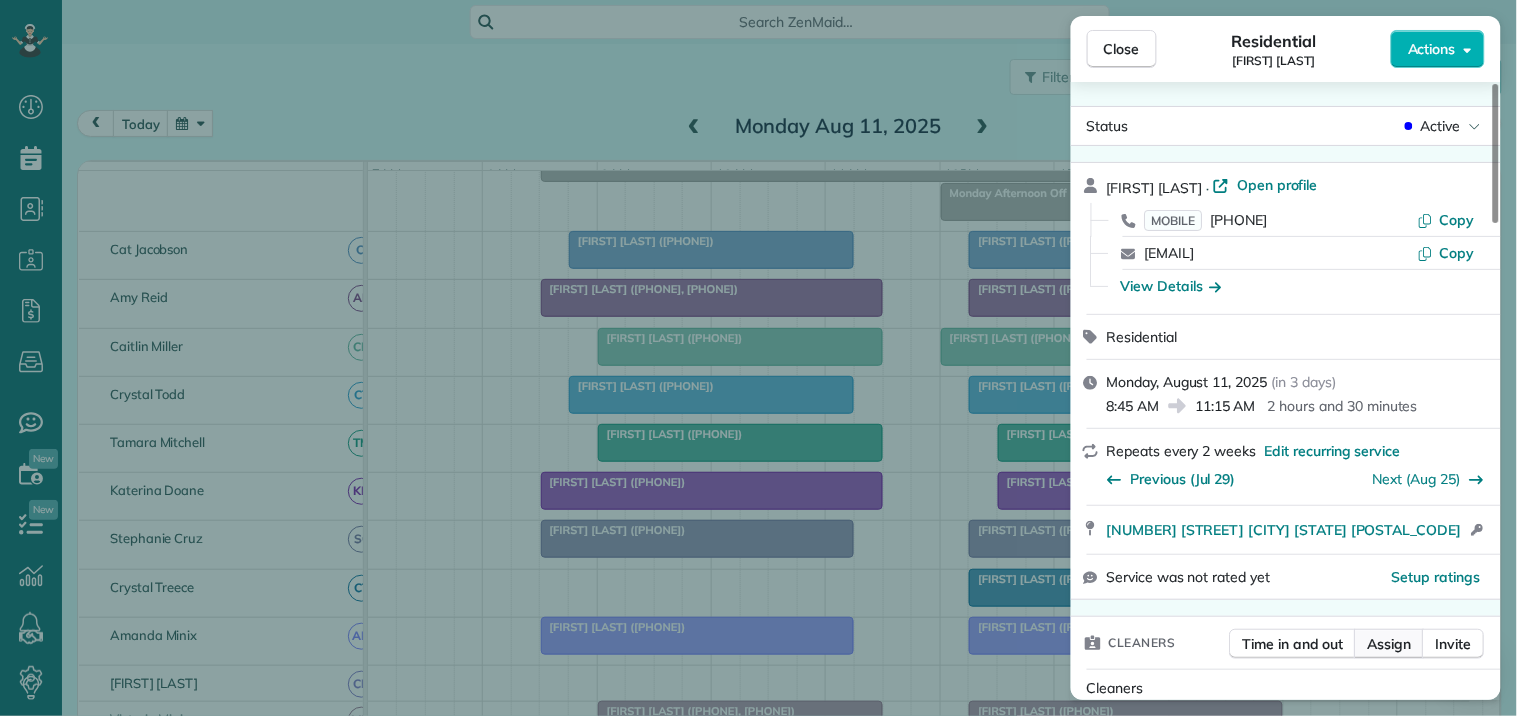 click on "Assign" at bounding box center [1390, 644] 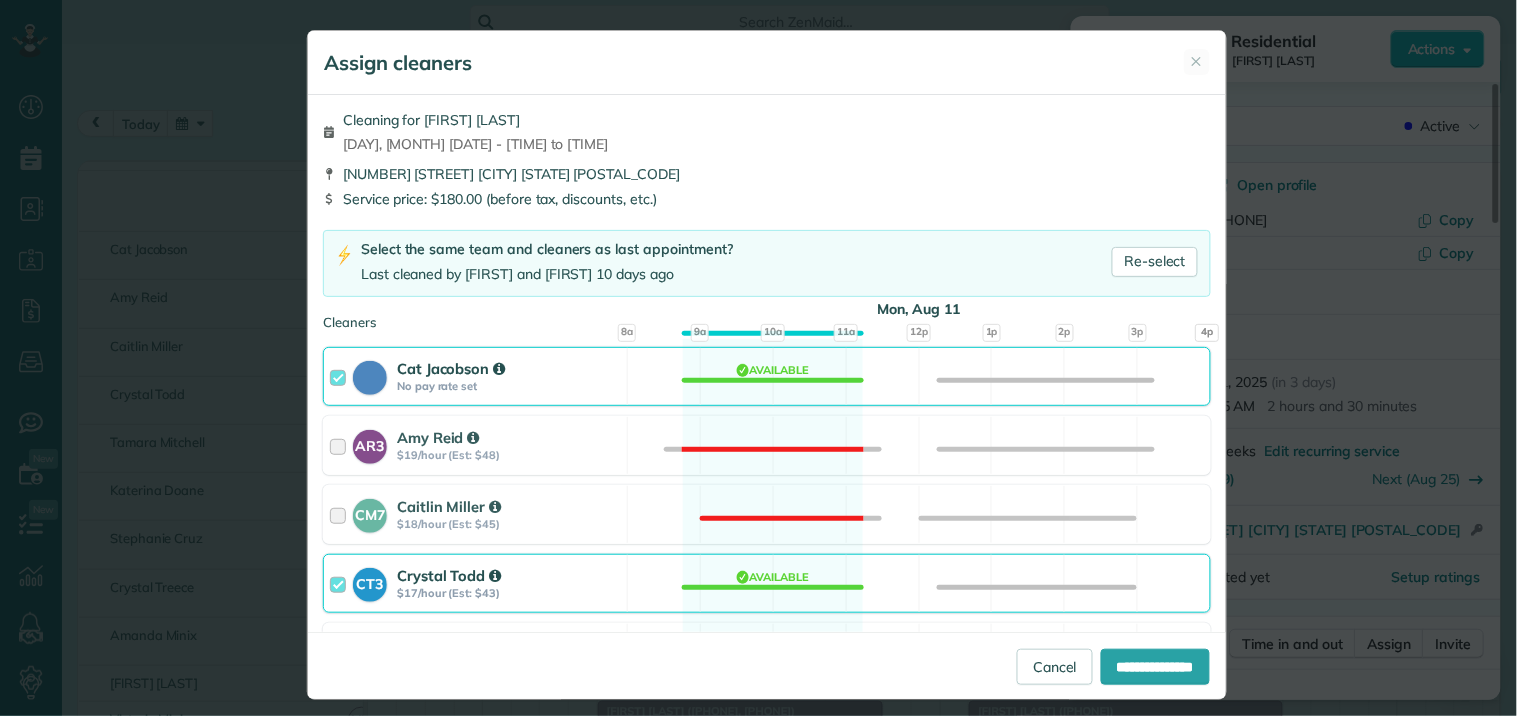 click on "[FIRST] [LAST]
No pay rate set
Available" at bounding box center (767, 376) 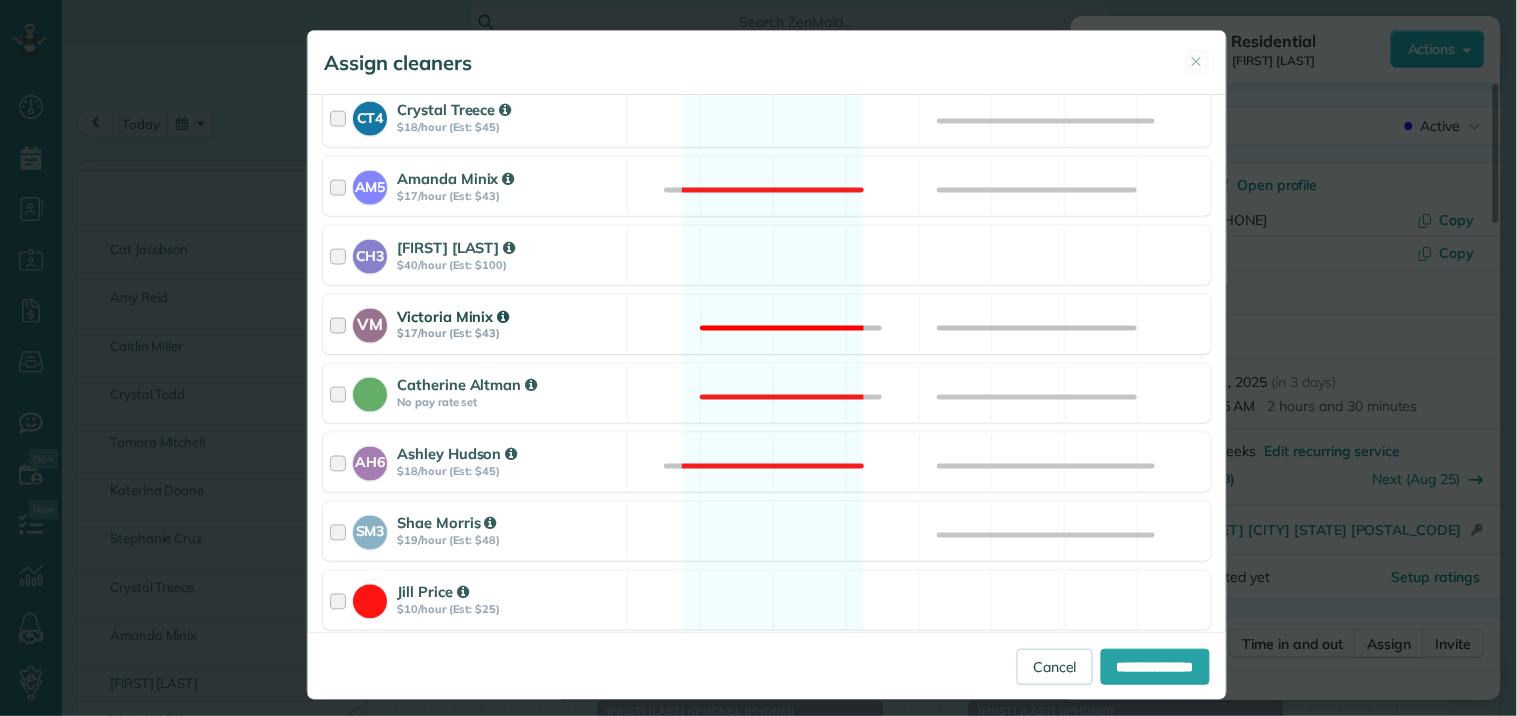 scroll, scrollTop: 815, scrollLeft: 0, axis: vertical 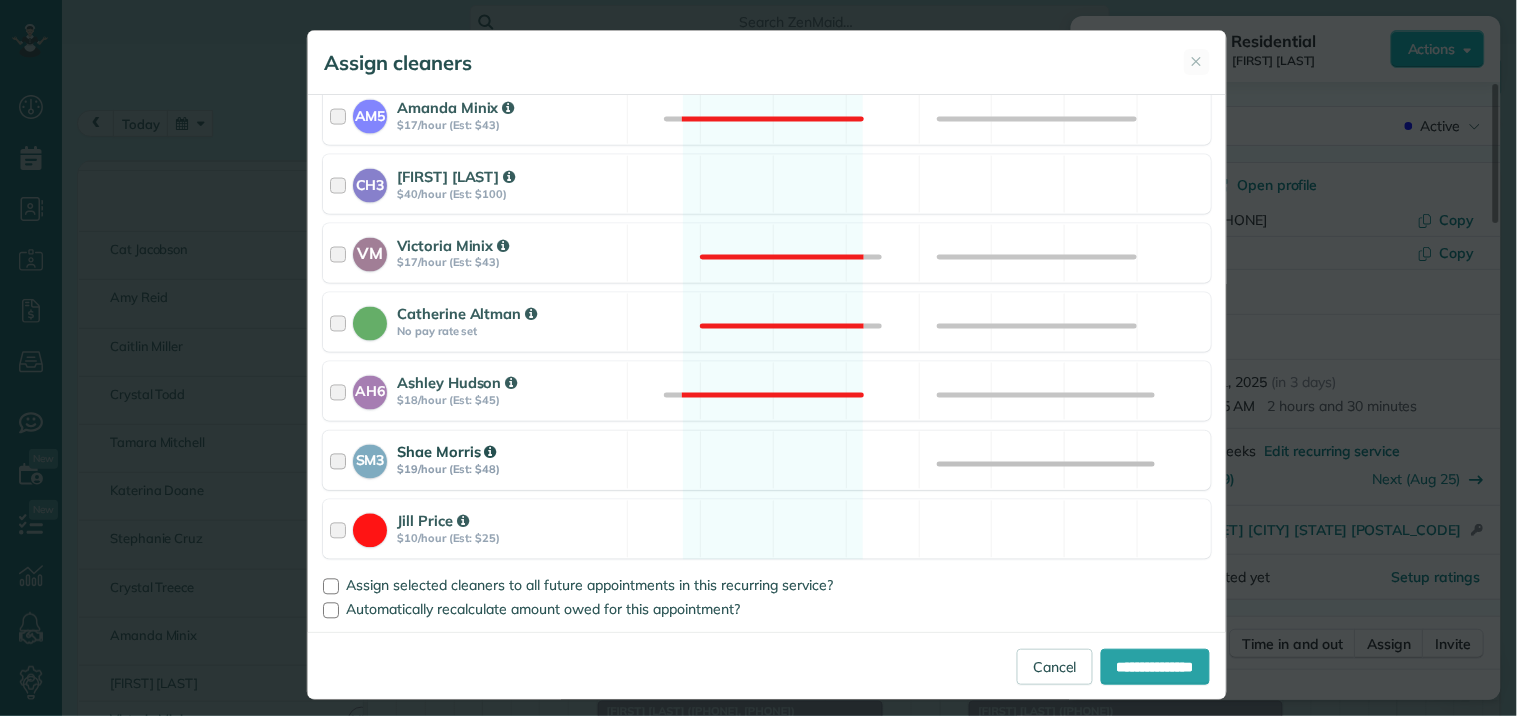 click on "SM3
[FIRST] [LAST]
$19/hour (Est: $48)
Available" at bounding box center (767, 460) 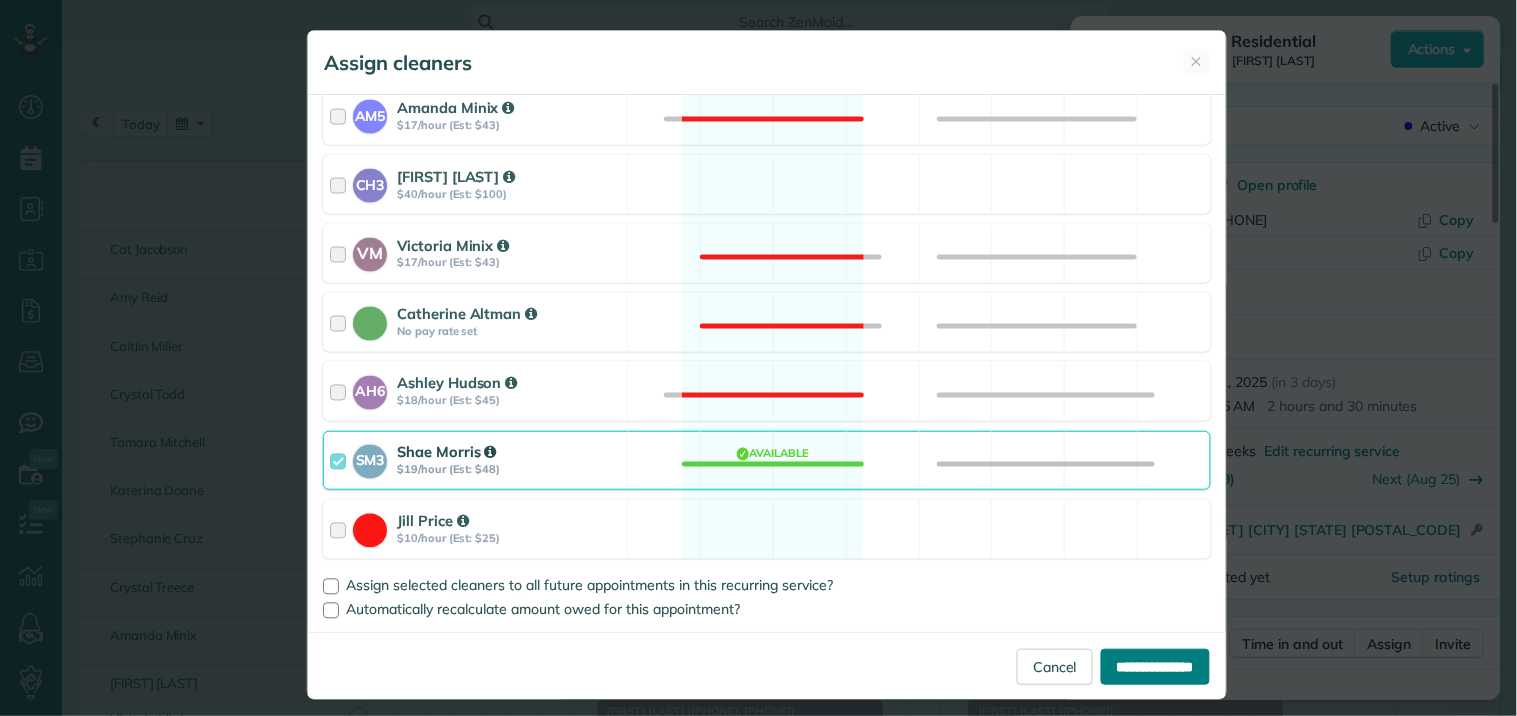 click on "**********" at bounding box center (1155, 667) 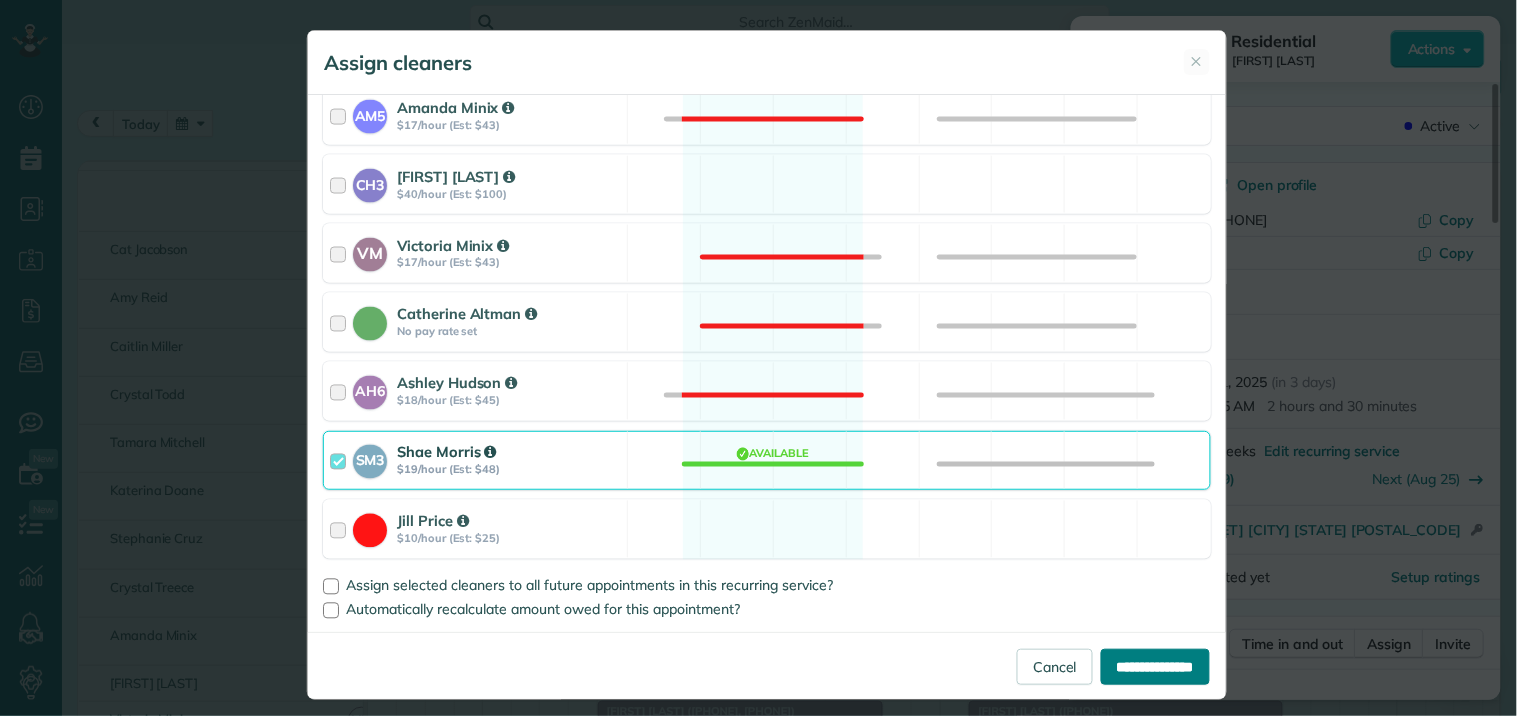 type on "**********" 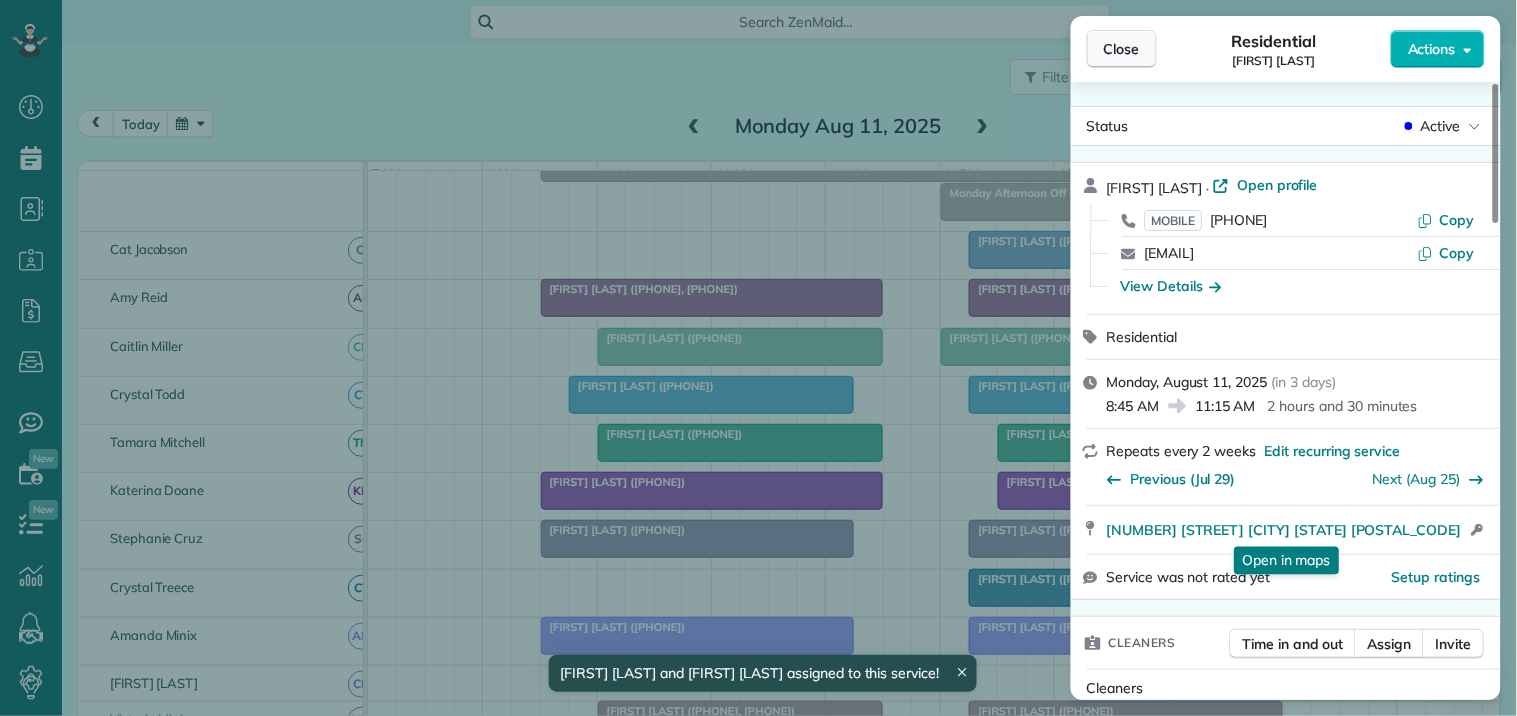 click on "Close" at bounding box center [1122, 49] 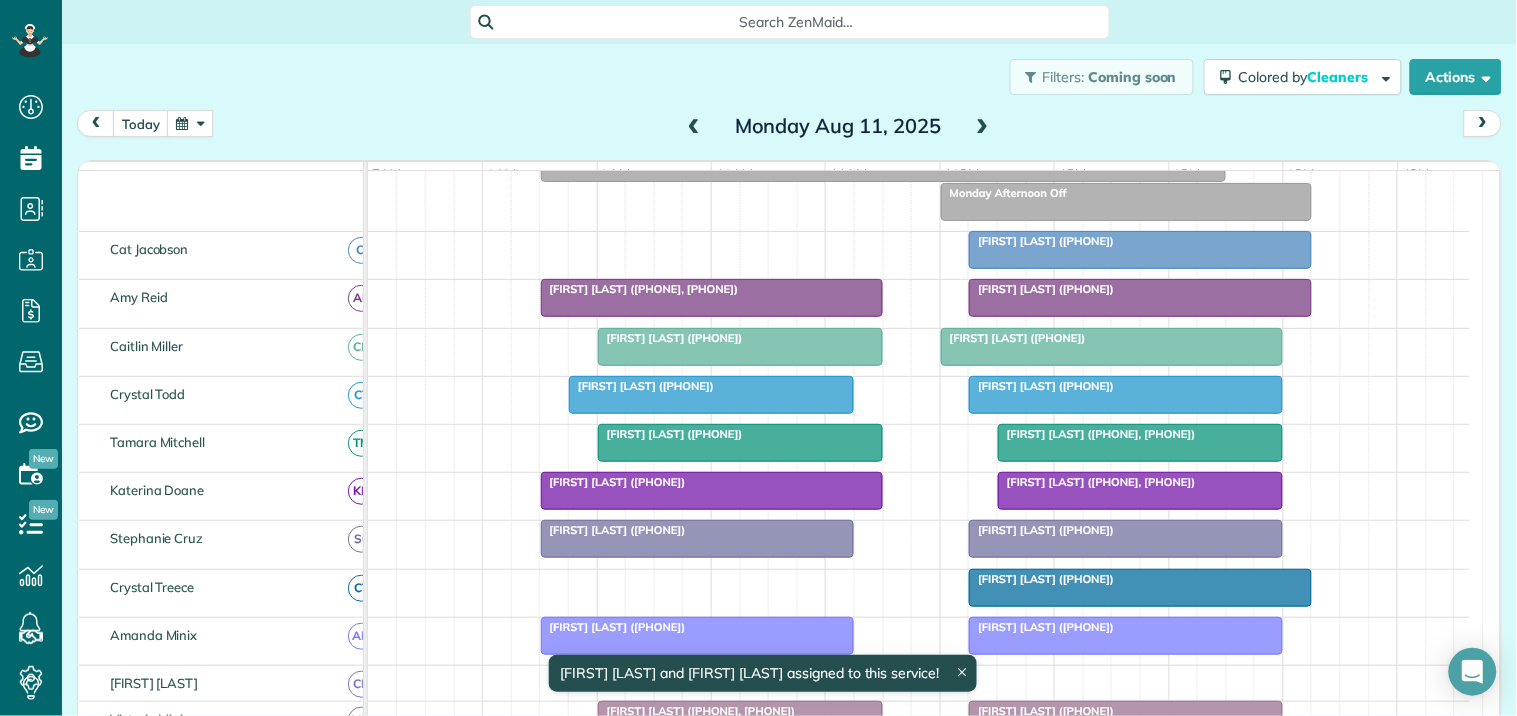 scroll, scrollTop: 305, scrollLeft: 0, axis: vertical 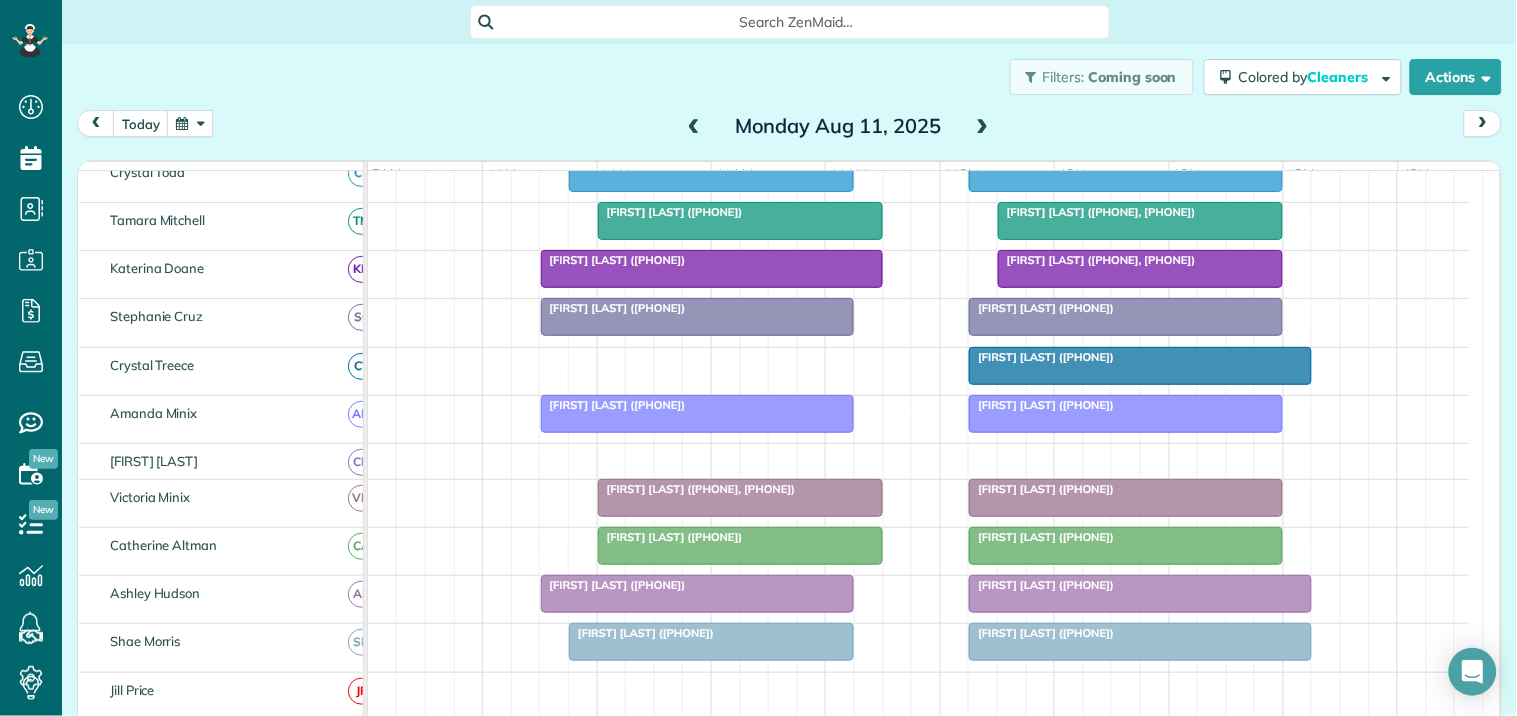 click at bounding box center (983, 127) 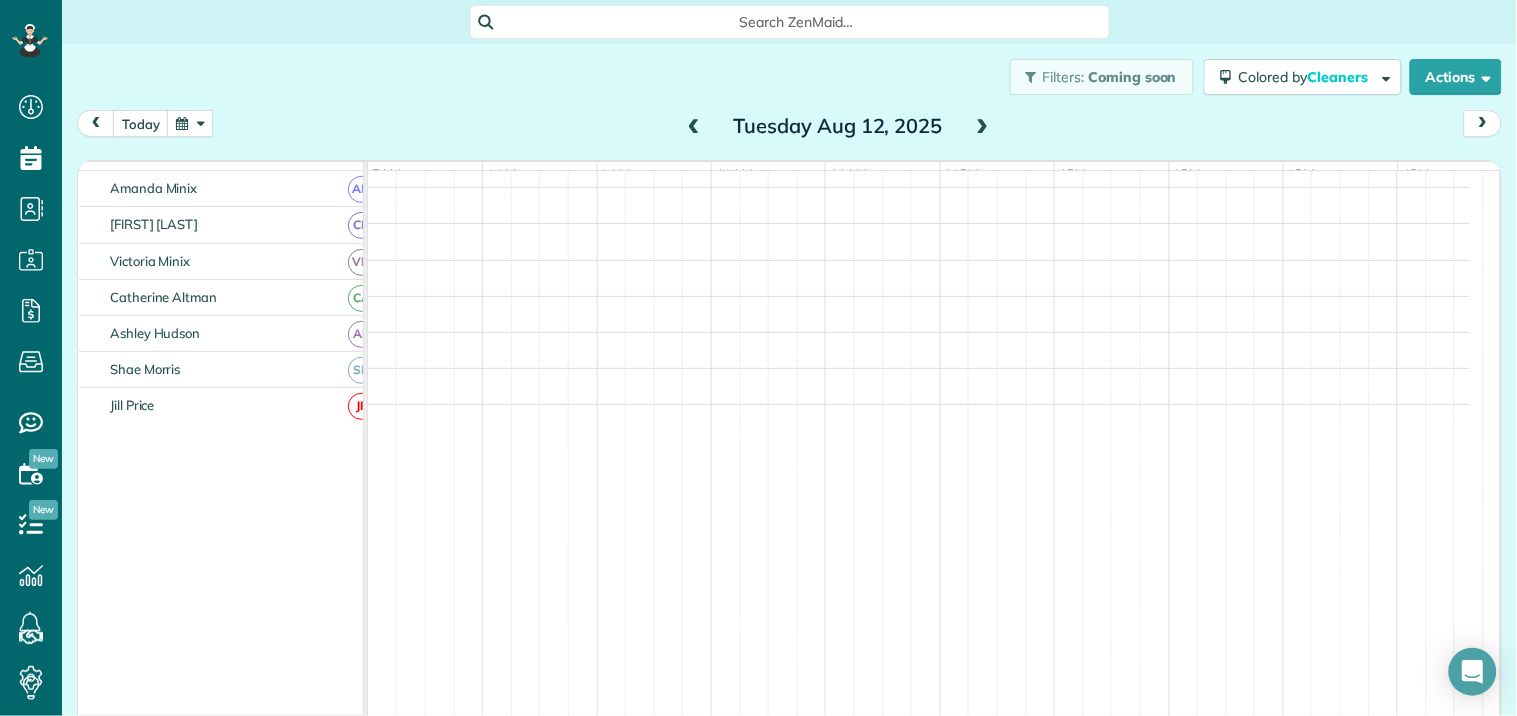 scroll, scrollTop: 226, scrollLeft: 0, axis: vertical 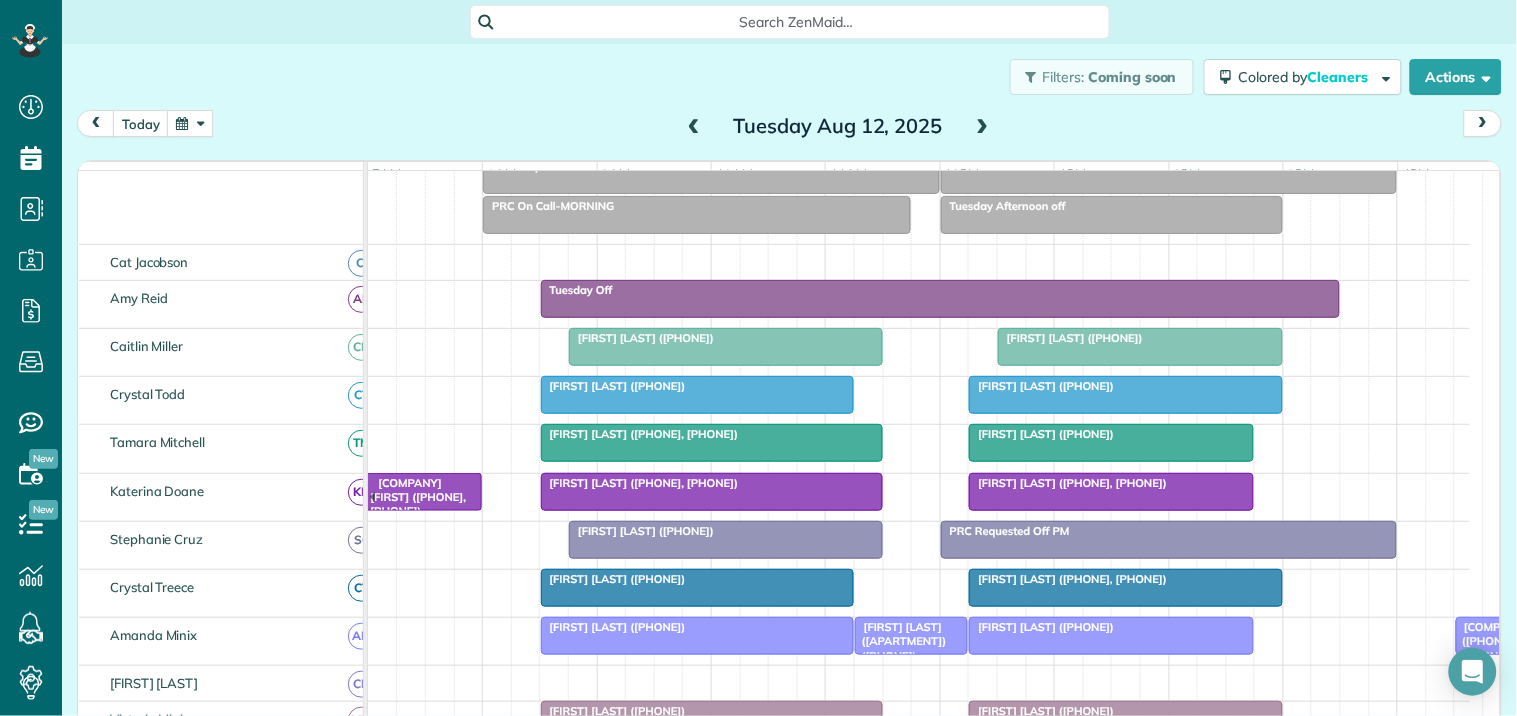 click on "Search ZenMaid…" at bounding box center [789, 22] 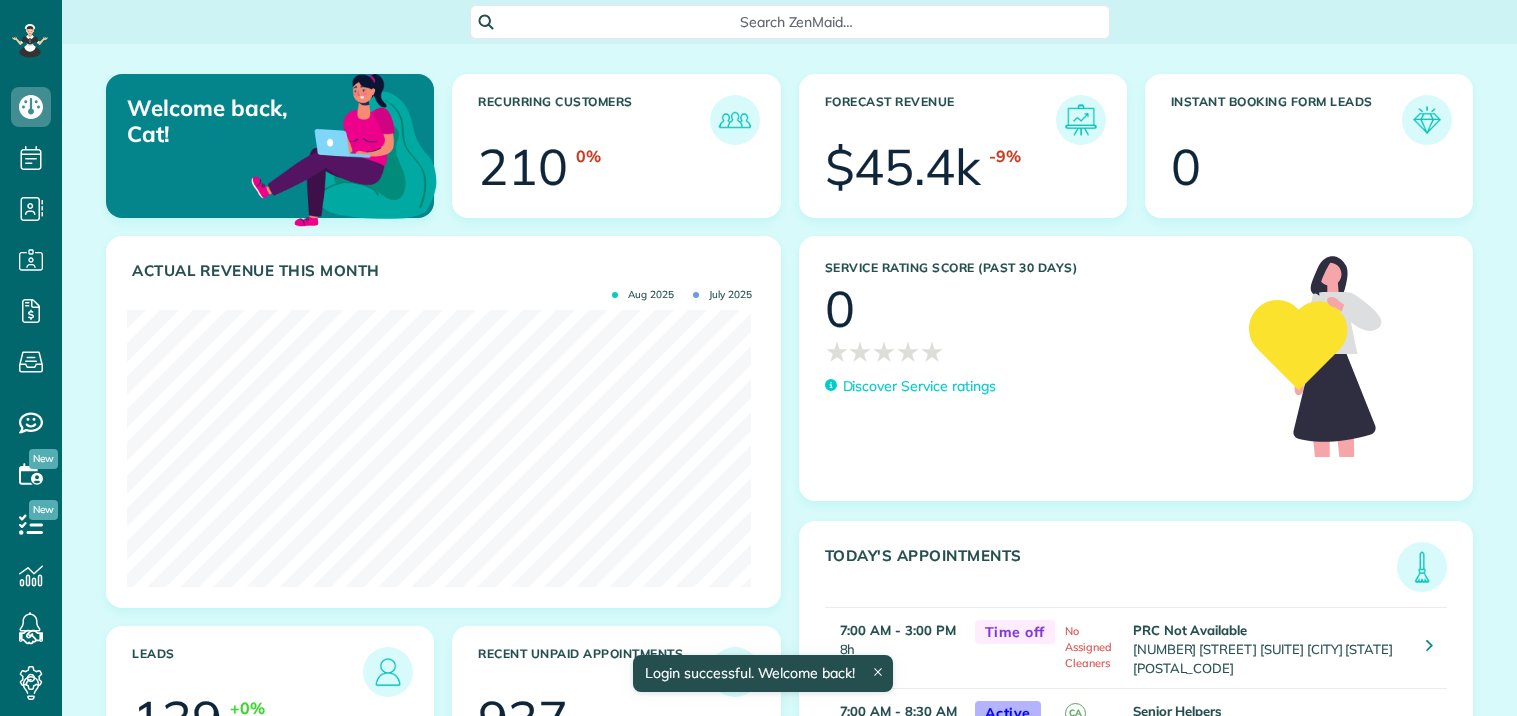 scroll, scrollTop: 0, scrollLeft: 0, axis: both 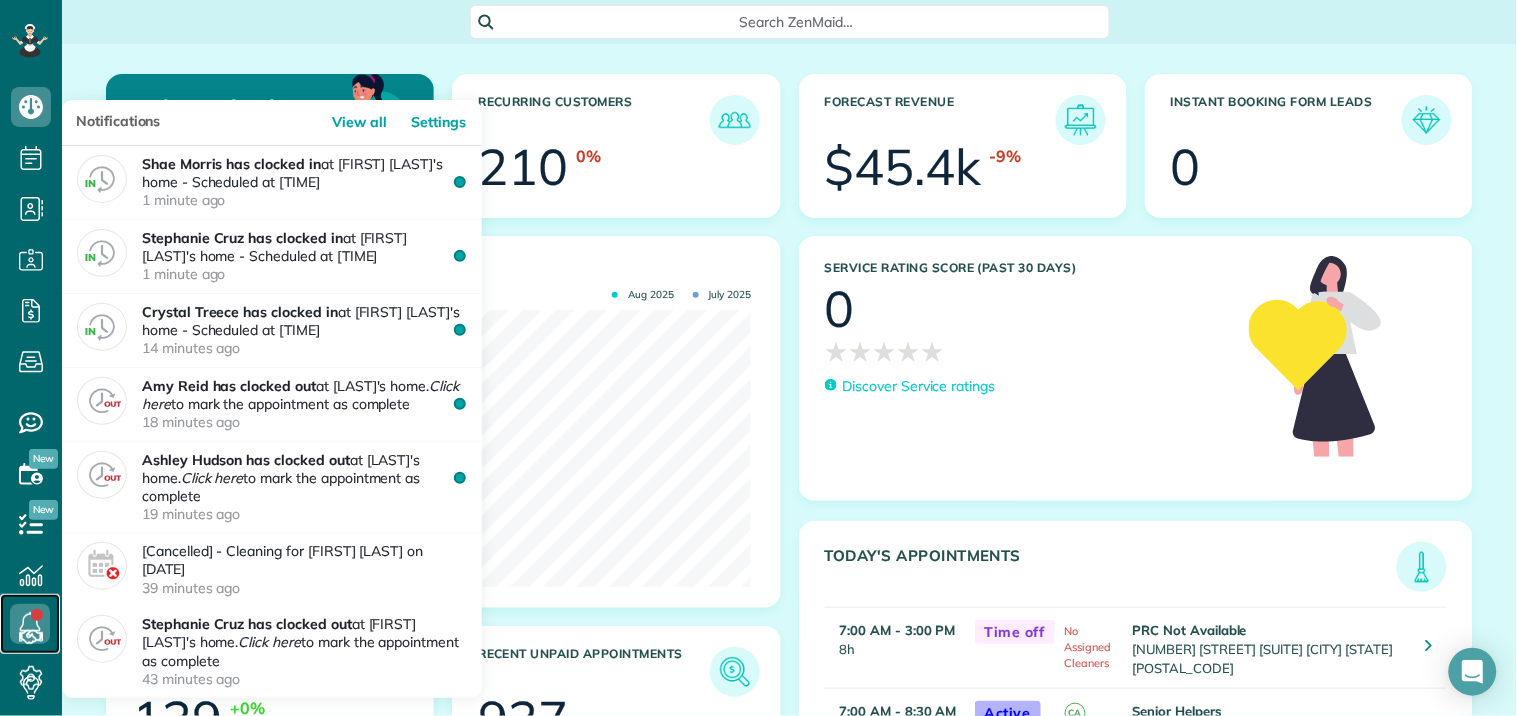 click 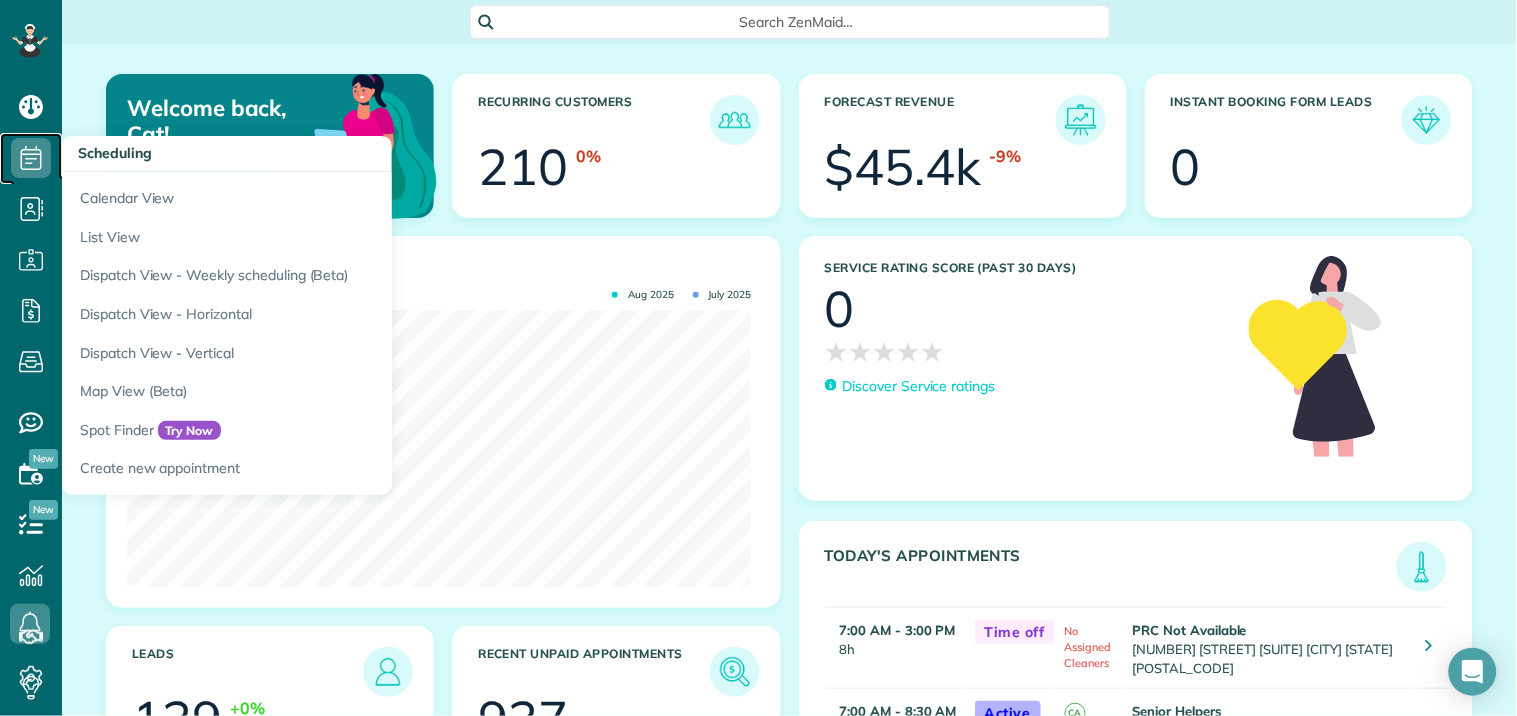 click 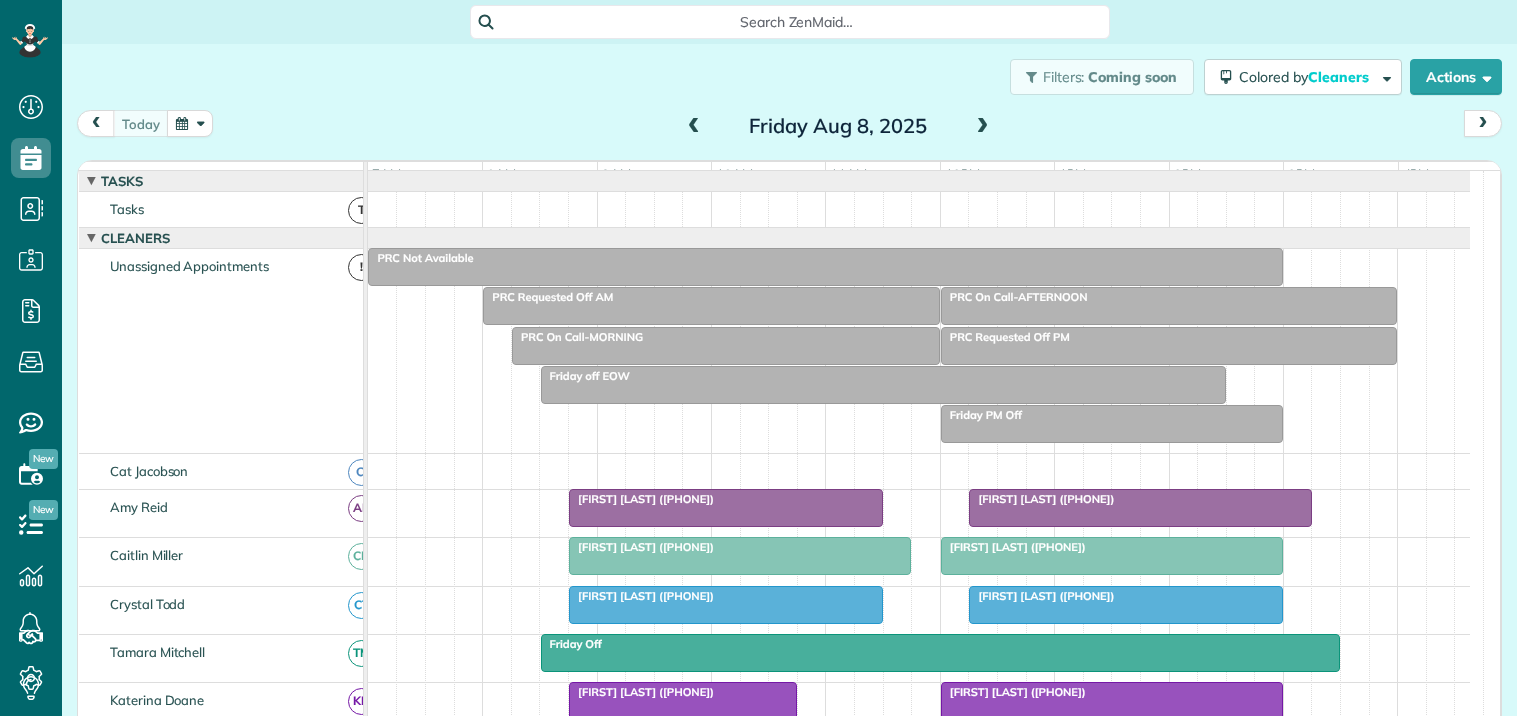 scroll, scrollTop: 0, scrollLeft: 0, axis: both 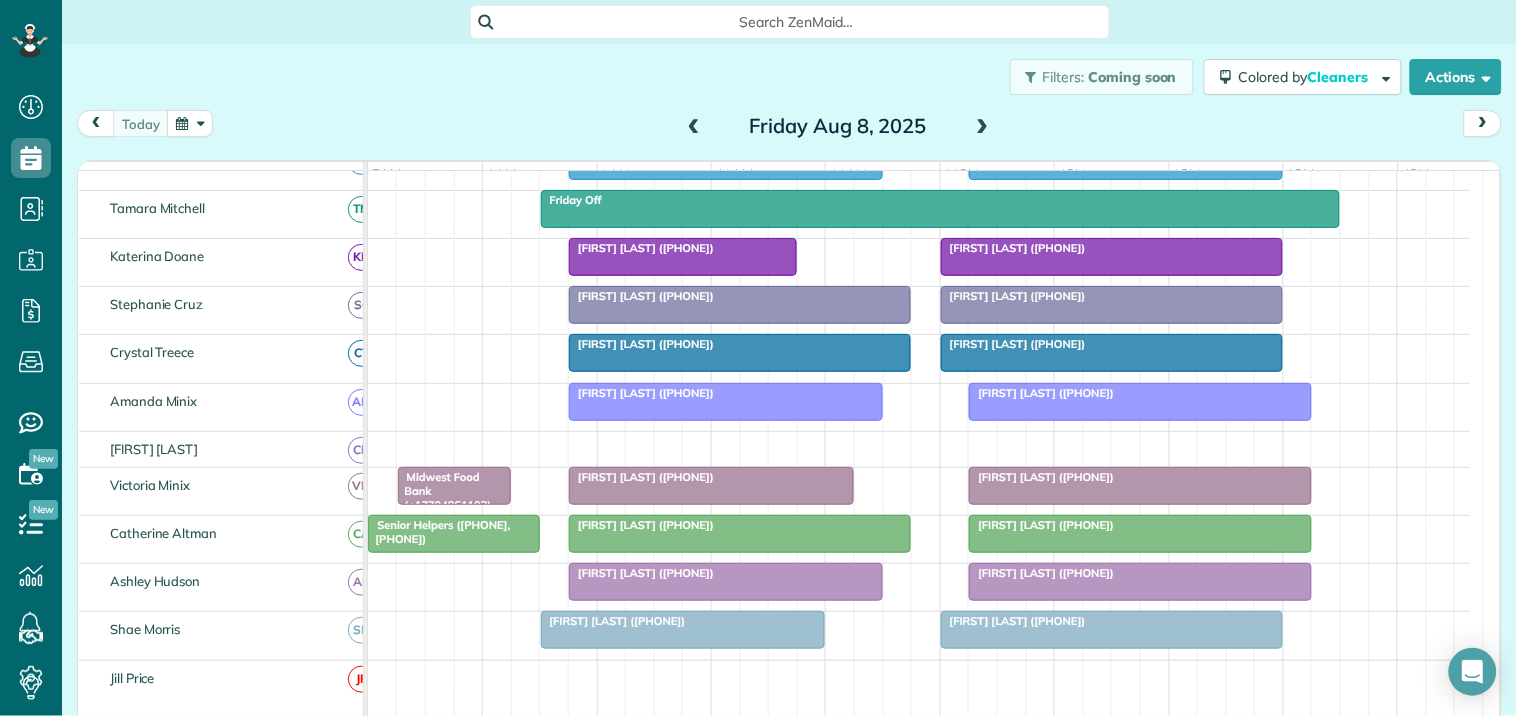 click at bounding box center (1112, 630) 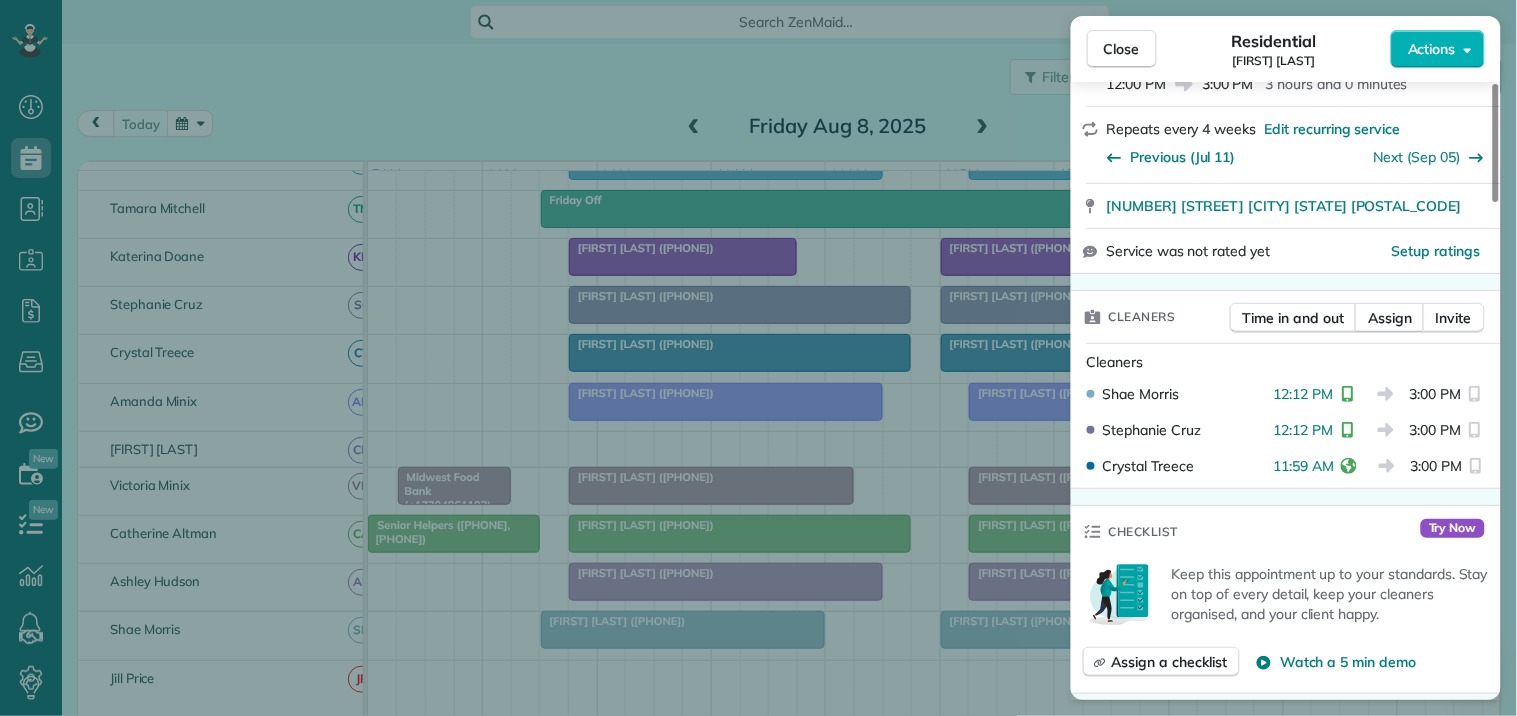 scroll, scrollTop: 333, scrollLeft: 0, axis: vertical 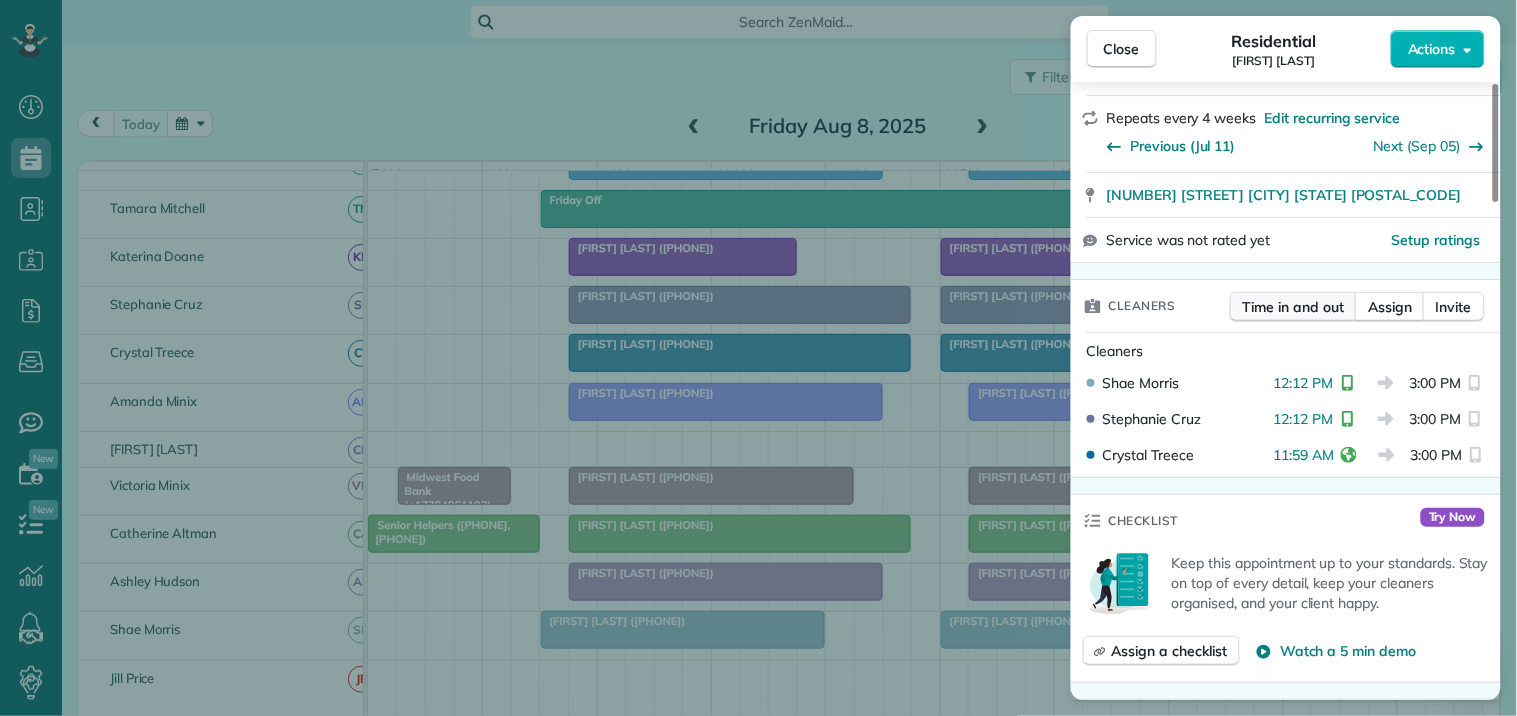 click on "Time in and out" at bounding box center (1293, 307) 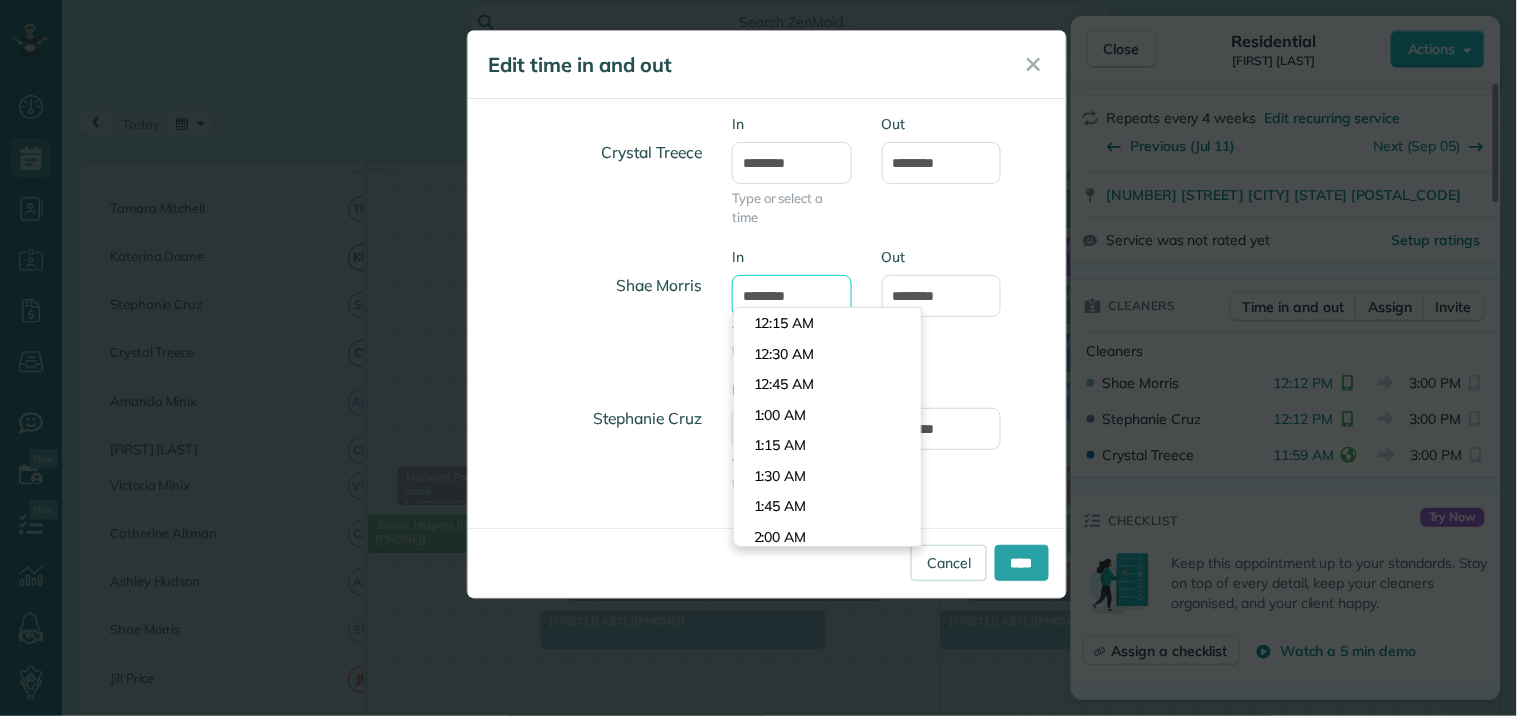 click on "********" at bounding box center (792, 296) 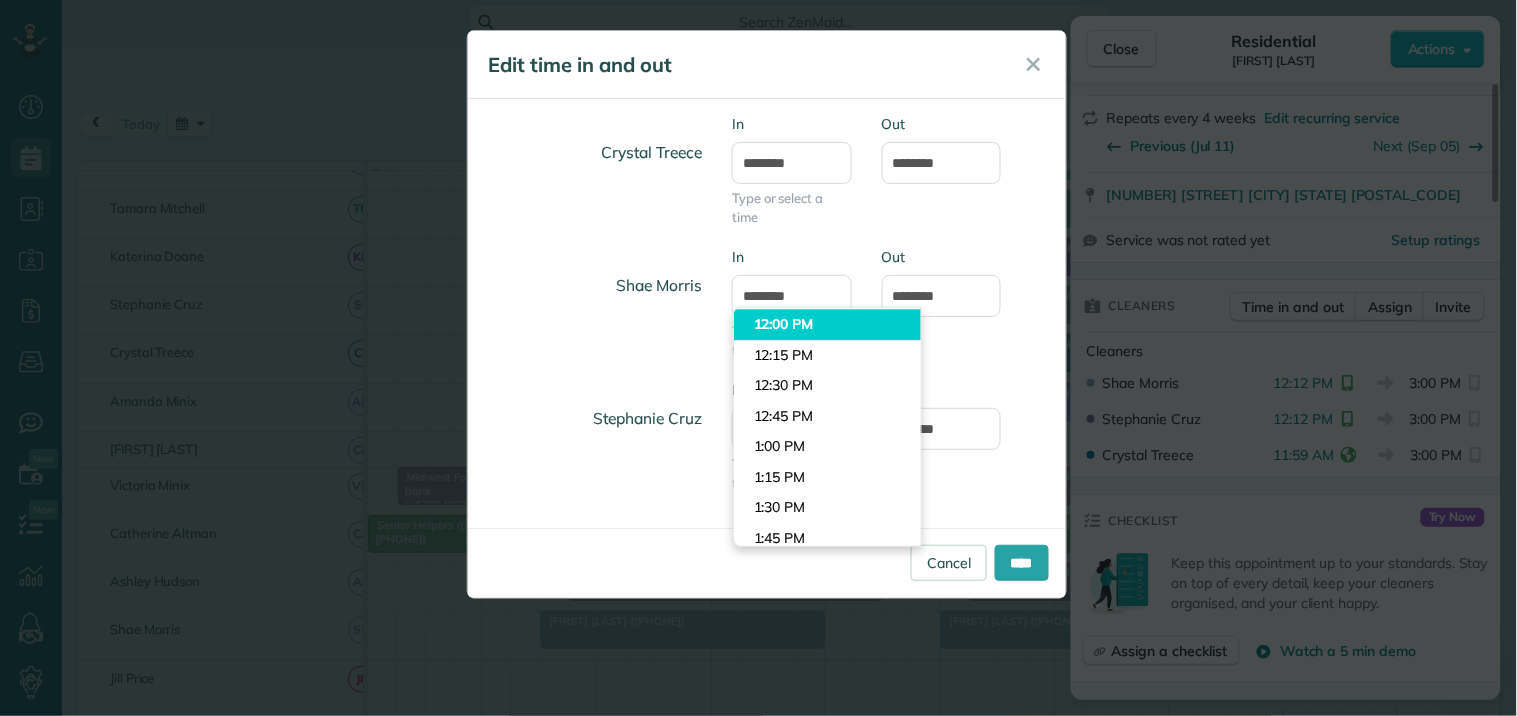 type on "********" 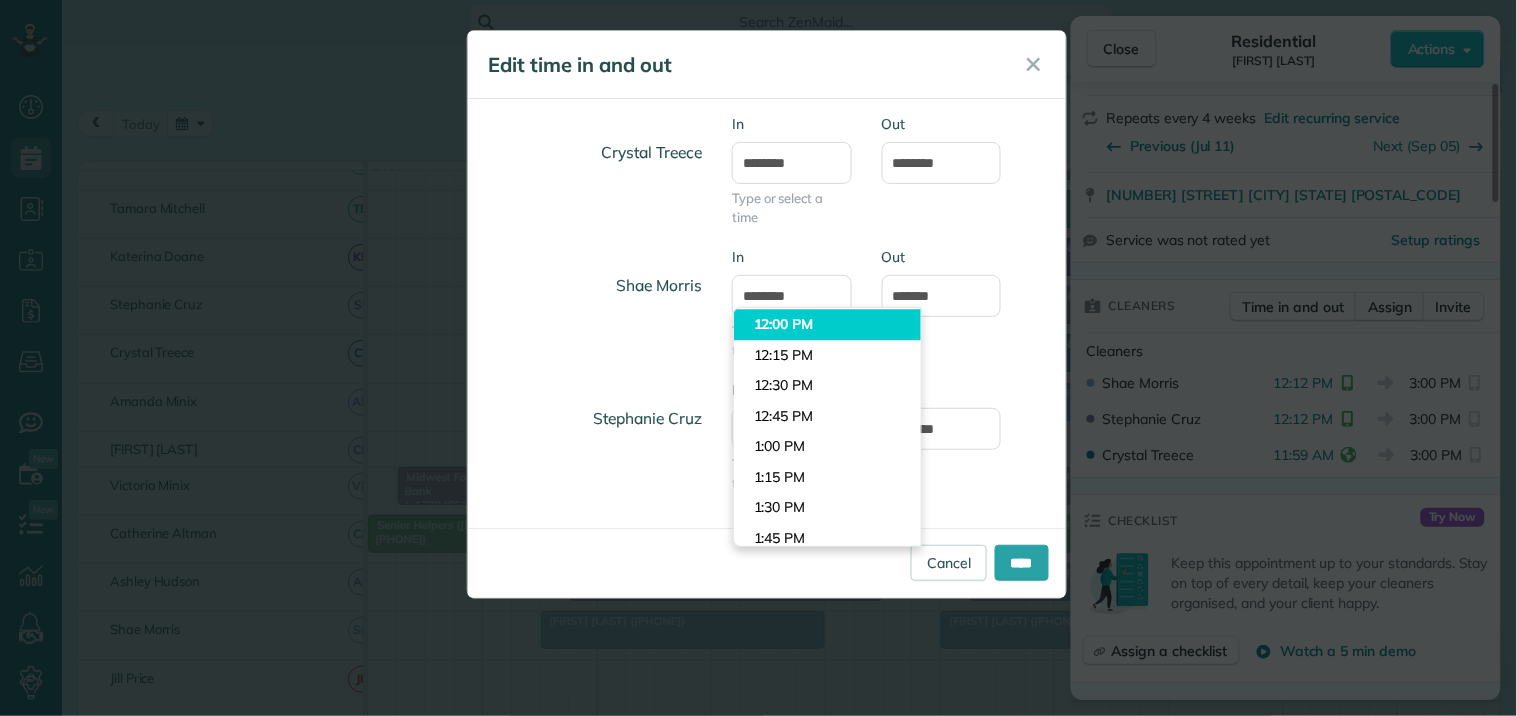 click on "Dashboard
Scheduling
Calendar View
List View
Dispatch View - Weekly scheduling (Beta)" at bounding box center [758, 358] 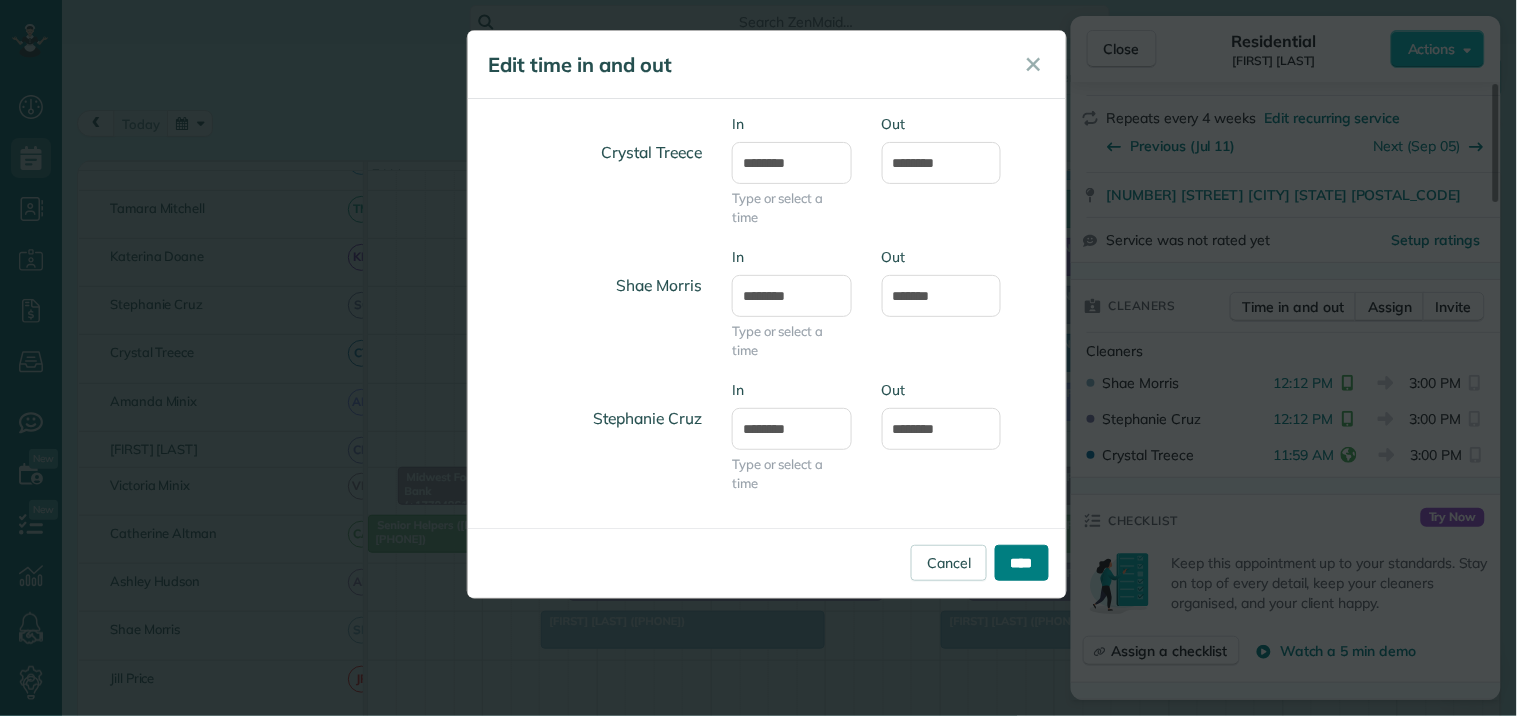 click on "****" at bounding box center [1022, 563] 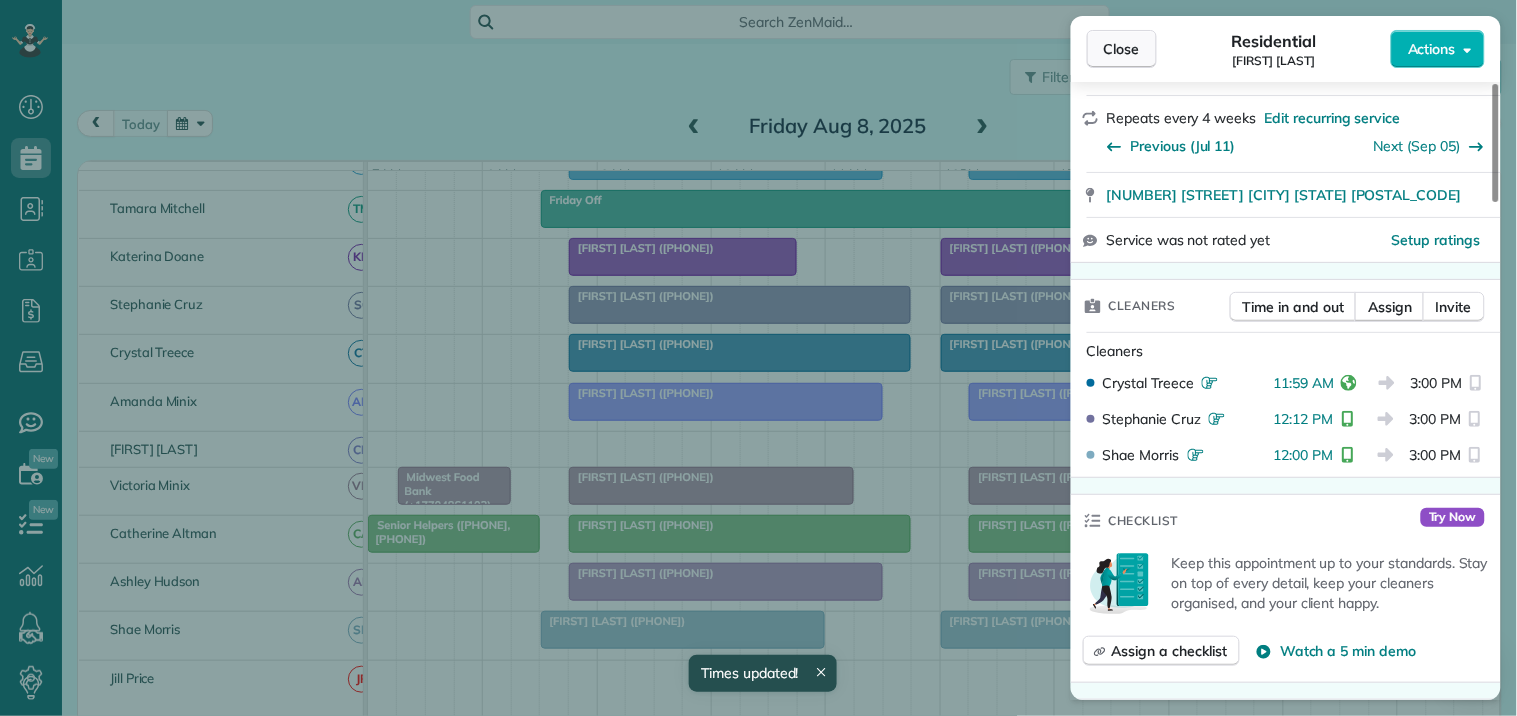 click on "Close" at bounding box center [1122, 49] 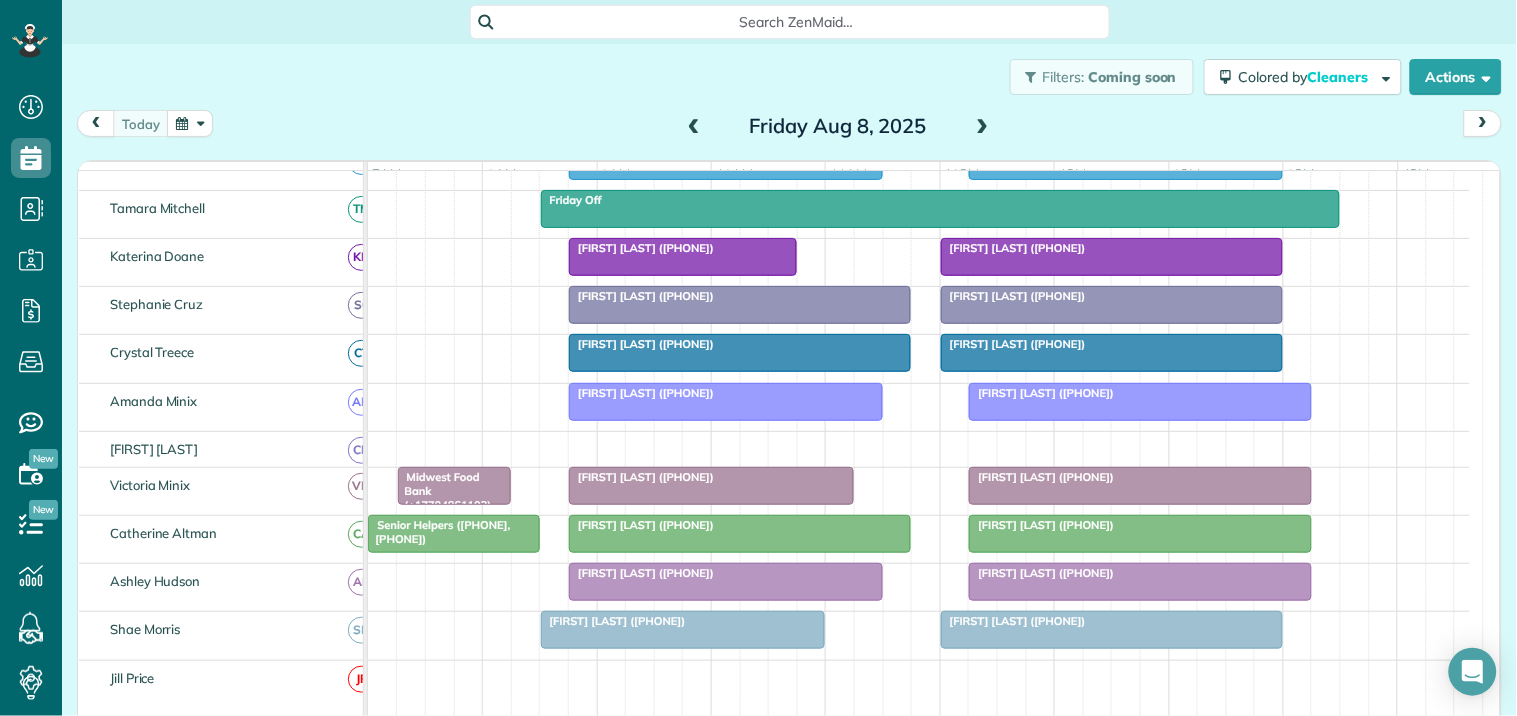 click at bounding box center [1140, 402] 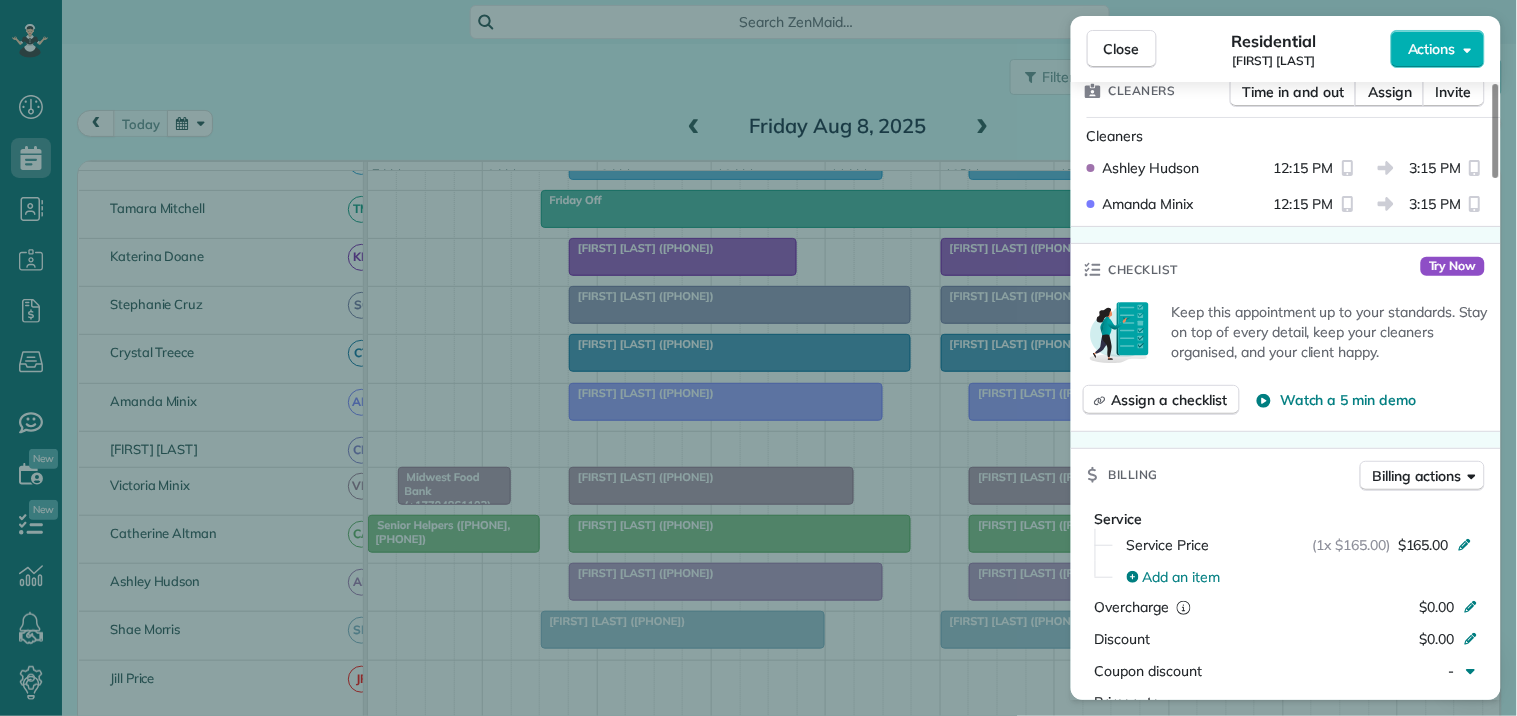 scroll, scrollTop: 555, scrollLeft: 0, axis: vertical 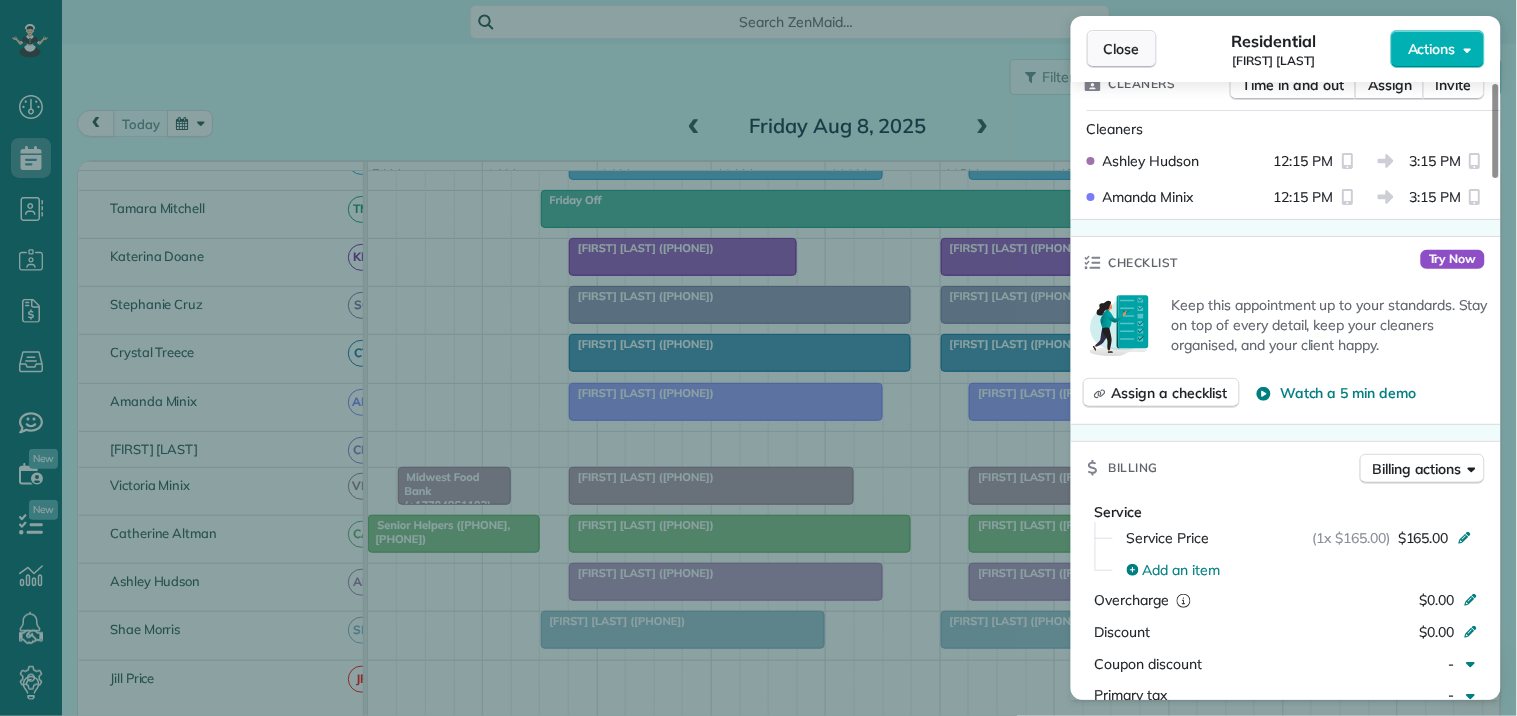 click on "Close" at bounding box center (1122, 49) 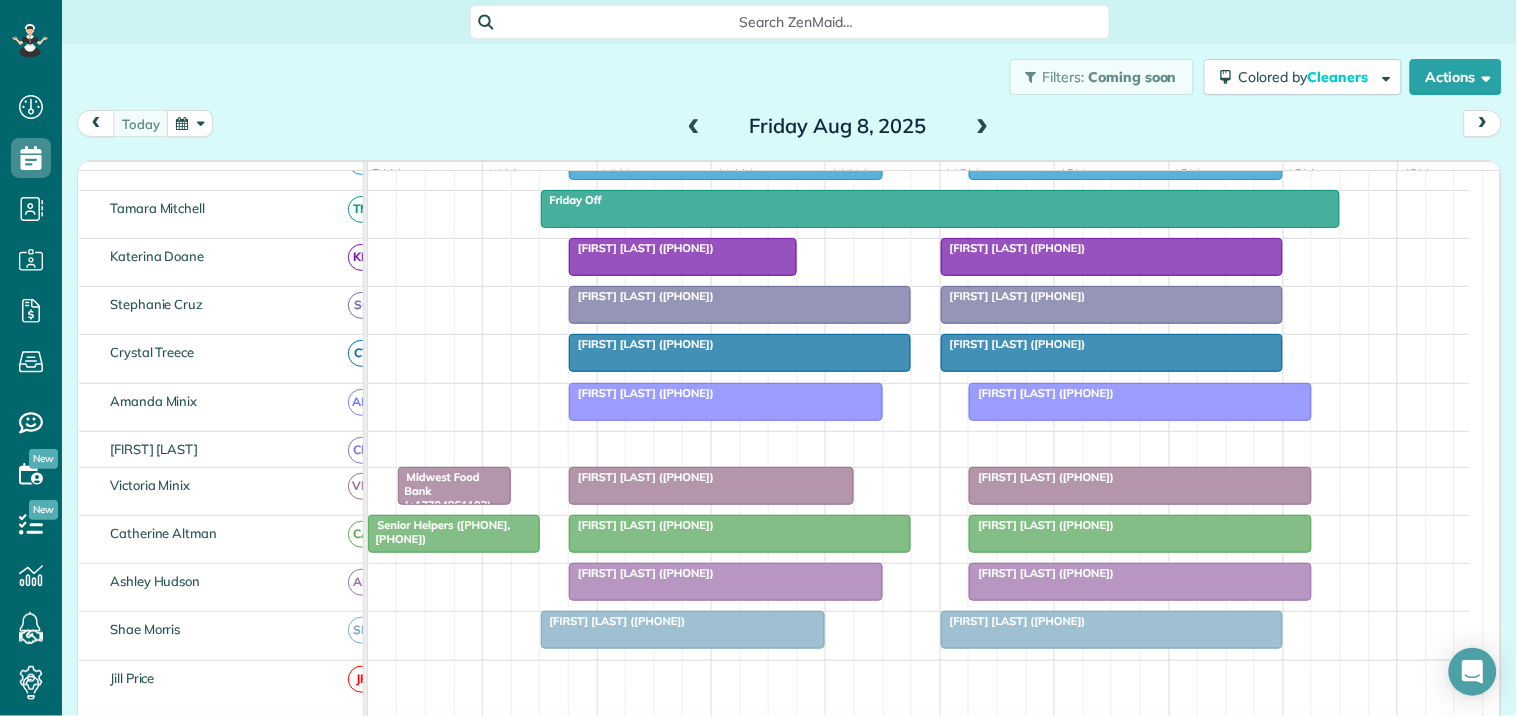 click on "[FIRST] [LAST] ([PHONE])" at bounding box center (726, 573) 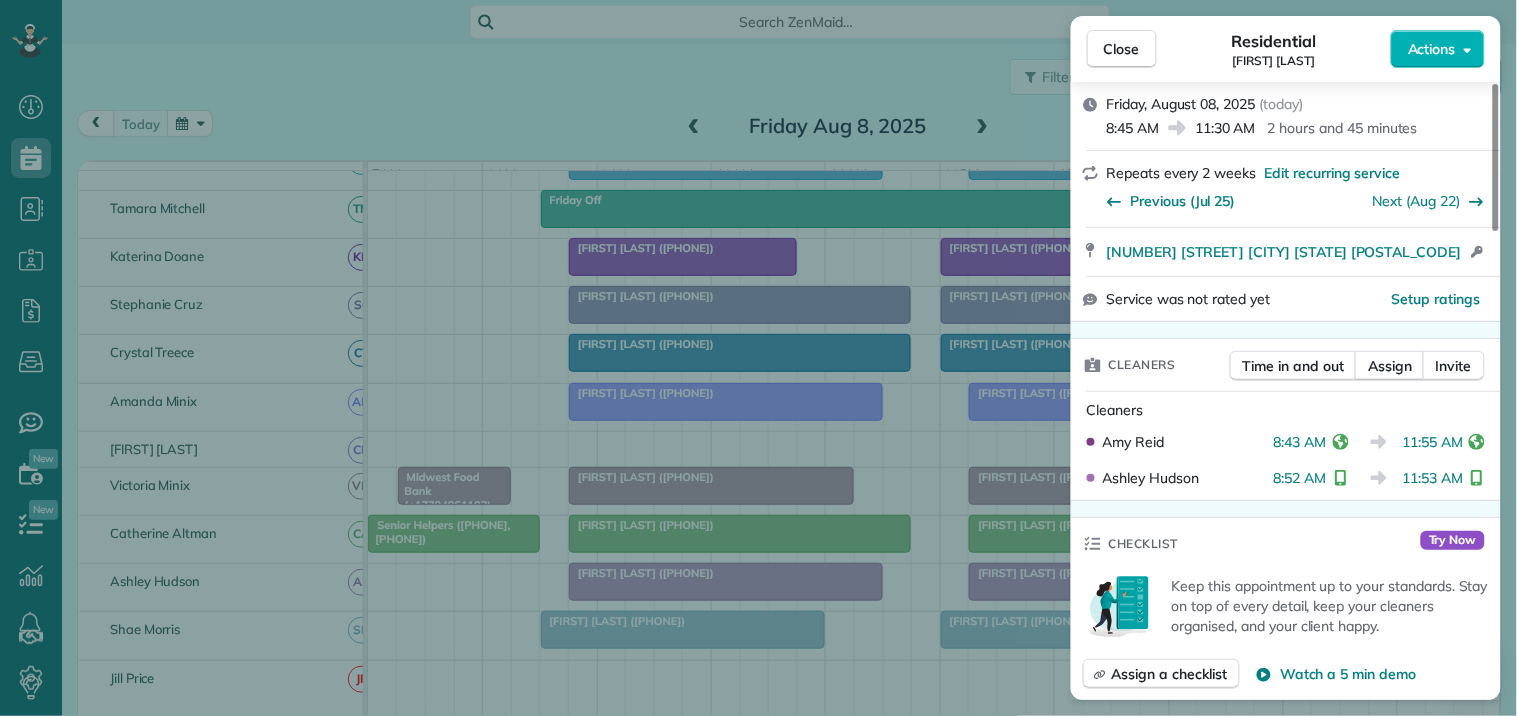 scroll, scrollTop: 111, scrollLeft: 0, axis: vertical 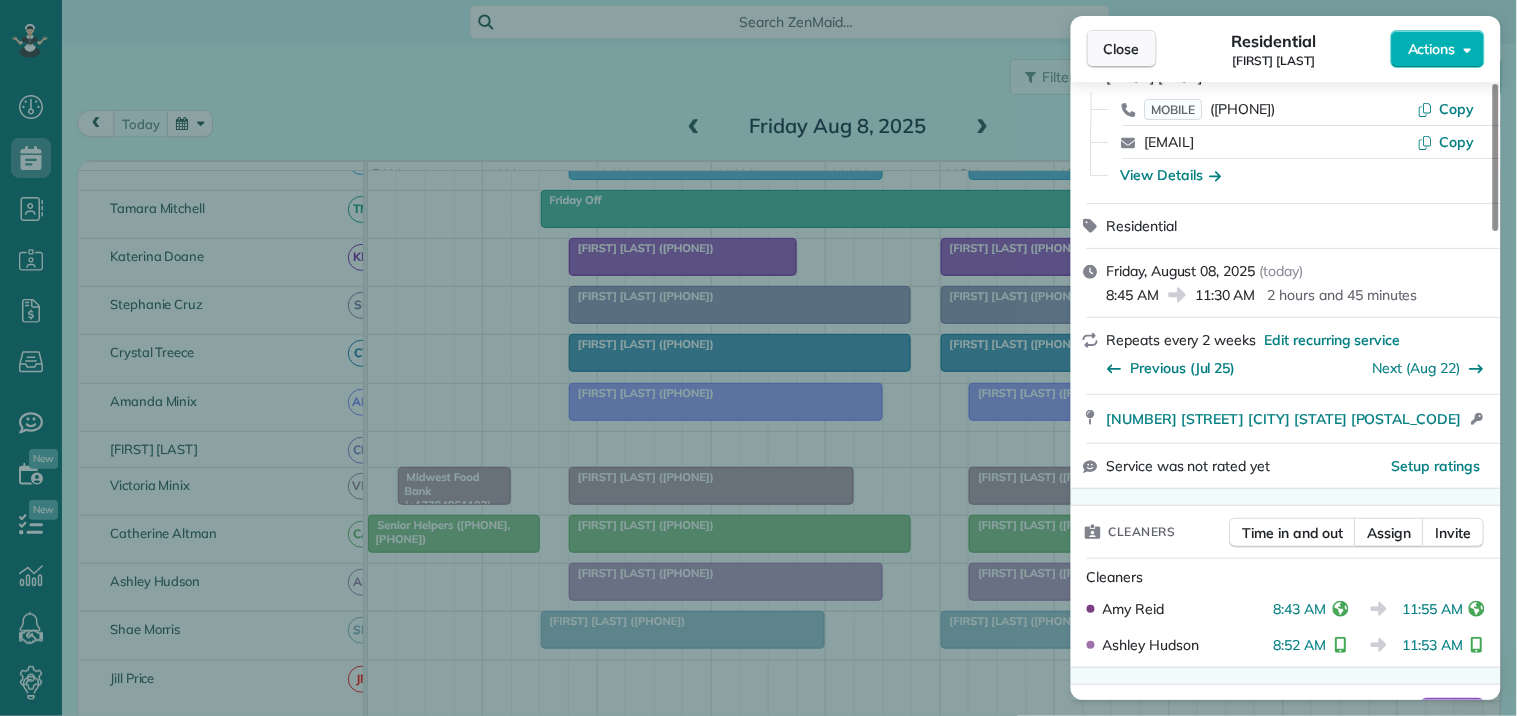 click on "Close" at bounding box center [1122, 49] 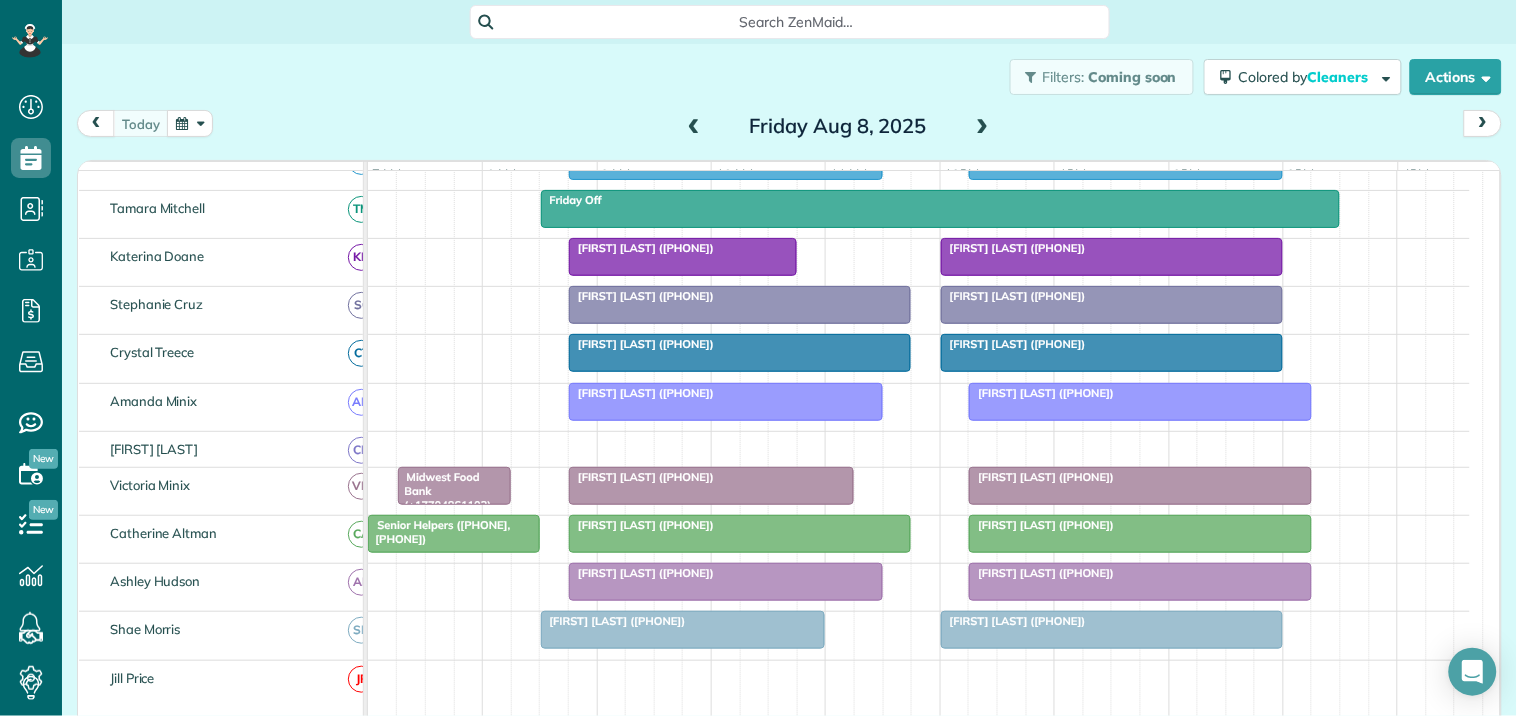 scroll, scrollTop: 380, scrollLeft: 0, axis: vertical 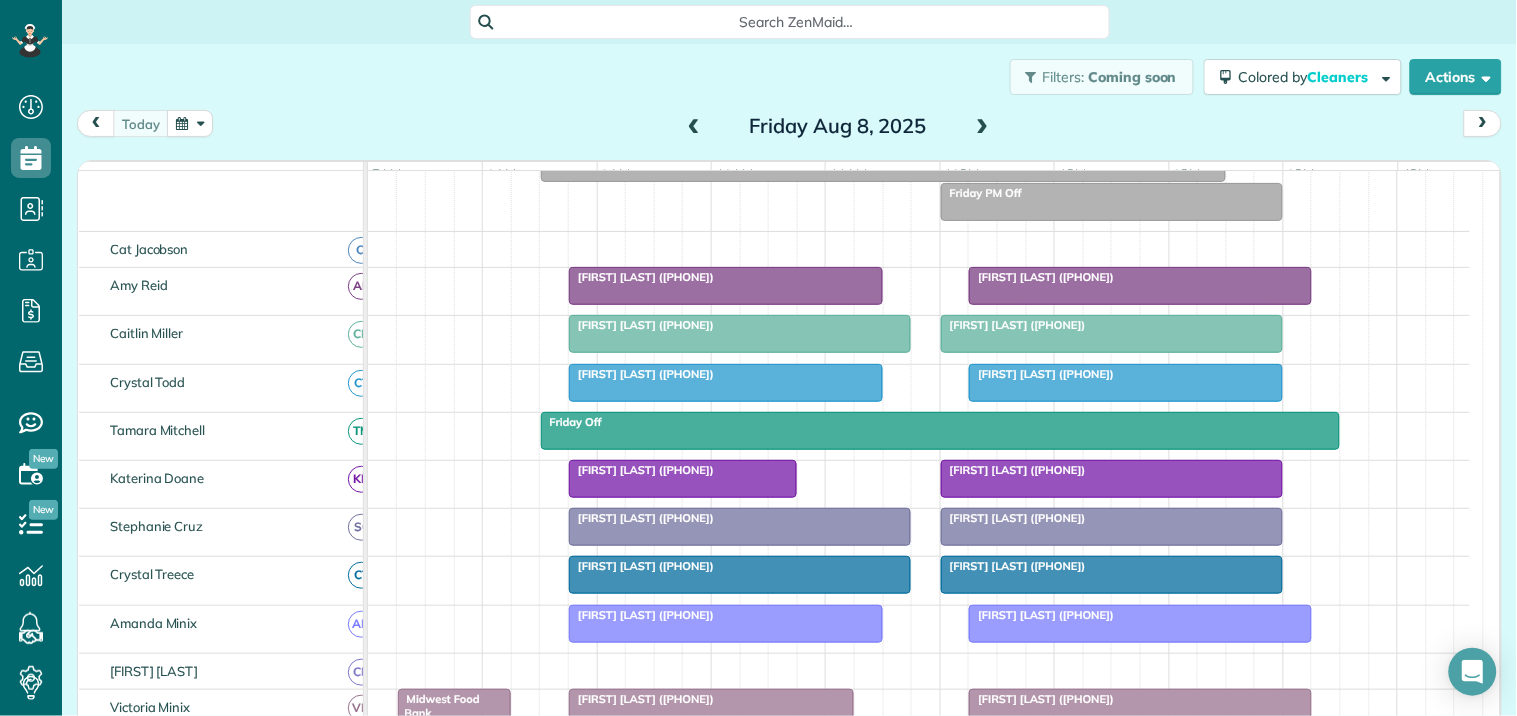click on "today   Friday Aug 8, 2025" at bounding box center (789, 128) 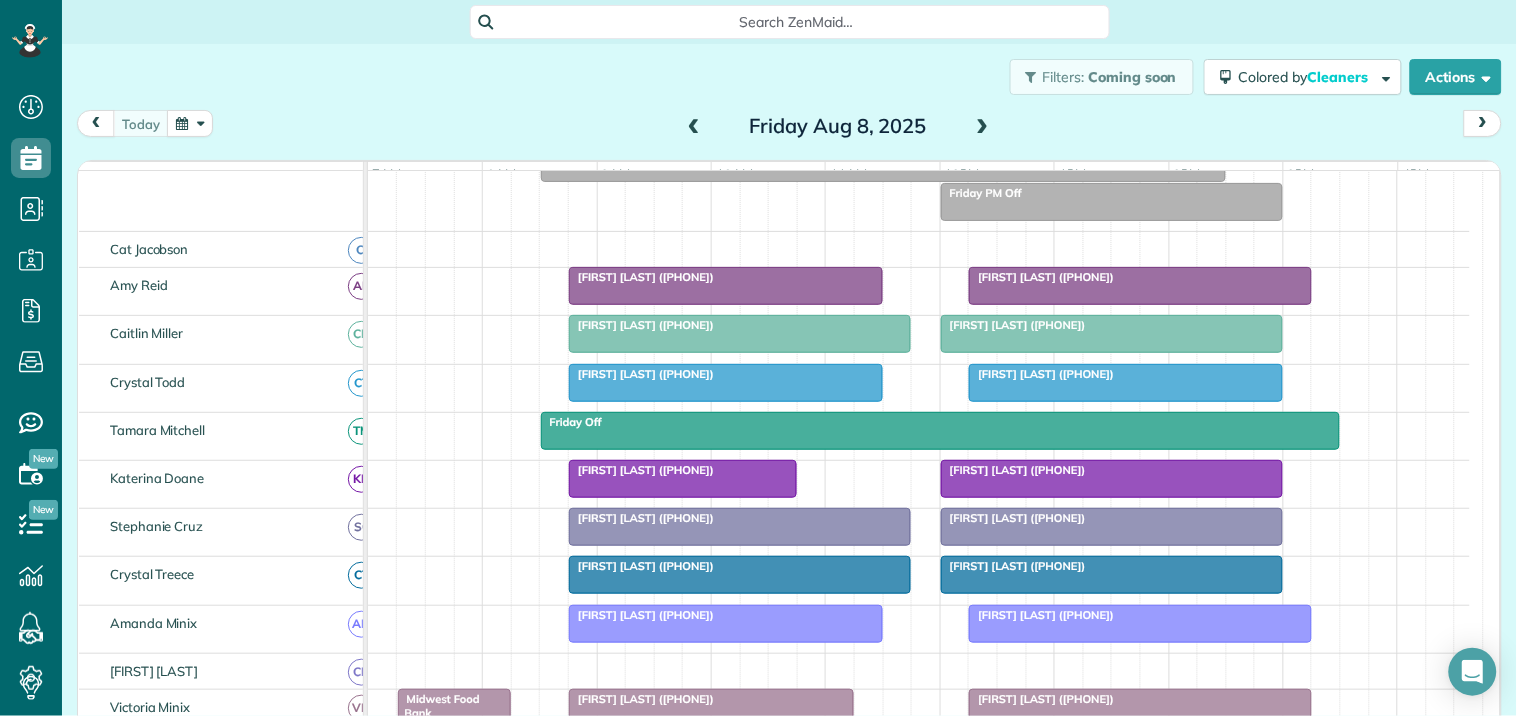 click at bounding box center (190, 123) 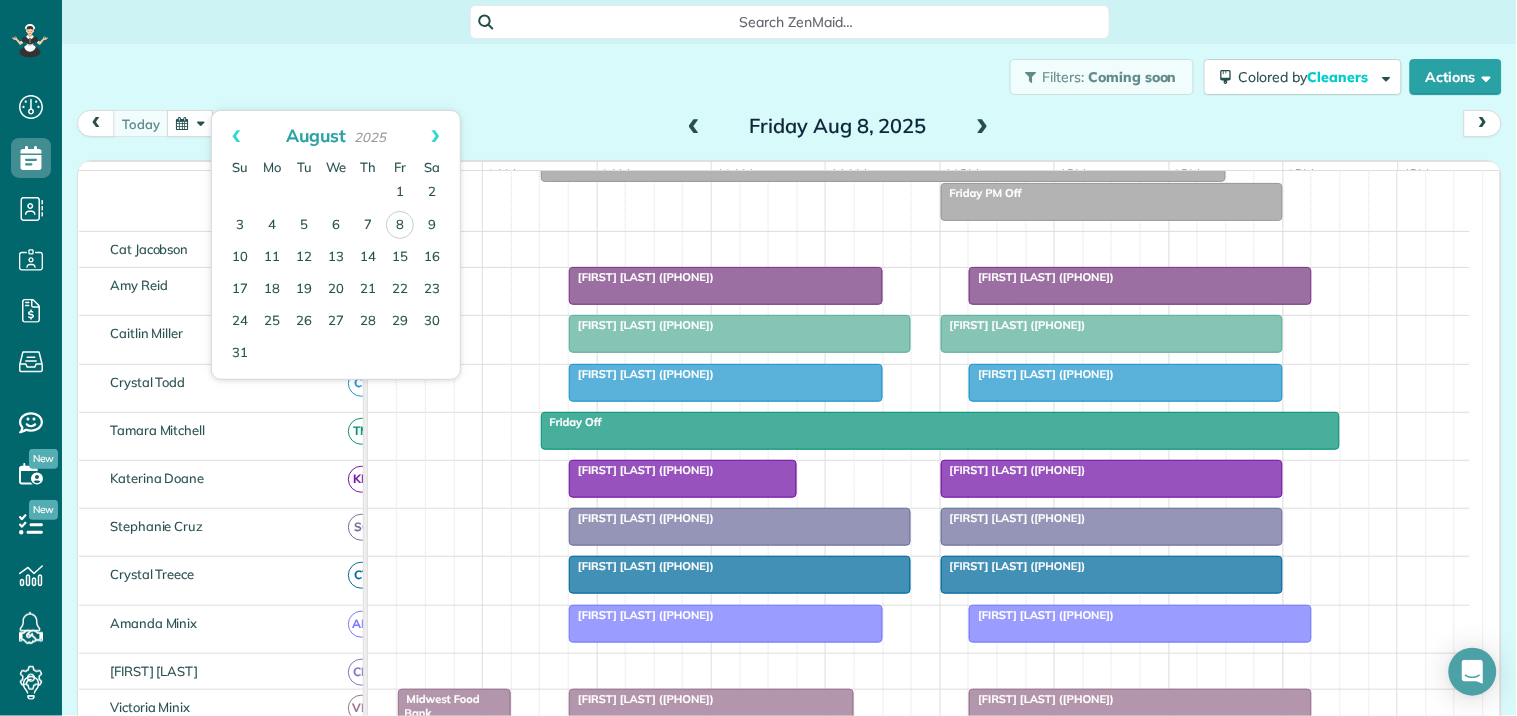 click on "today   Friday Aug 8, 2025" at bounding box center (789, 128) 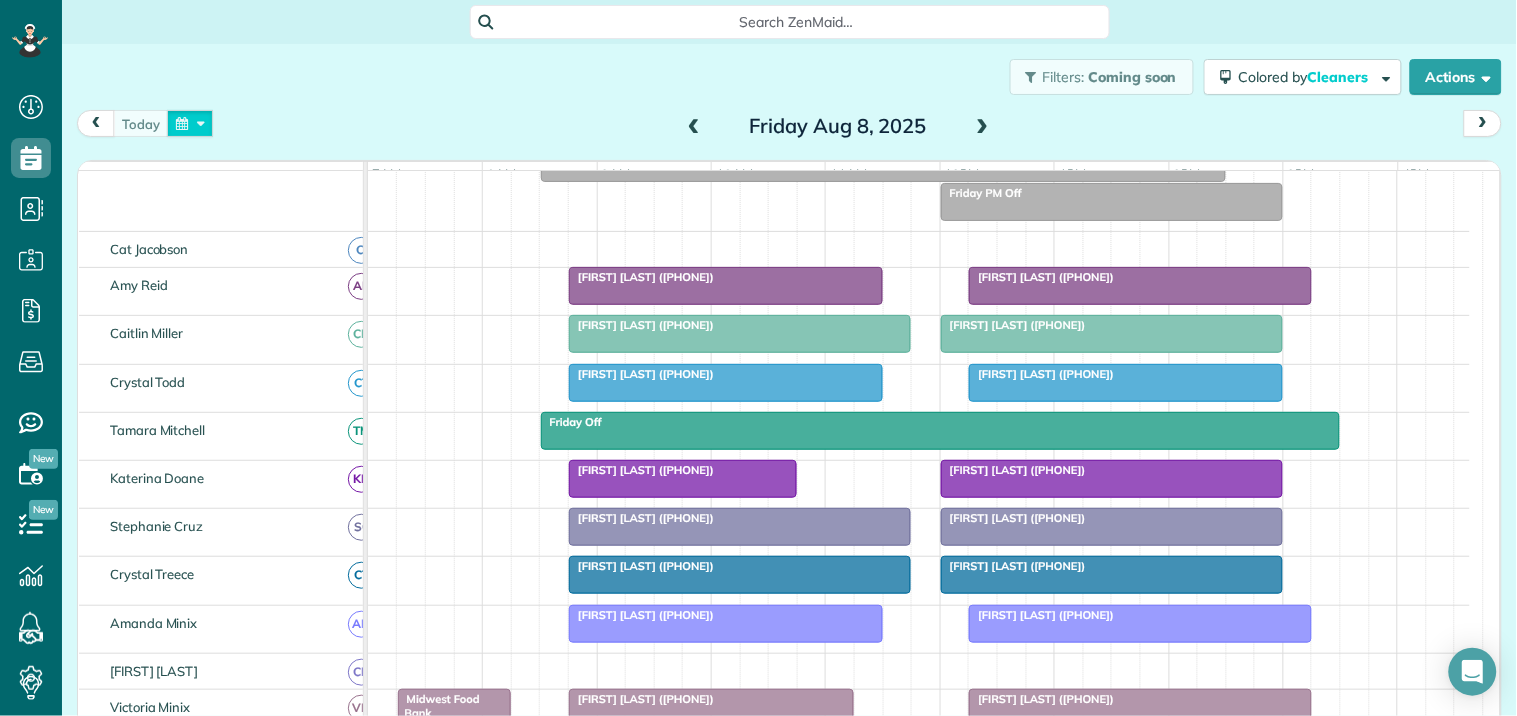 click at bounding box center (190, 123) 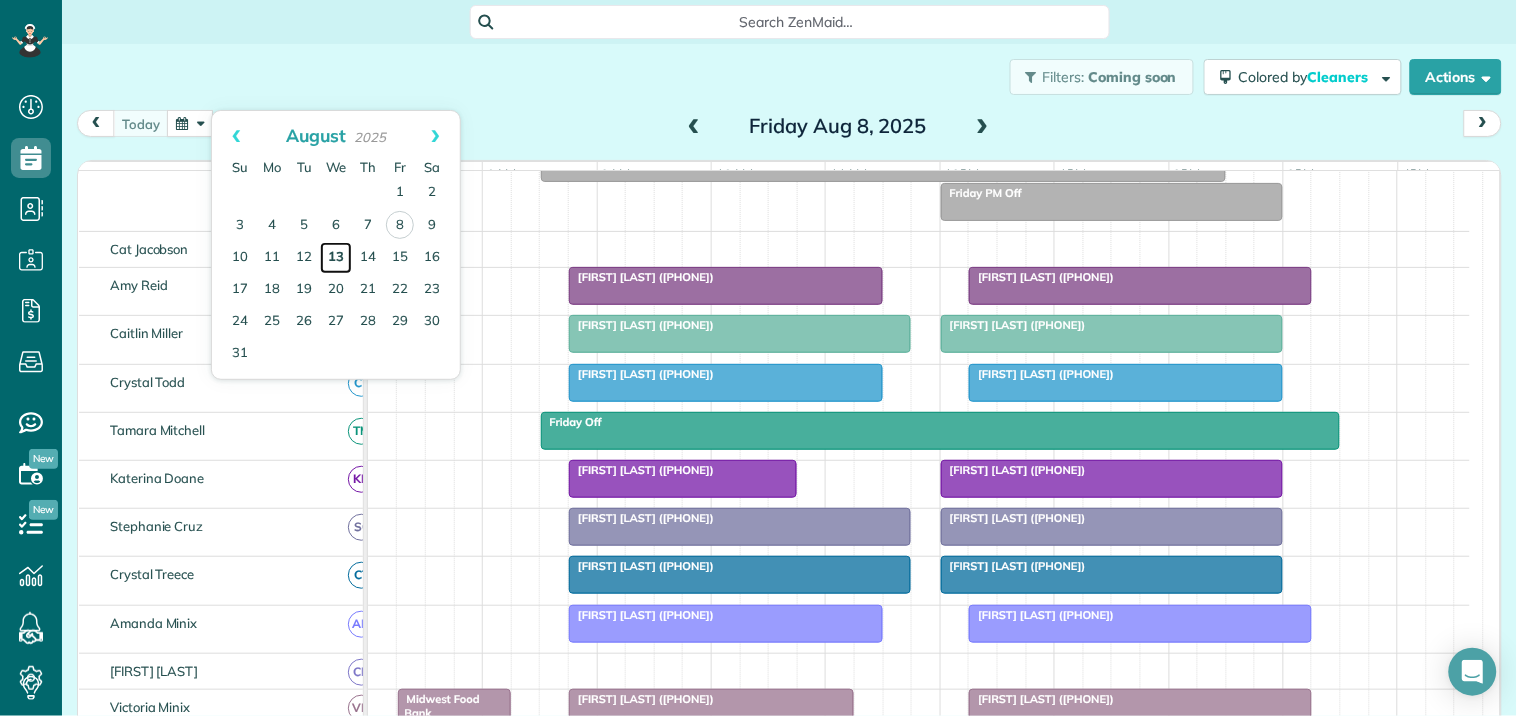 click on "13" at bounding box center (336, 258) 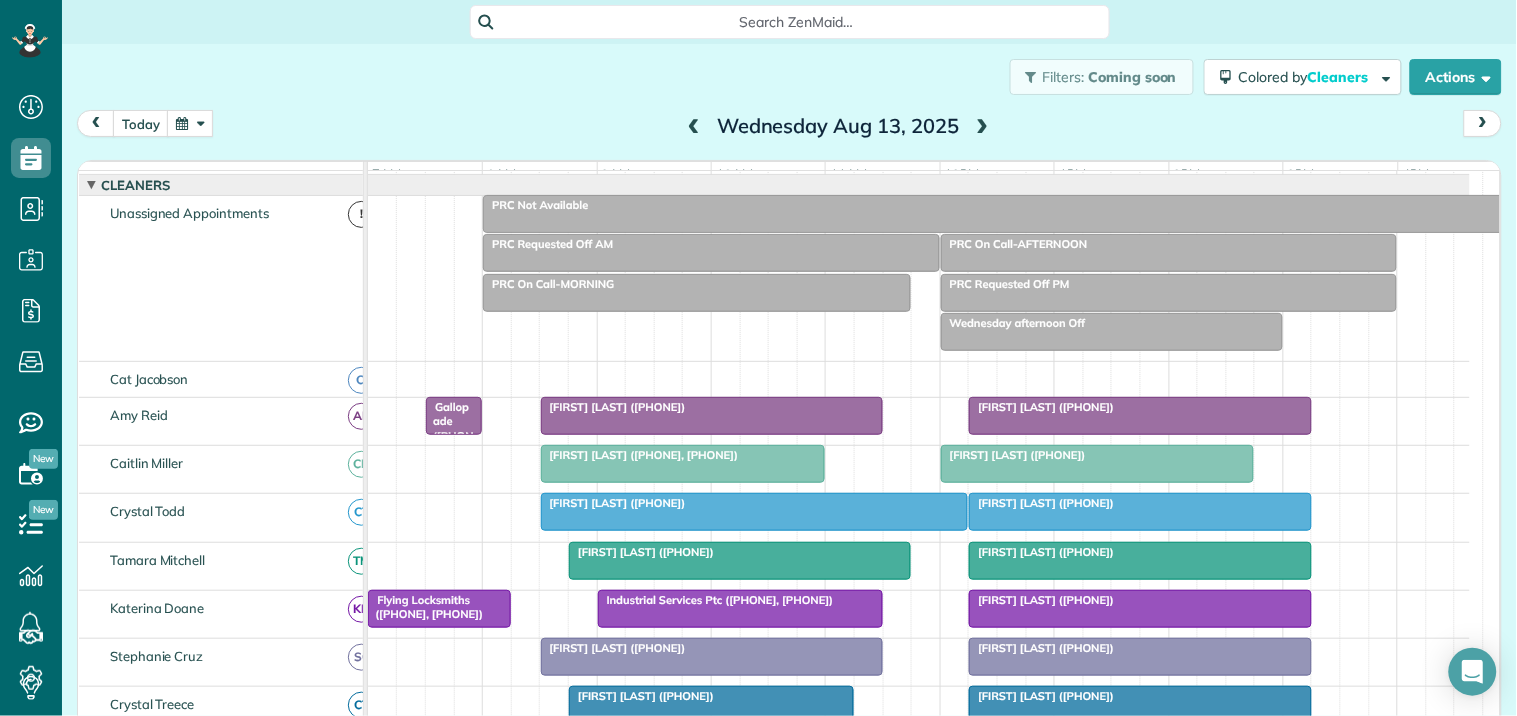scroll, scrollTop: 153, scrollLeft: 0, axis: vertical 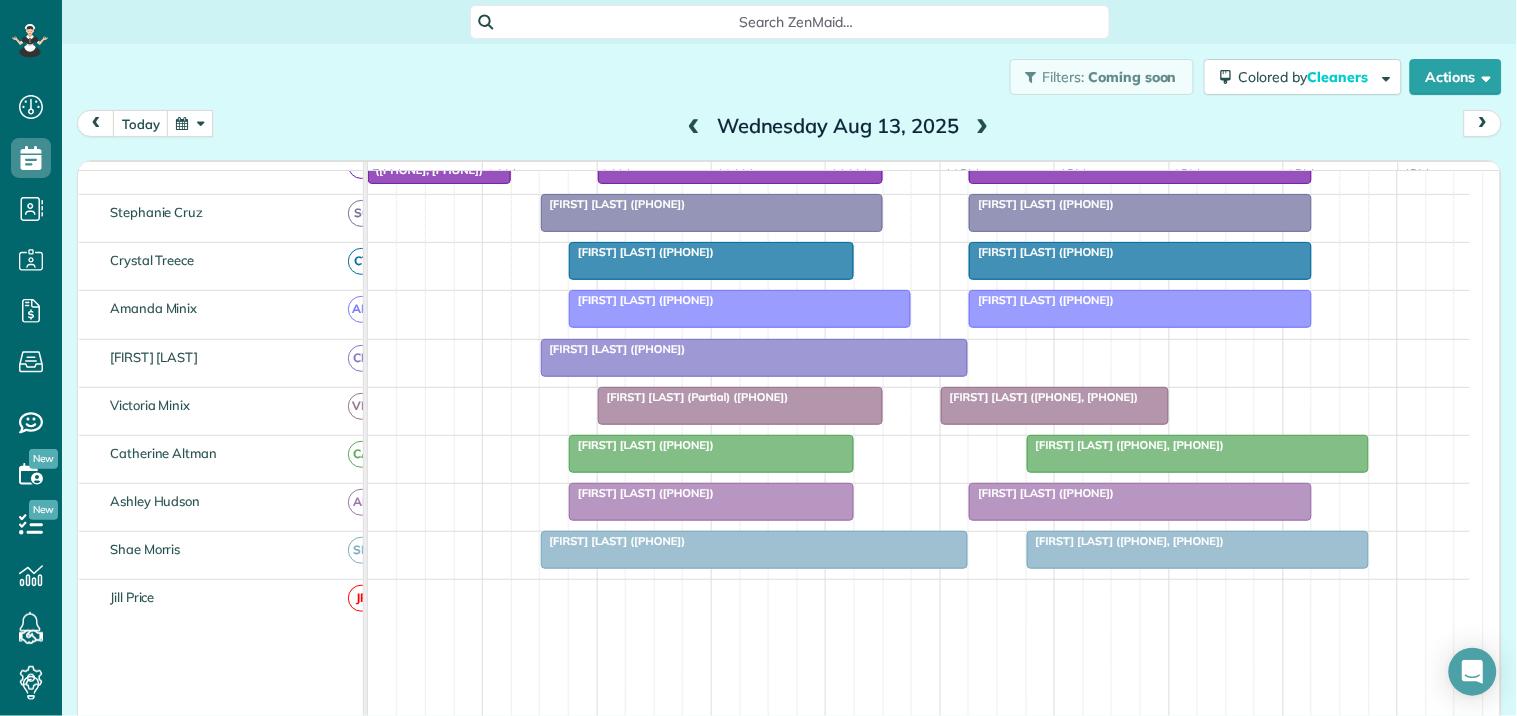 click on "today   Wednesday Aug 13, 2025" at bounding box center [789, 128] 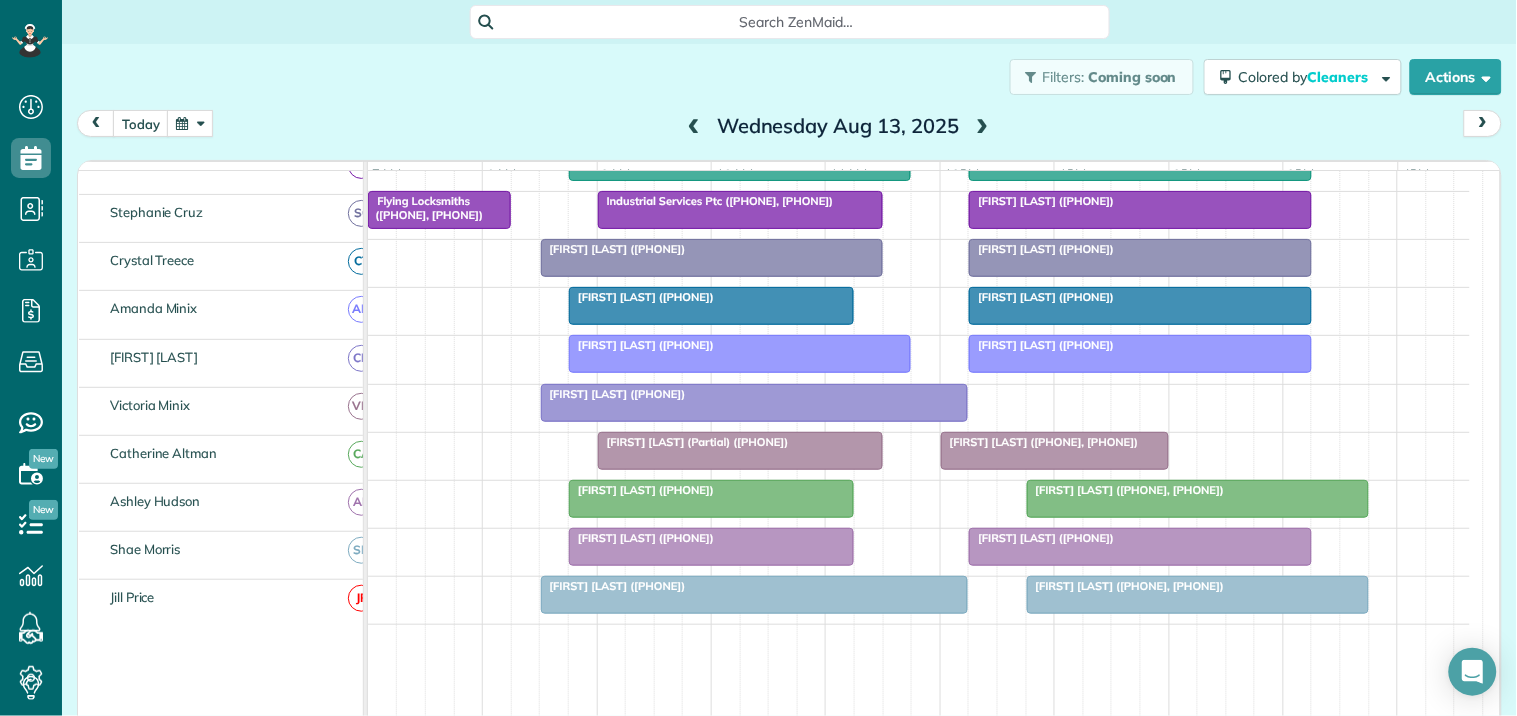 scroll, scrollTop: 452, scrollLeft: 0, axis: vertical 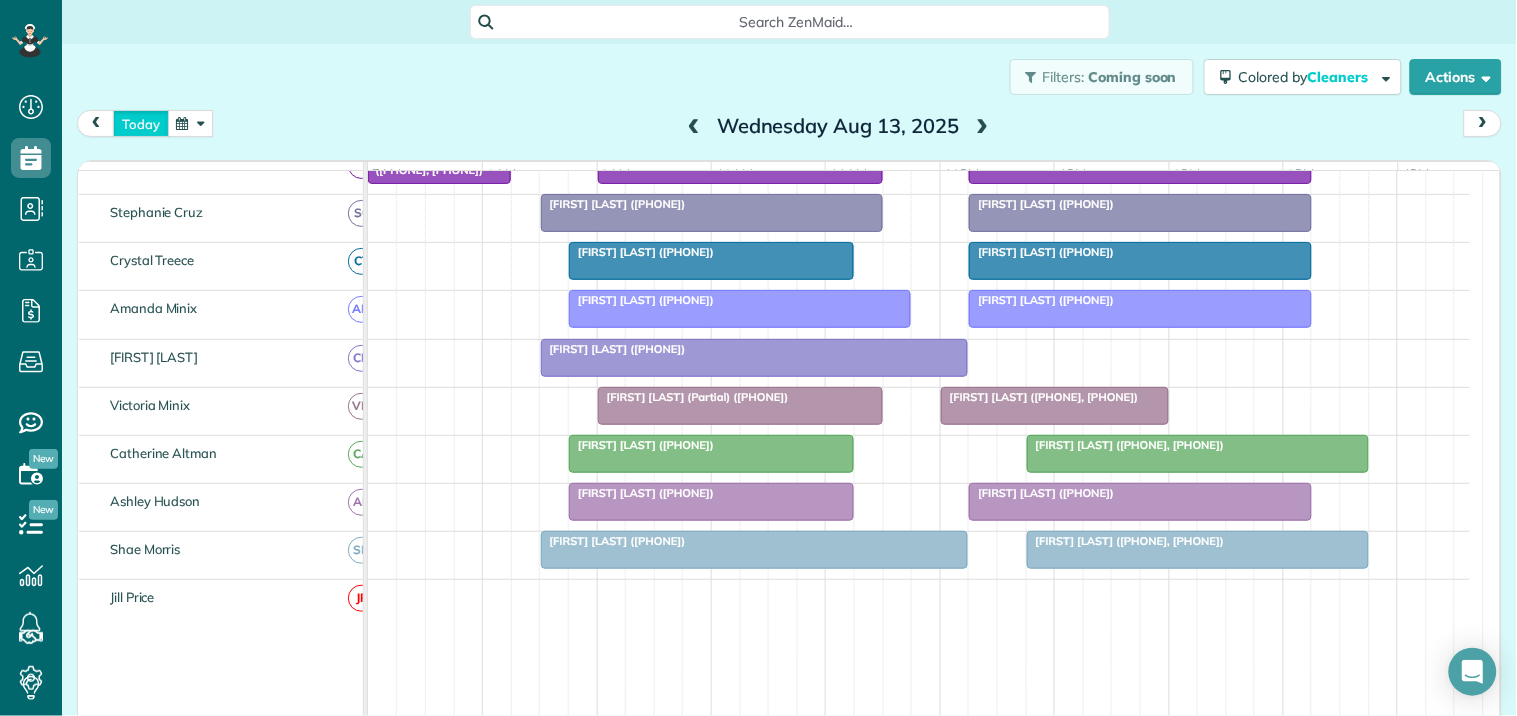 click on "today" at bounding box center [141, 123] 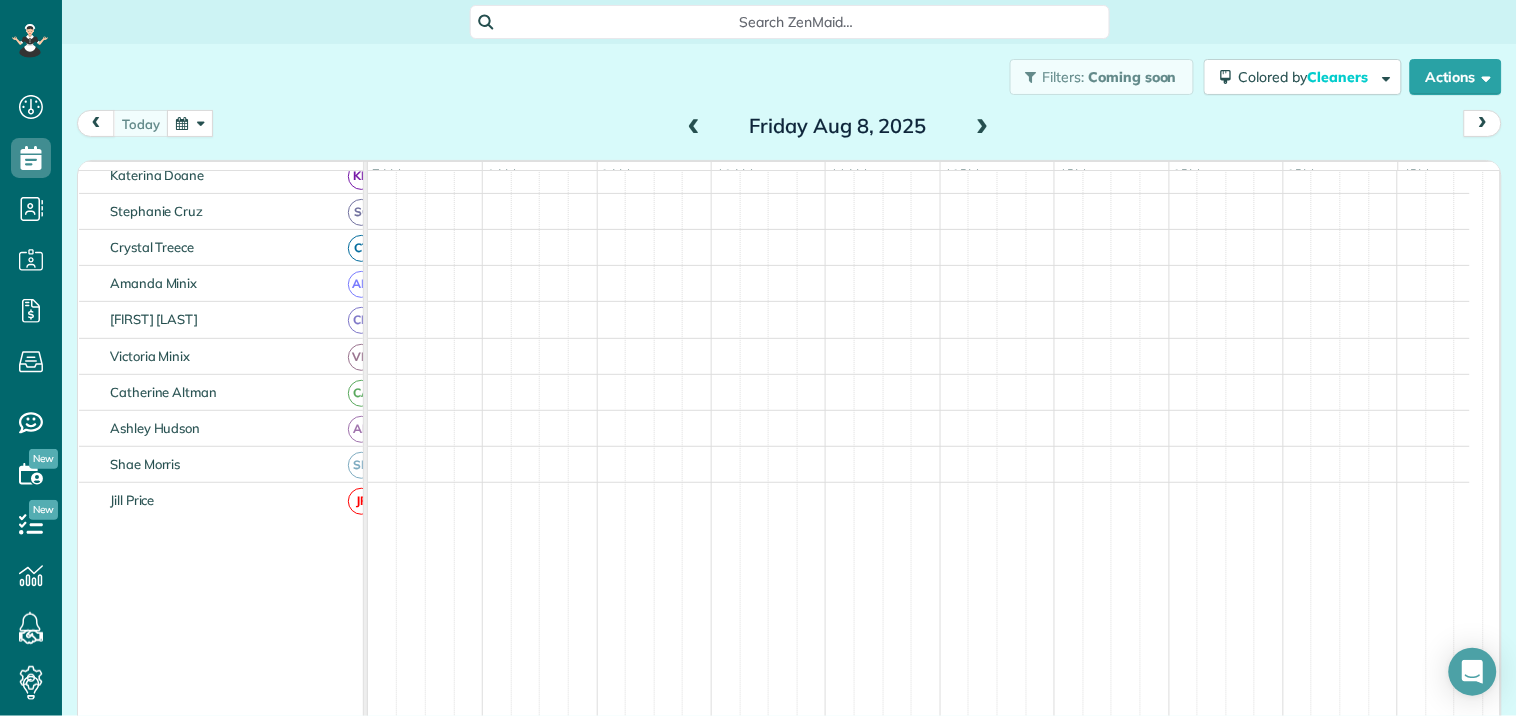 scroll 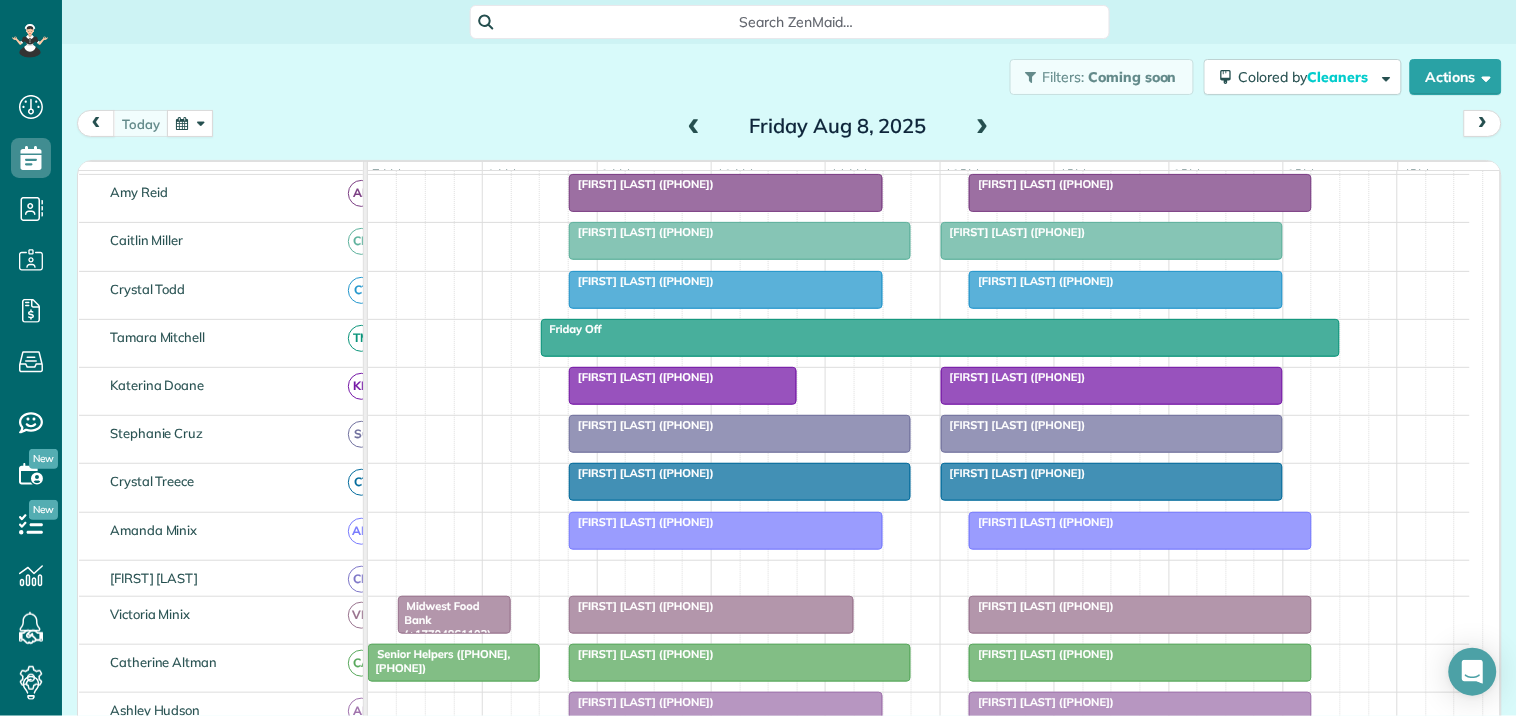 click on "[FIRST] [LAST] ([PHONE])" at bounding box center [726, 522] 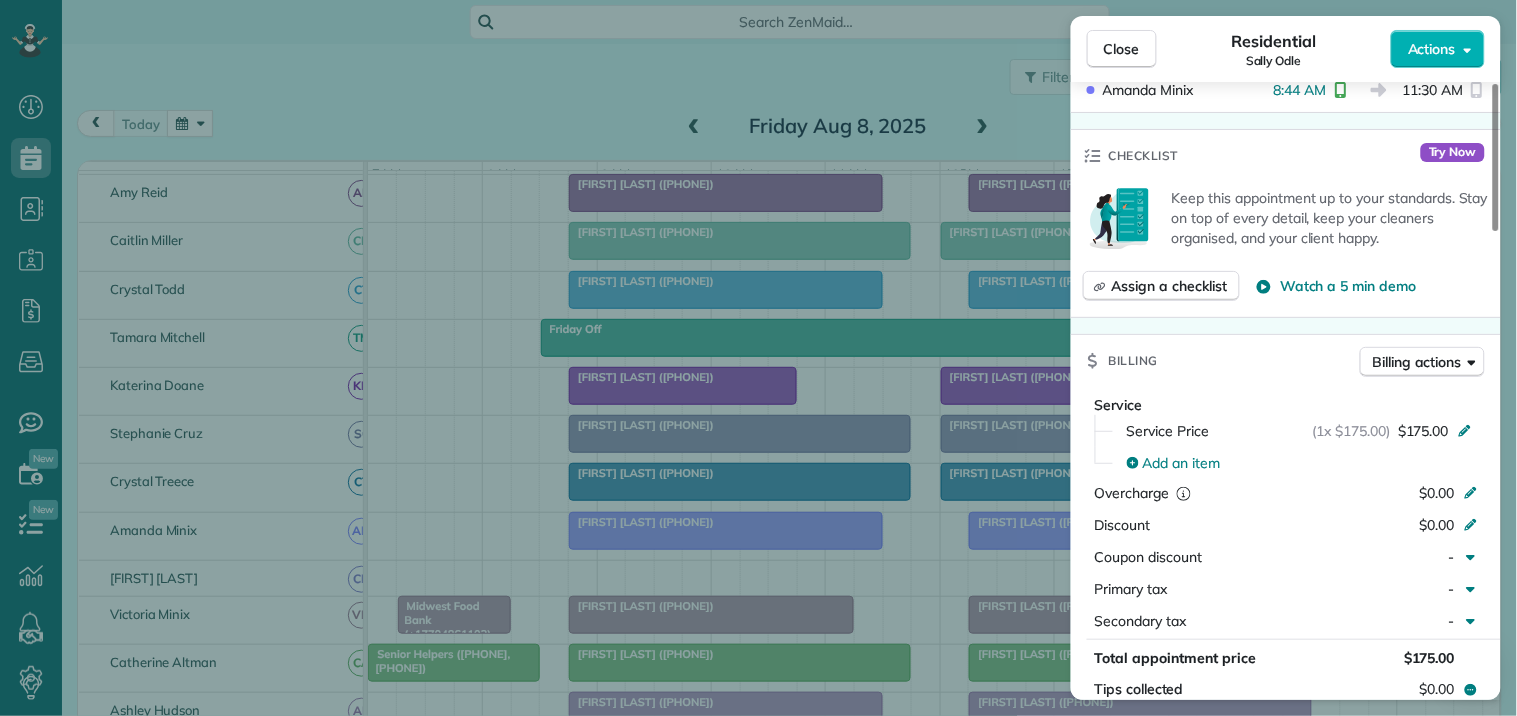 scroll, scrollTop: 444, scrollLeft: 0, axis: vertical 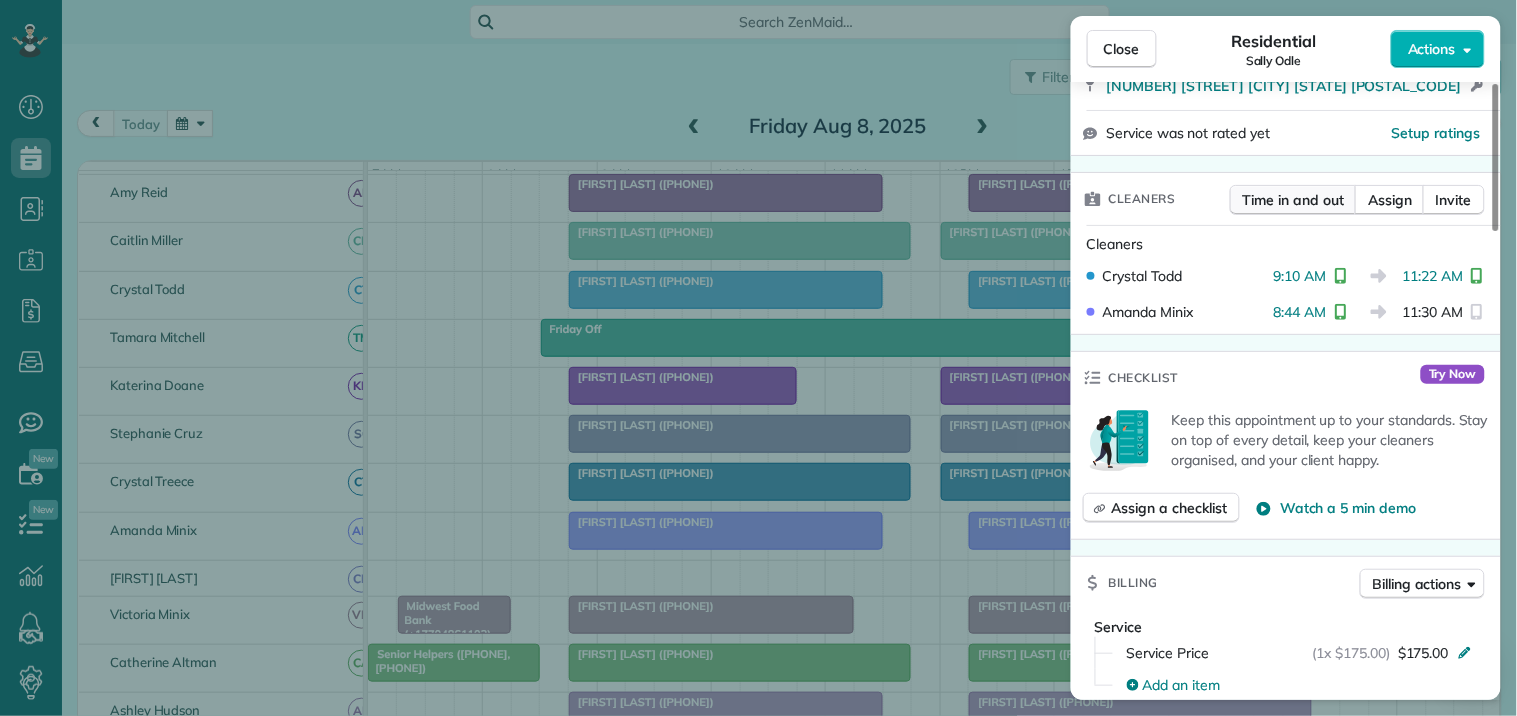 click on "Time in and out" at bounding box center (1293, 200) 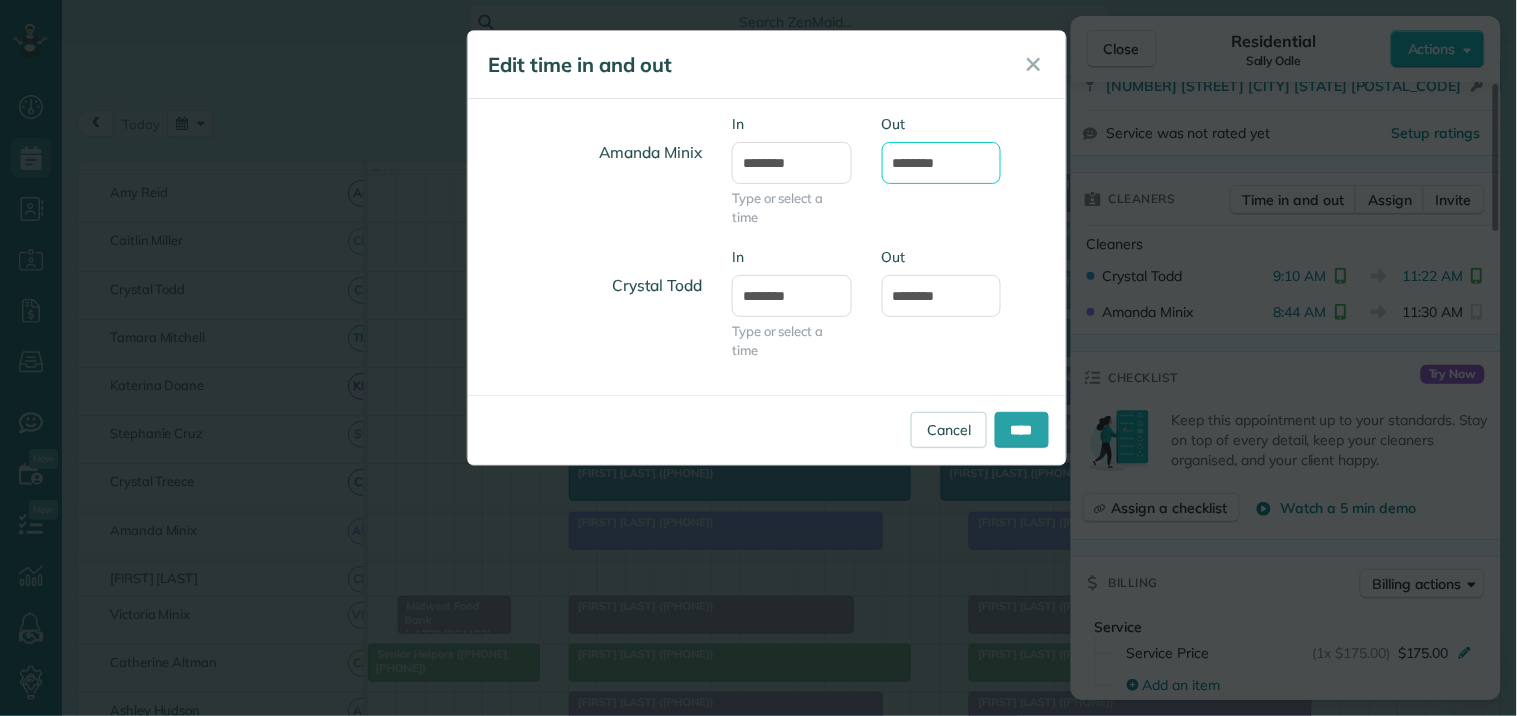 click on "********" at bounding box center [942, 163] 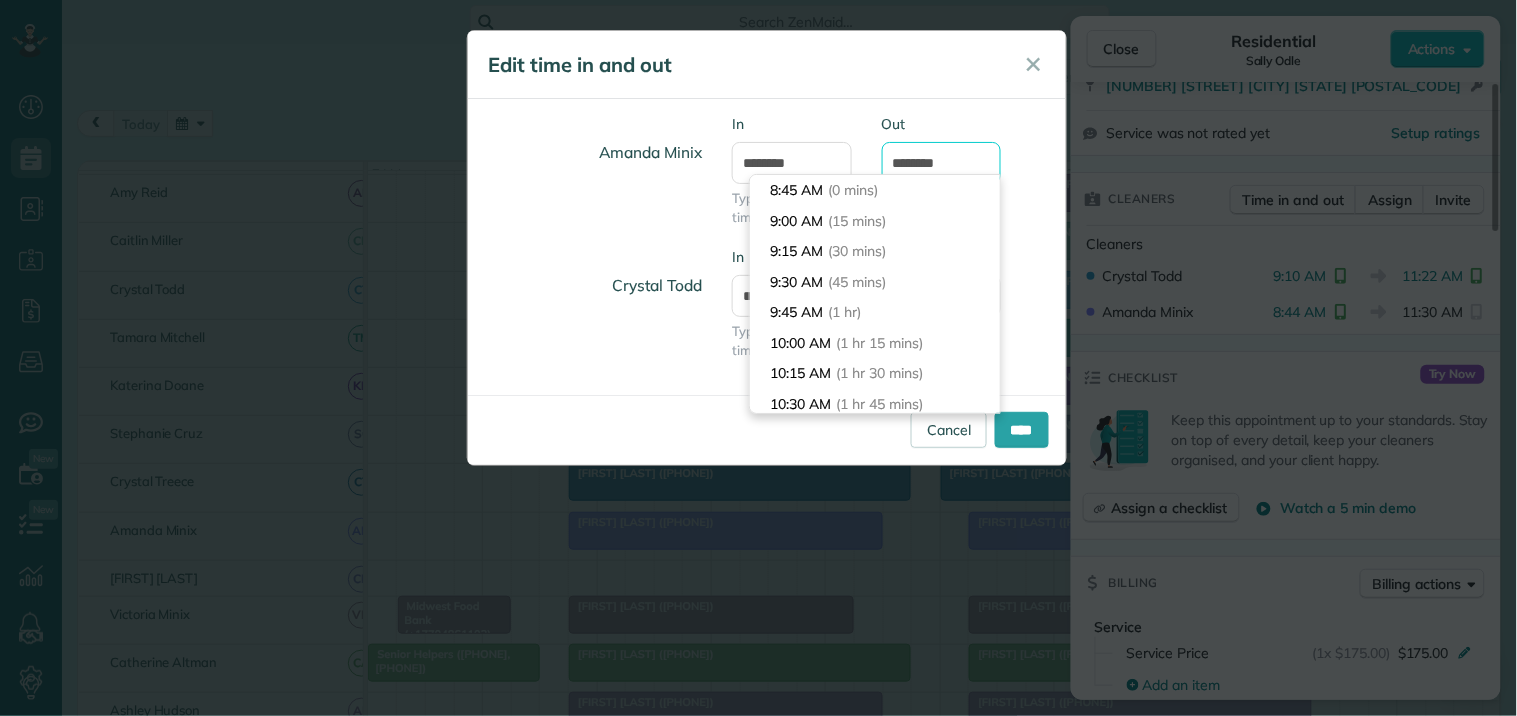 scroll, scrollTop: 305, scrollLeft: 0, axis: vertical 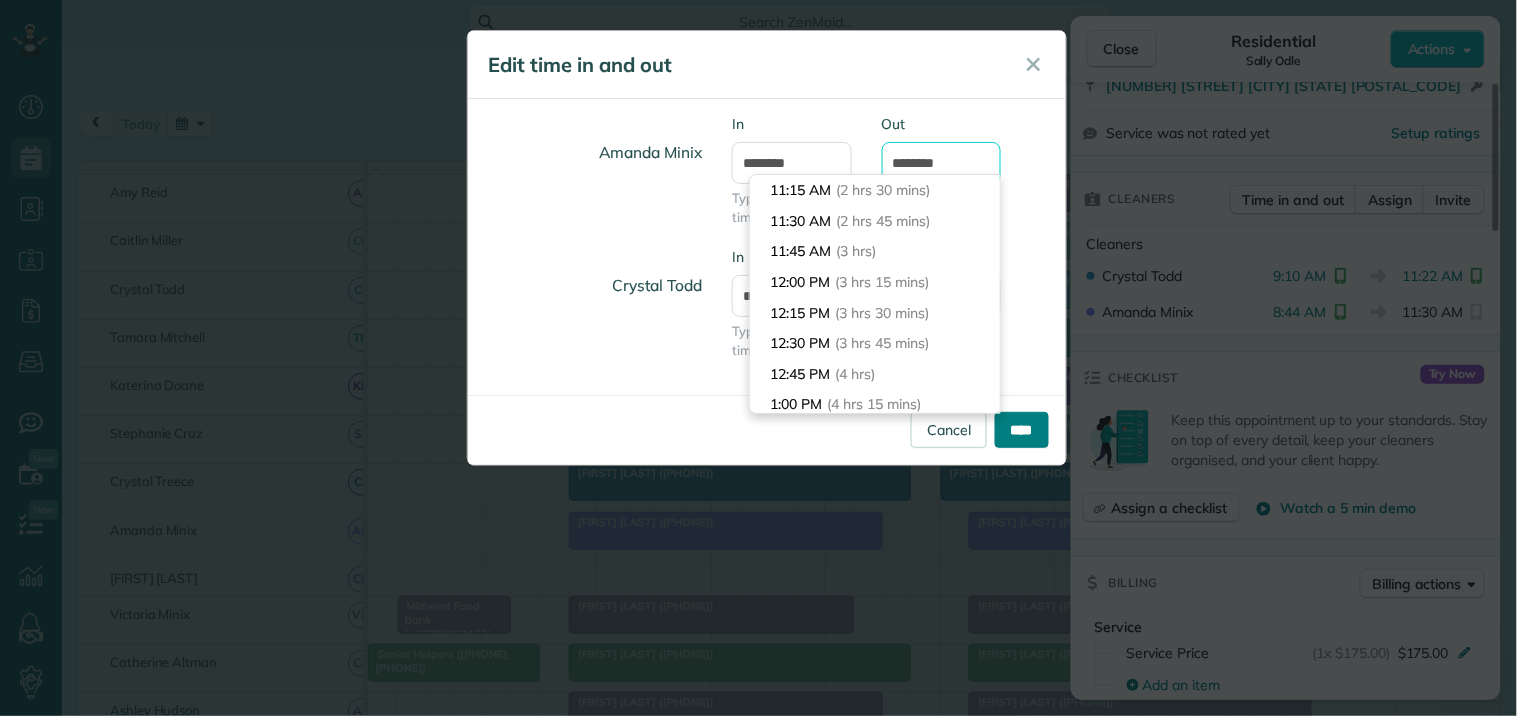 type on "********" 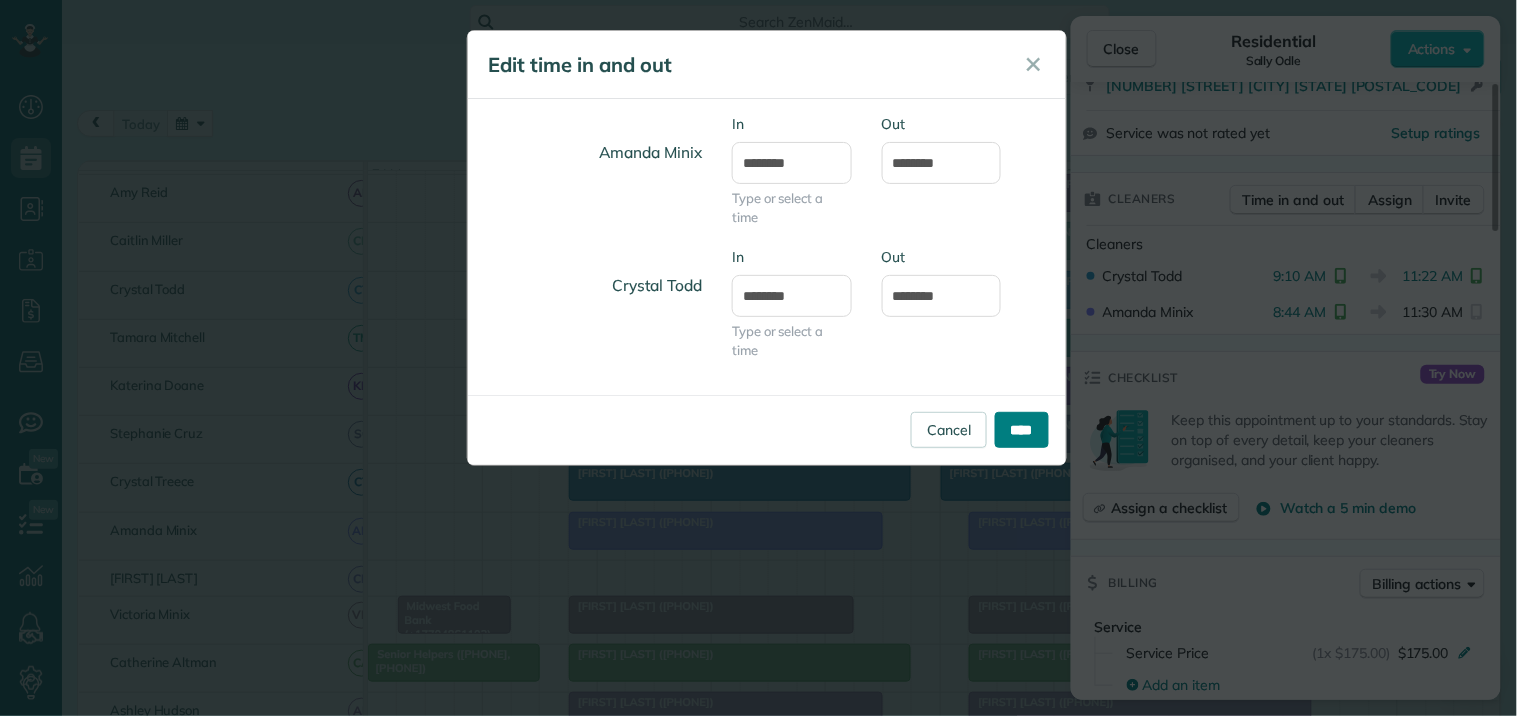 click on "****" at bounding box center (1022, 430) 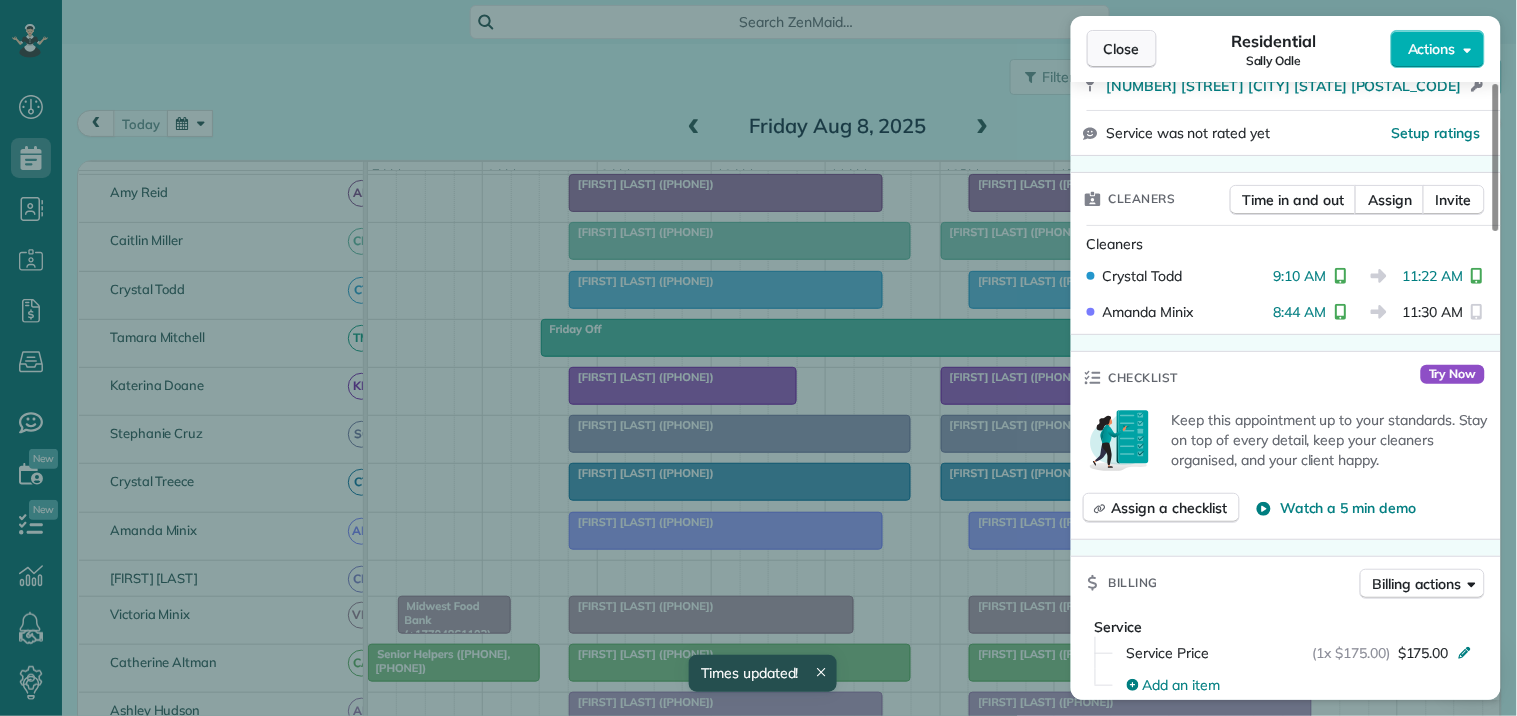 click on "Close" at bounding box center (1122, 49) 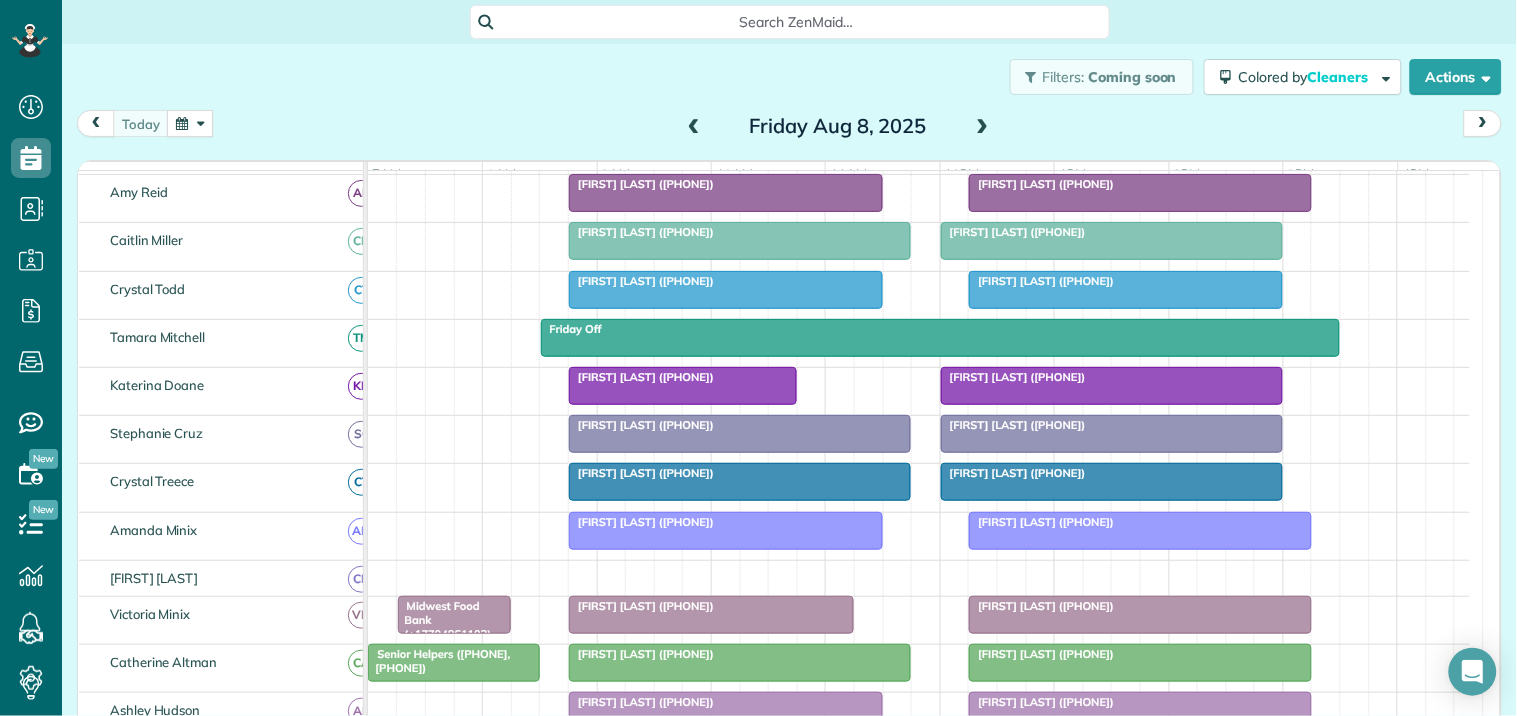scroll, scrollTop: 537, scrollLeft: 0, axis: vertical 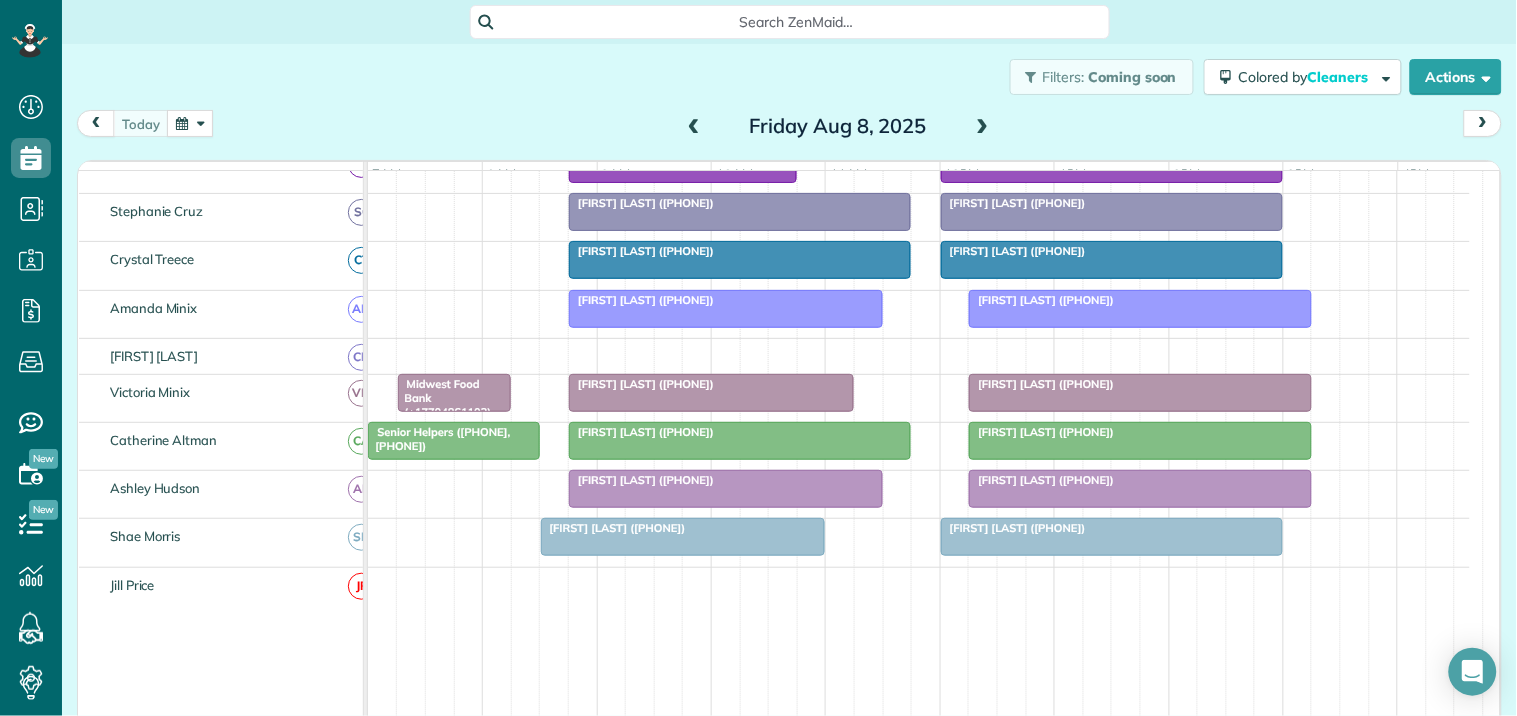 click at bounding box center [740, 441] 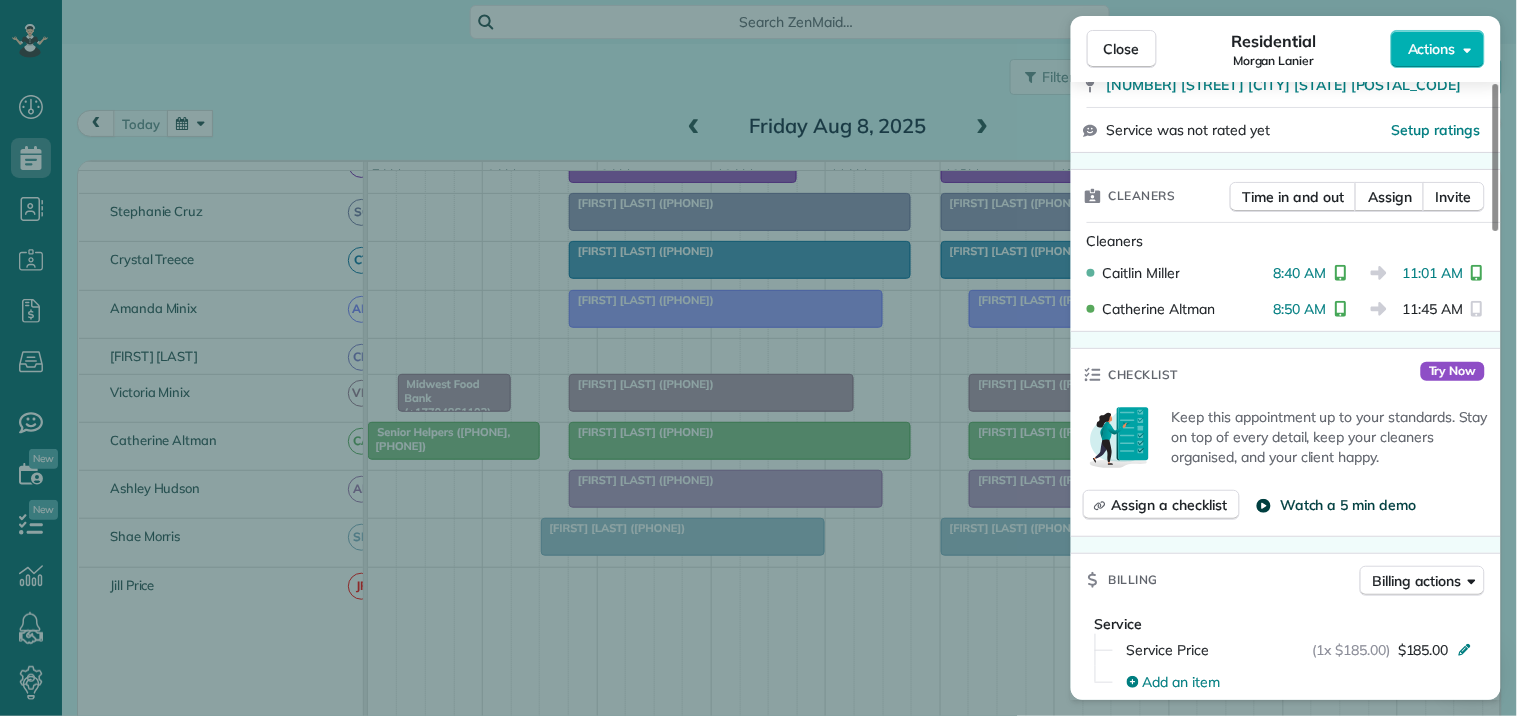 scroll, scrollTop: 444, scrollLeft: 0, axis: vertical 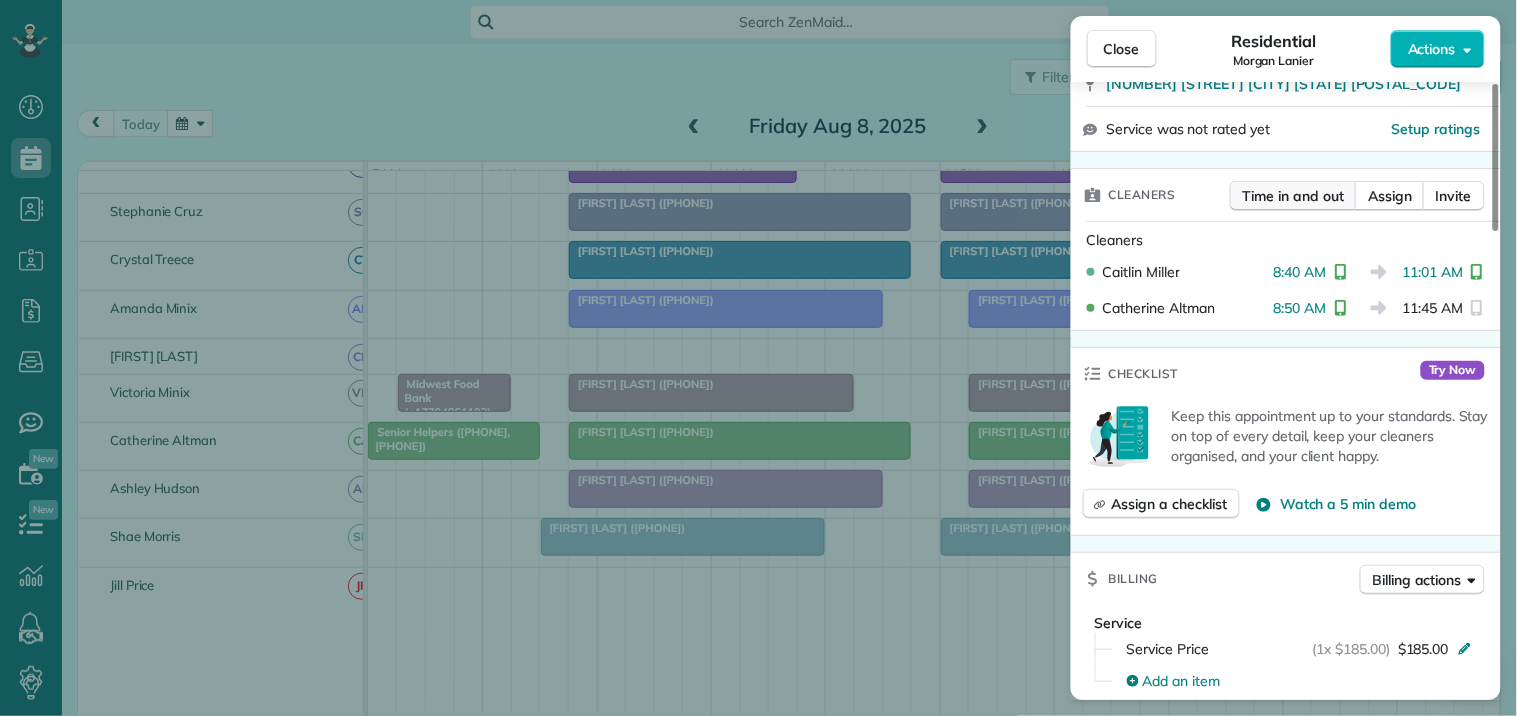 click on "Time in and out" at bounding box center (1293, 196) 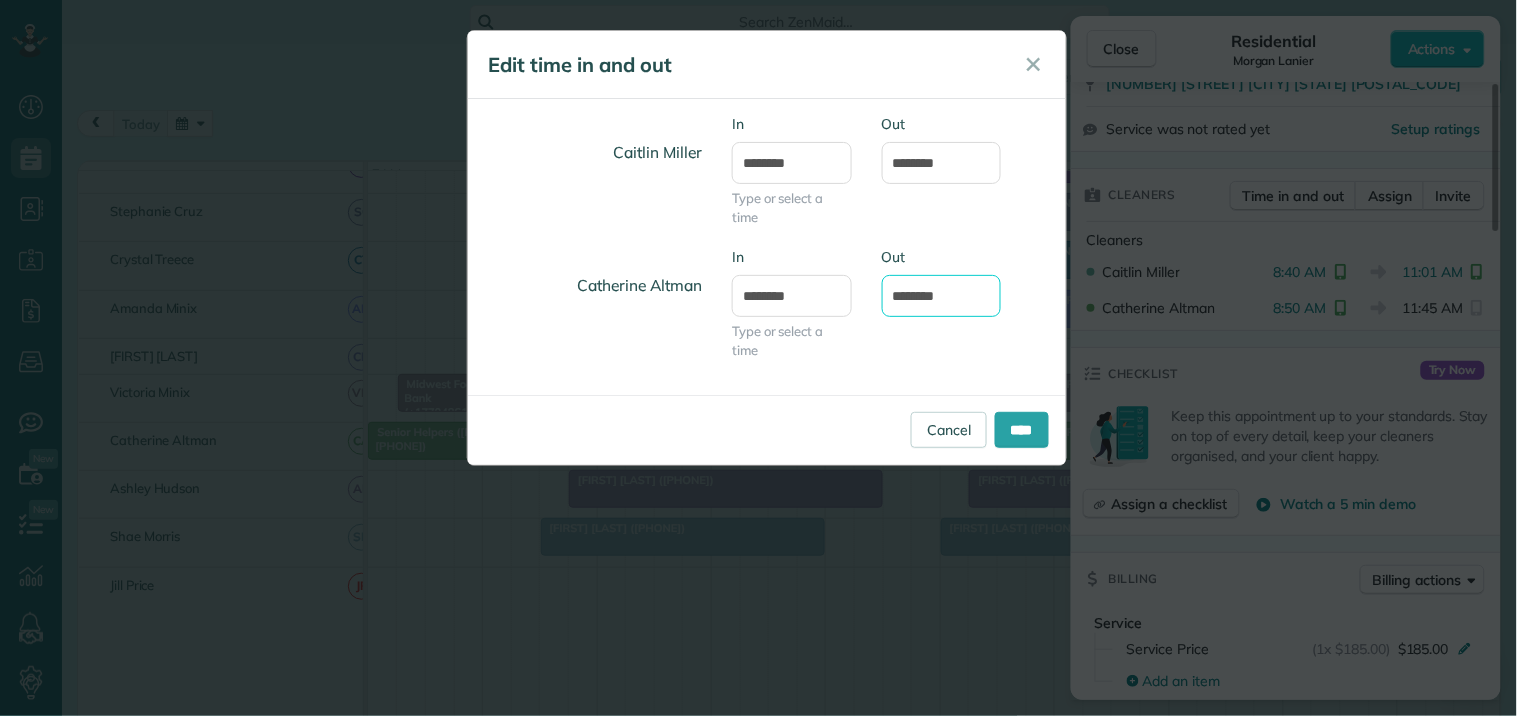 click on "********" at bounding box center [942, 296] 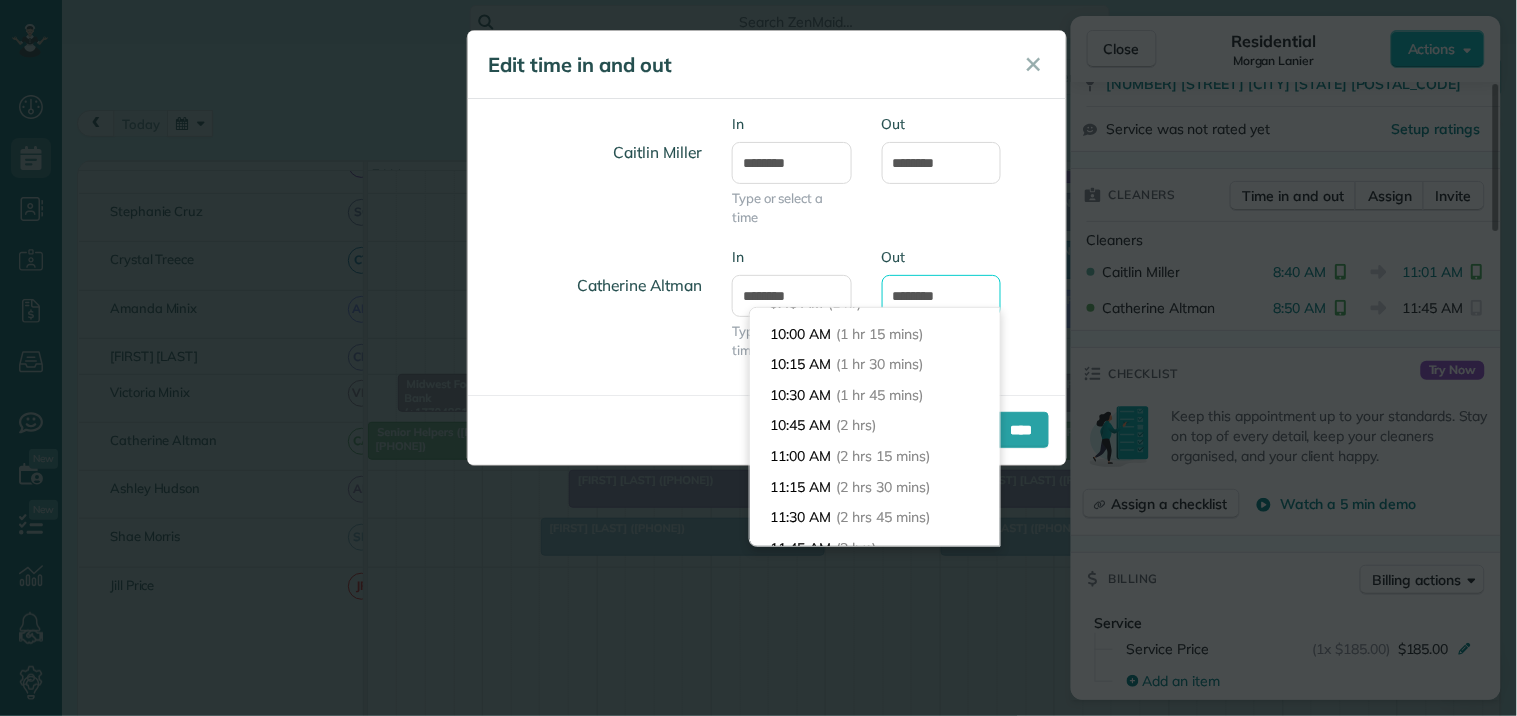 scroll, scrollTop: 113, scrollLeft: 0, axis: vertical 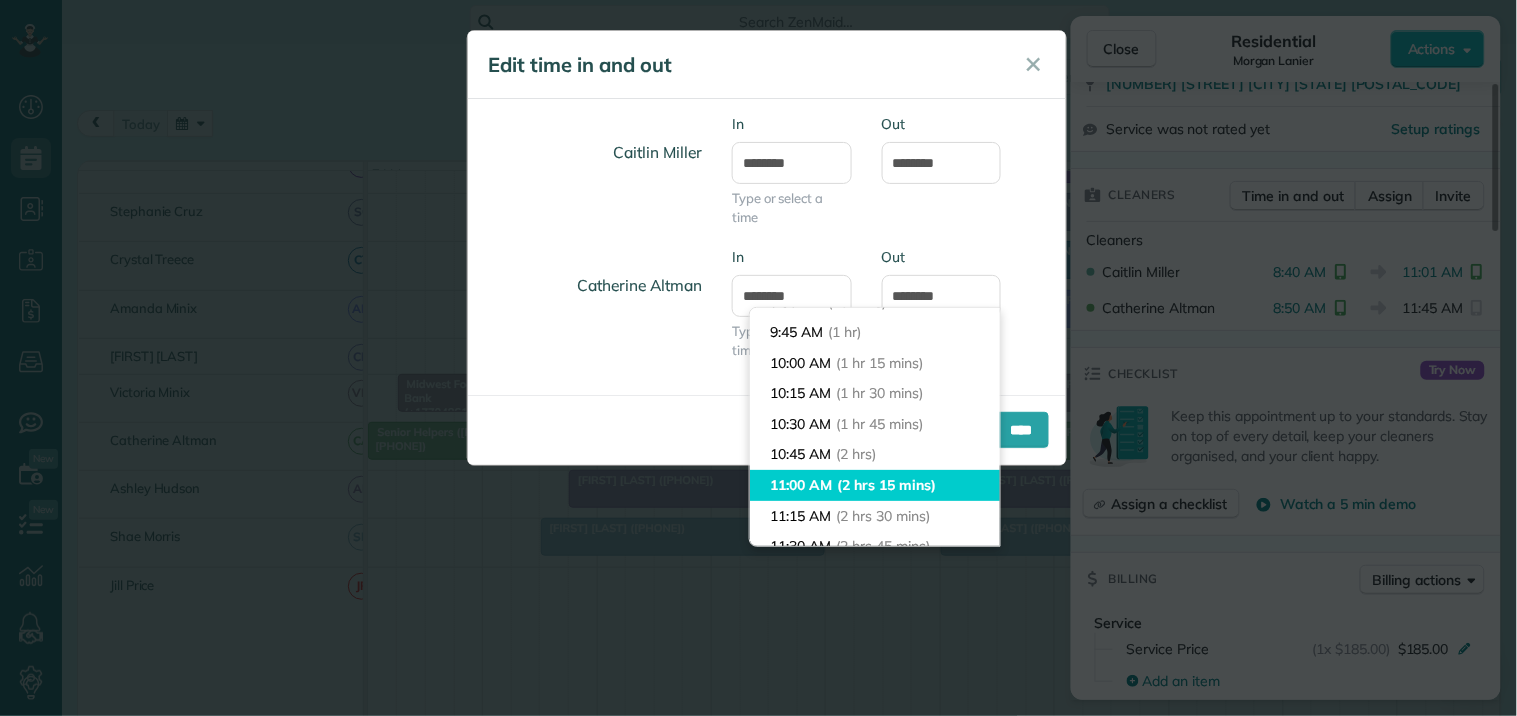 type on "********" 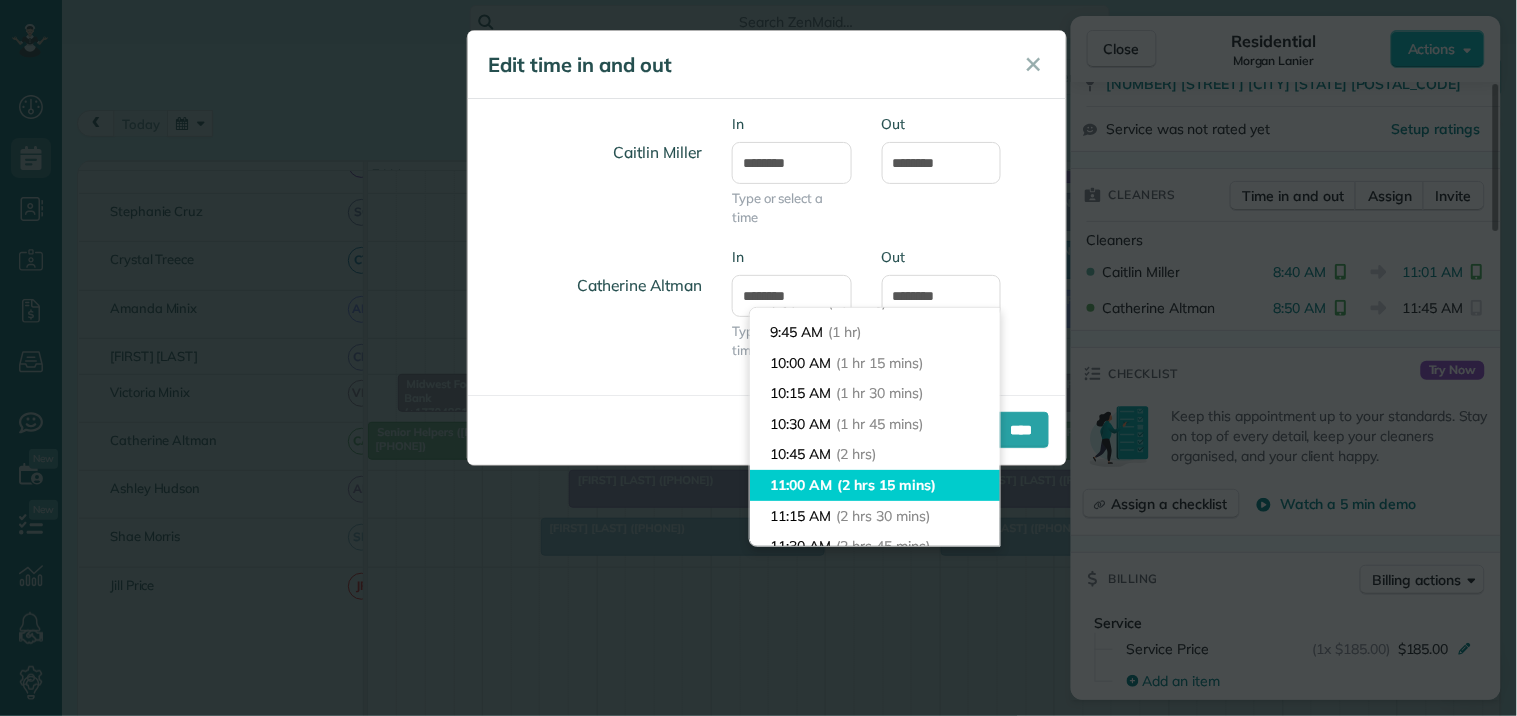 click on "Dashboard
Scheduling
Calendar View
List View
Dispatch View - Weekly scheduling (Beta)" at bounding box center (758, 358) 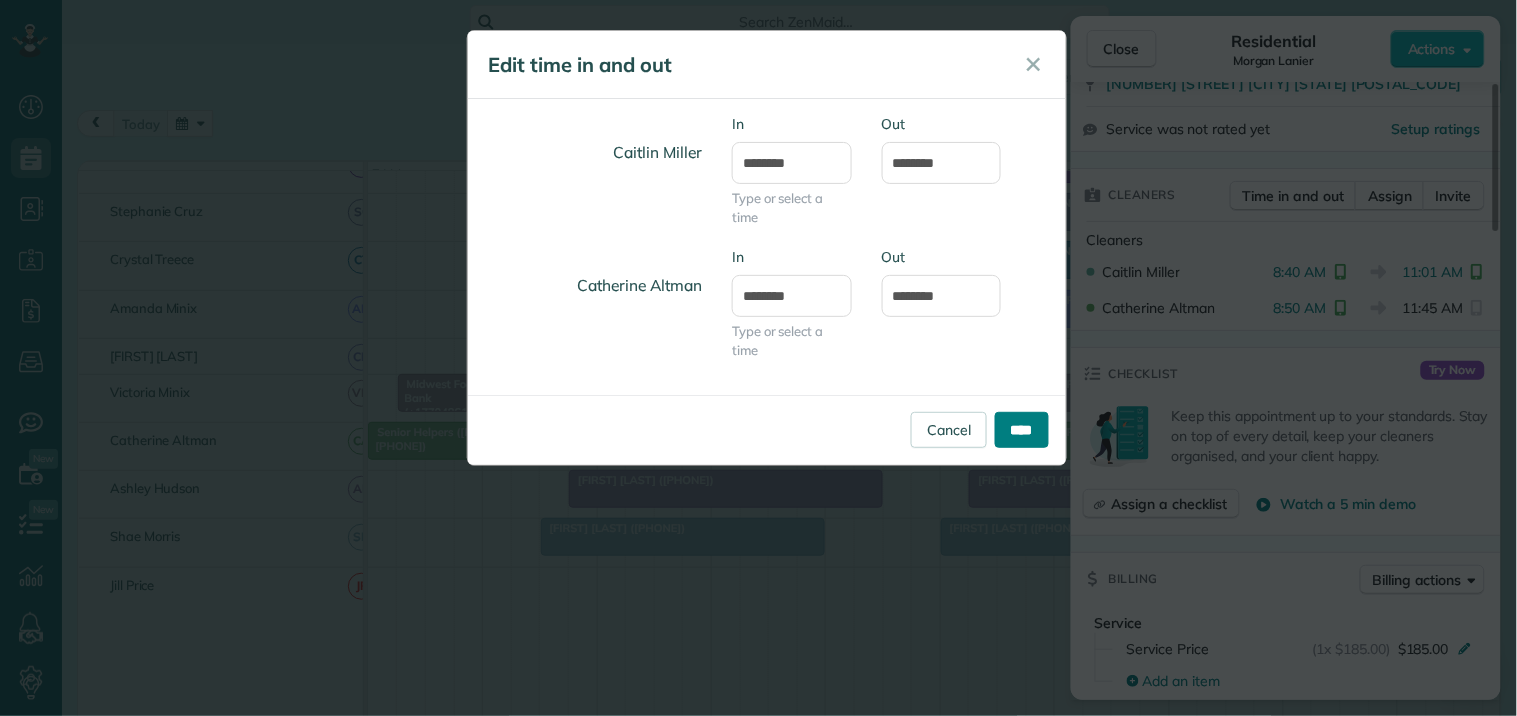 click on "****" at bounding box center [1022, 430] 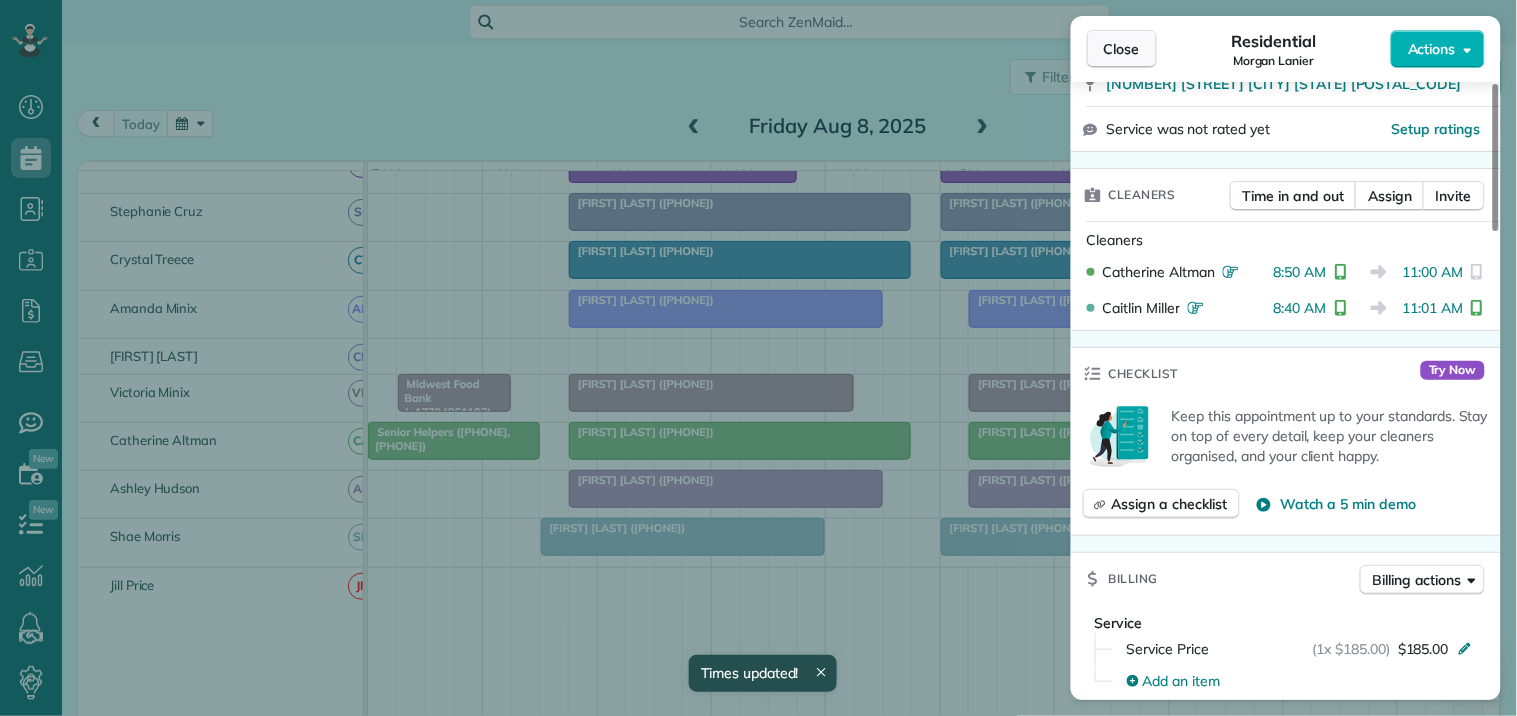 click on "Close" at bounding box center (1122, 49) 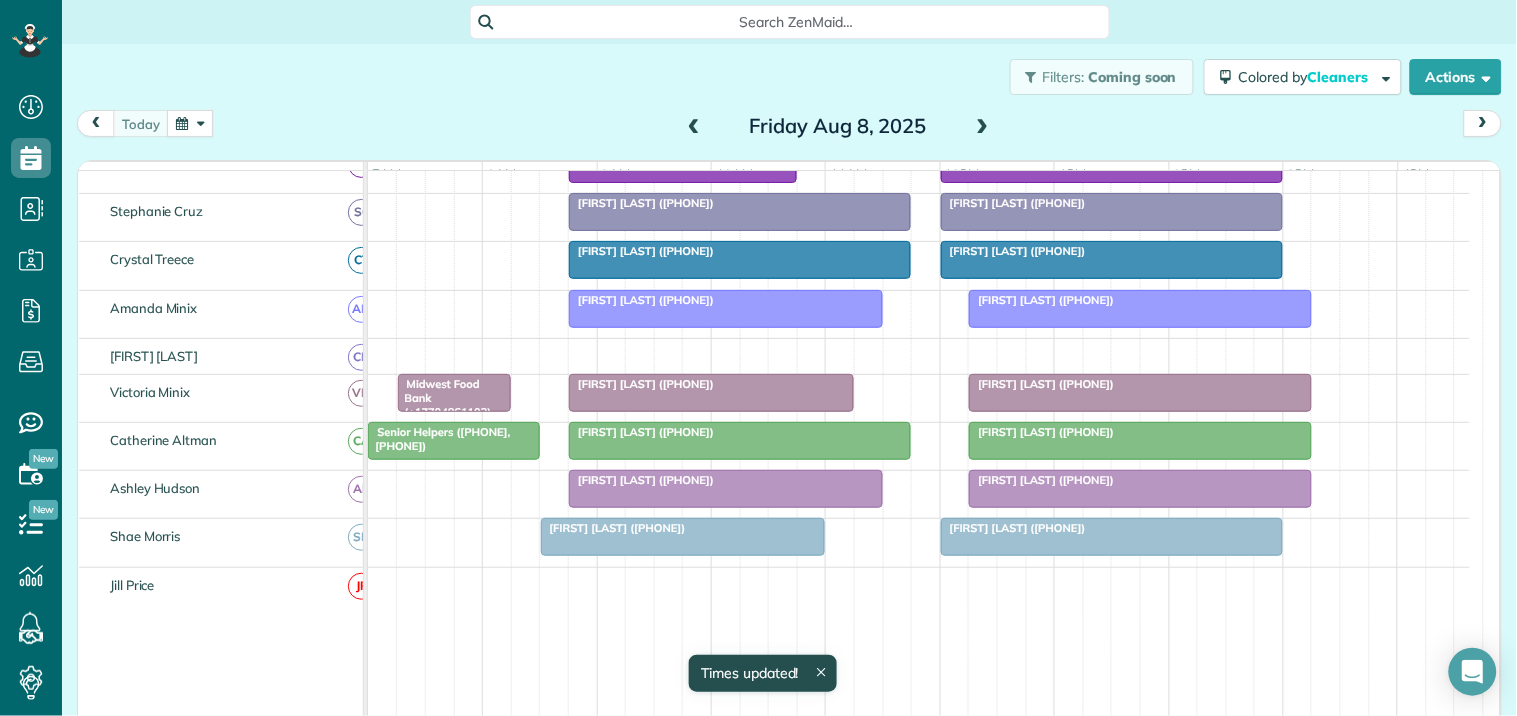 click on "[FIRST] [LAST] ([PHONE])" at bounding box center (1041, 432) 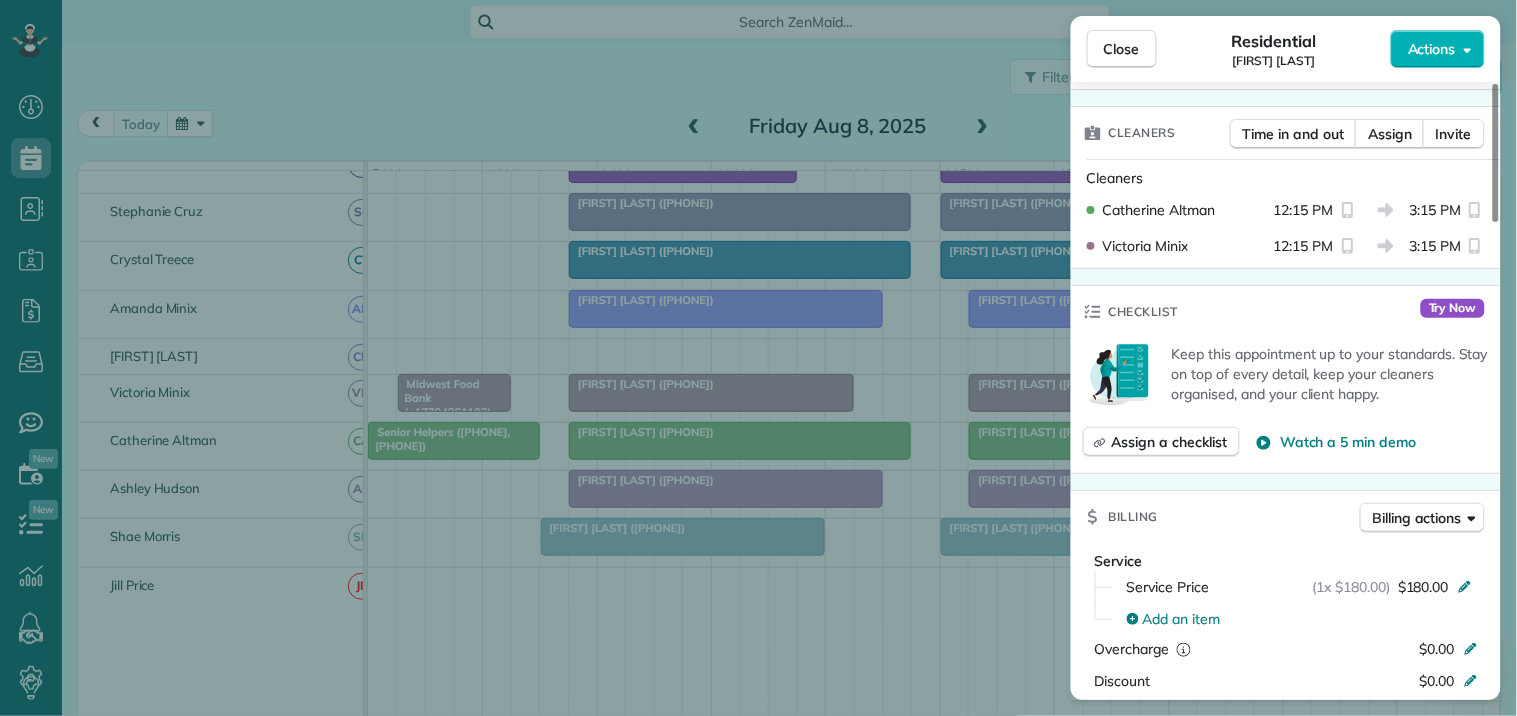 scroll, scrollTop: 444, scrollLeft: 0, axis: vertical 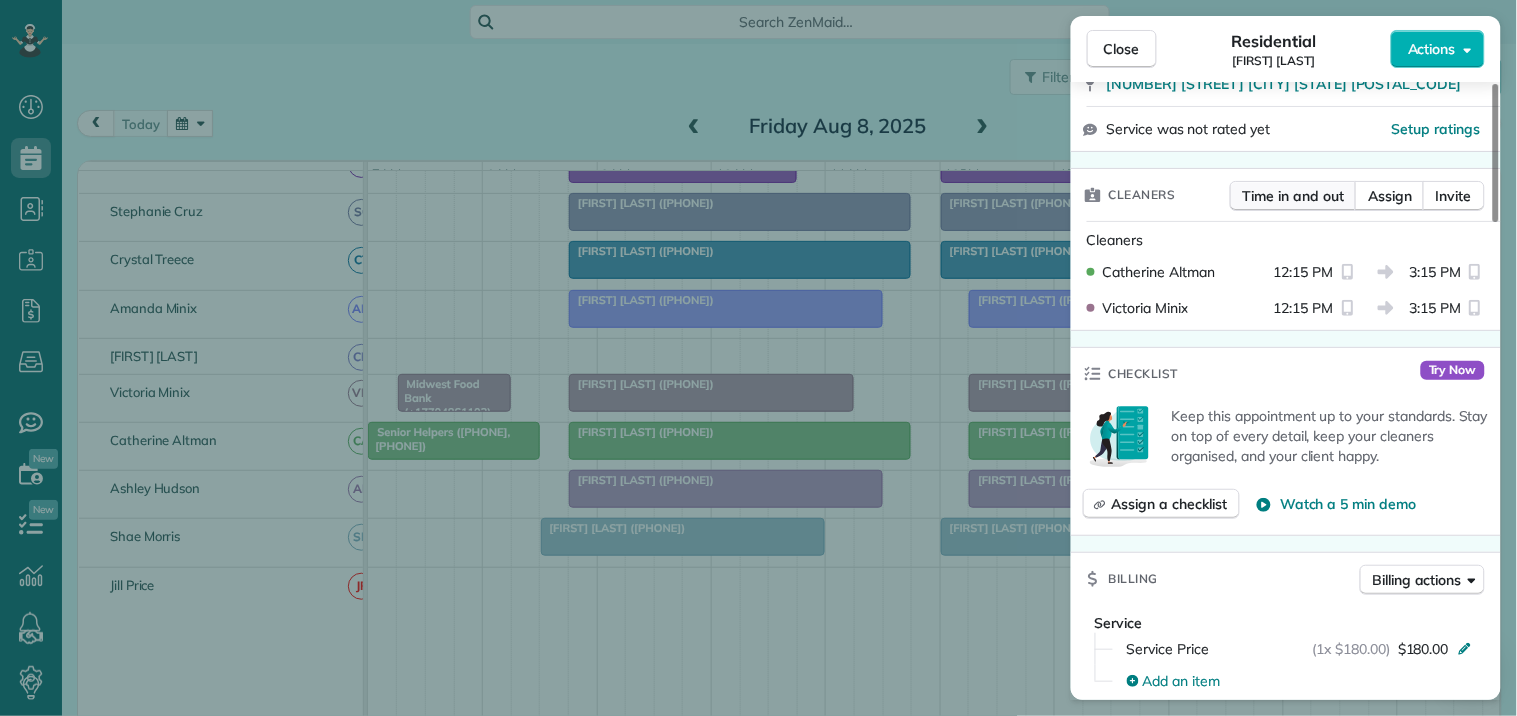 click on "Time in and out" at bounding box center (1293, 196) 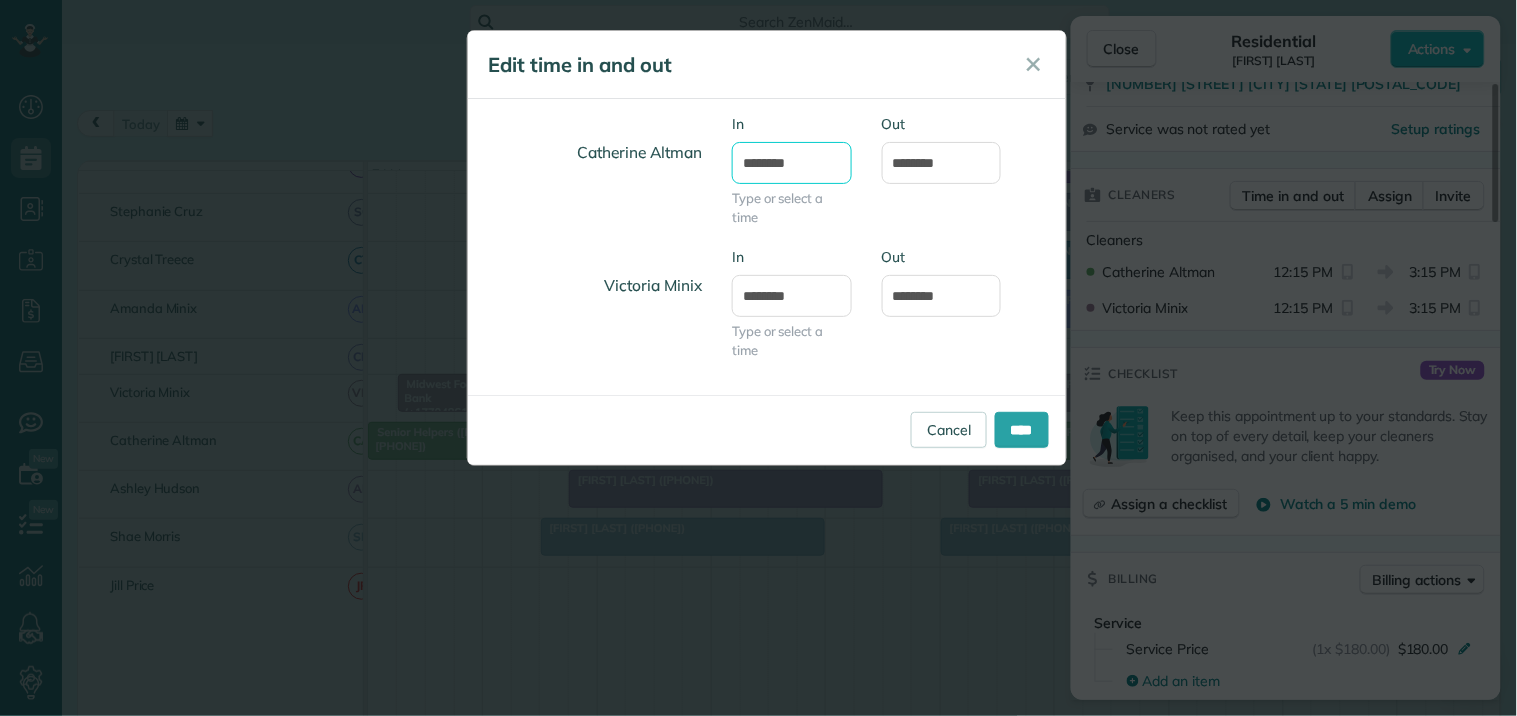 click on "********" at bounding box center (792, 163) 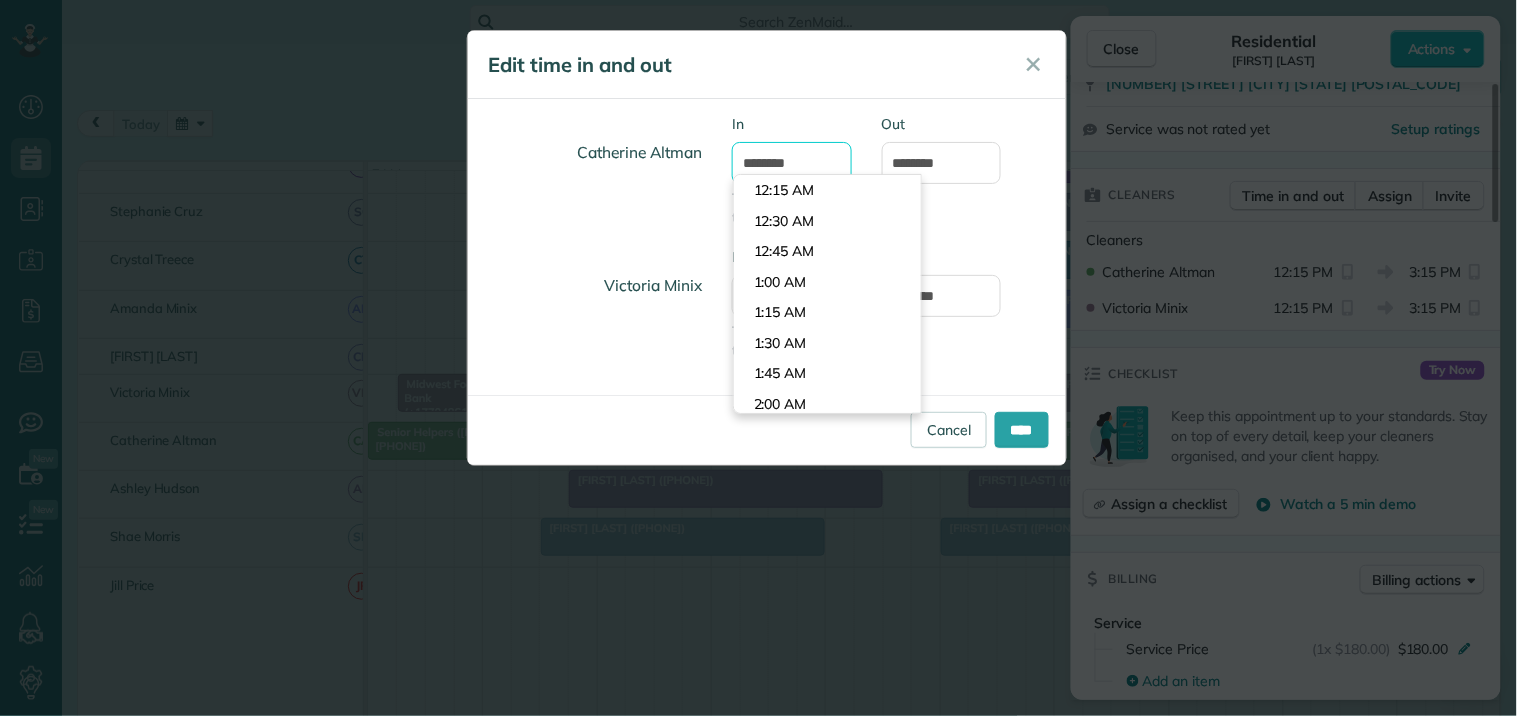 scroll, scrollTop: 1434, scrollLeft: 0, axis: vertical 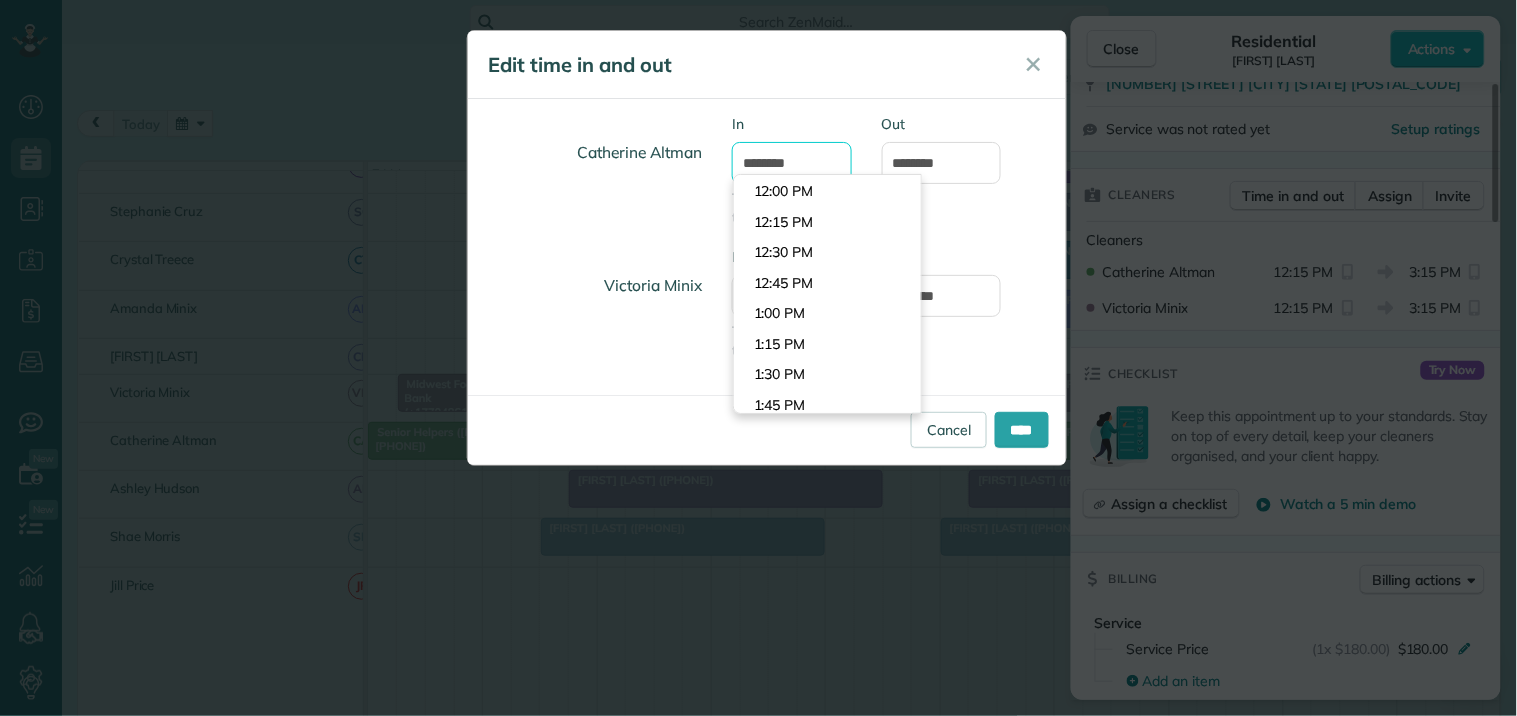 click on "********" at bounding box center (792, 163) 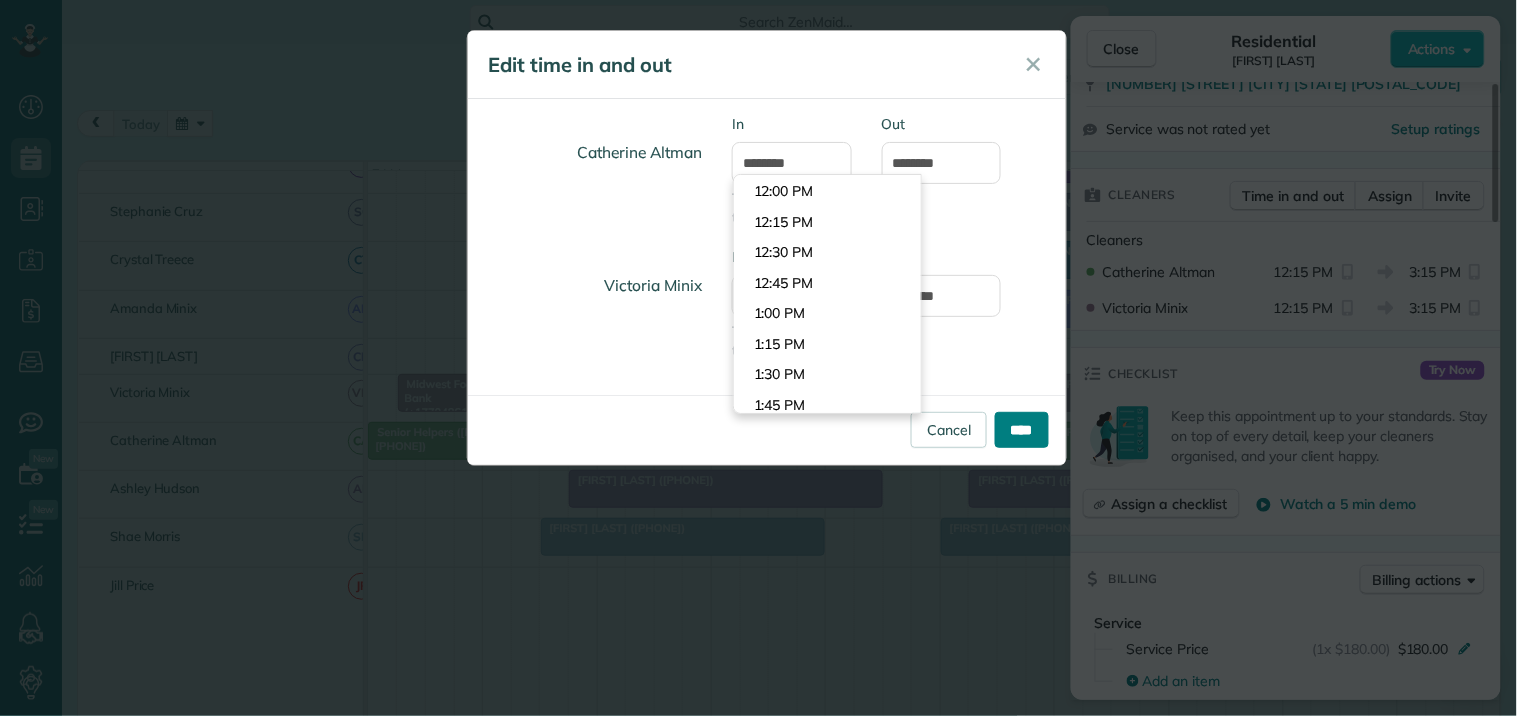 click on "****" at bounding box center (1022, 430) 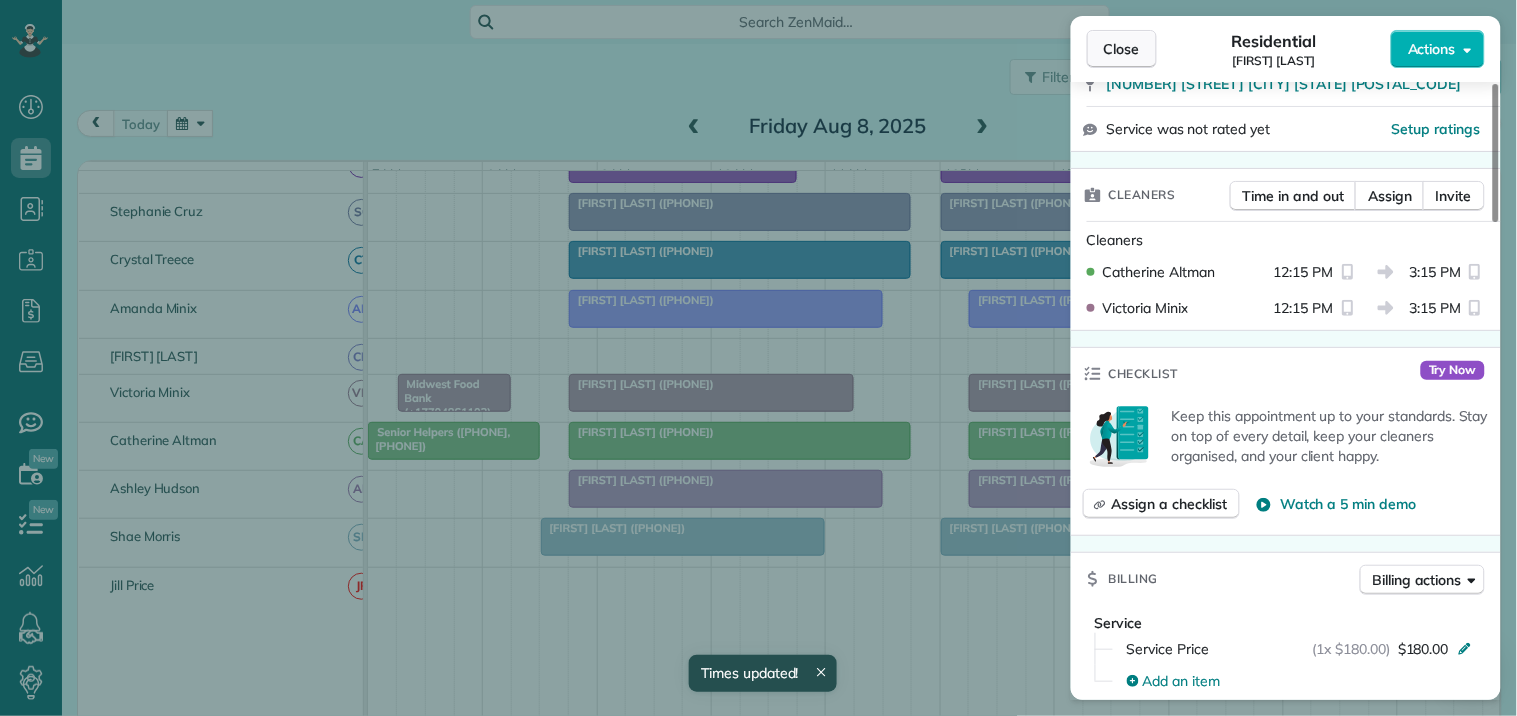 click on "Close" at bounding box center (1122, 49) 